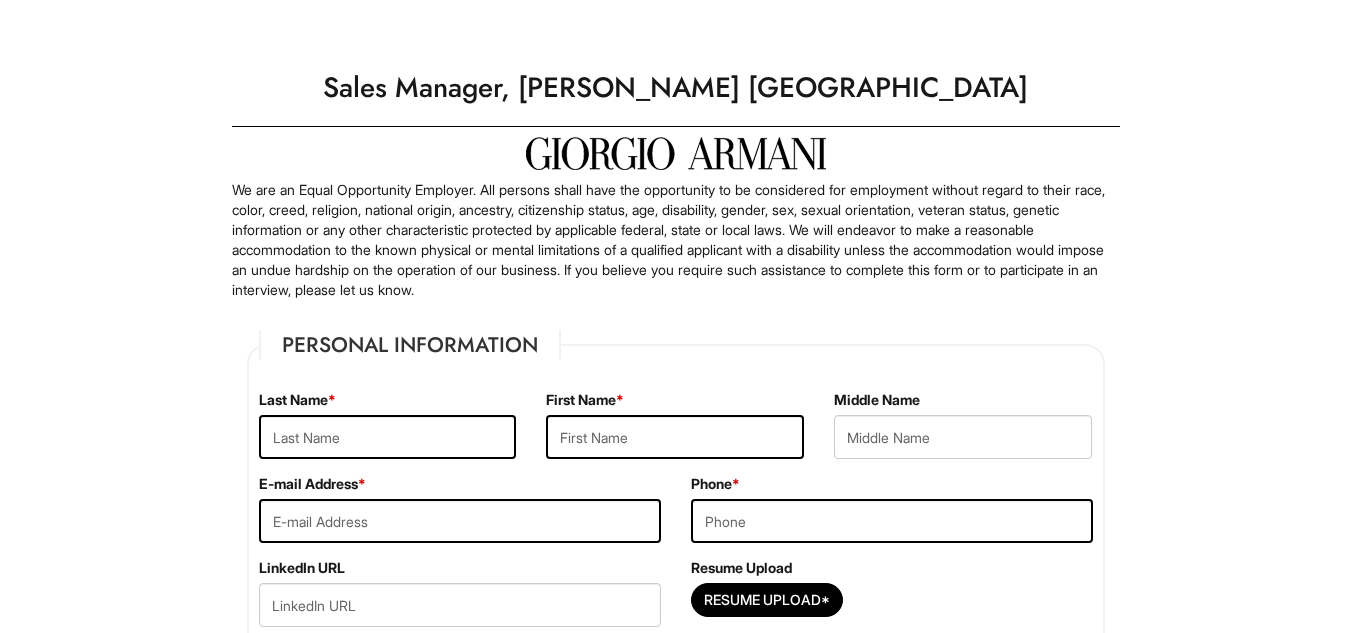 scroll, scrollTop: 0, scrollLeft: 0, axis: both 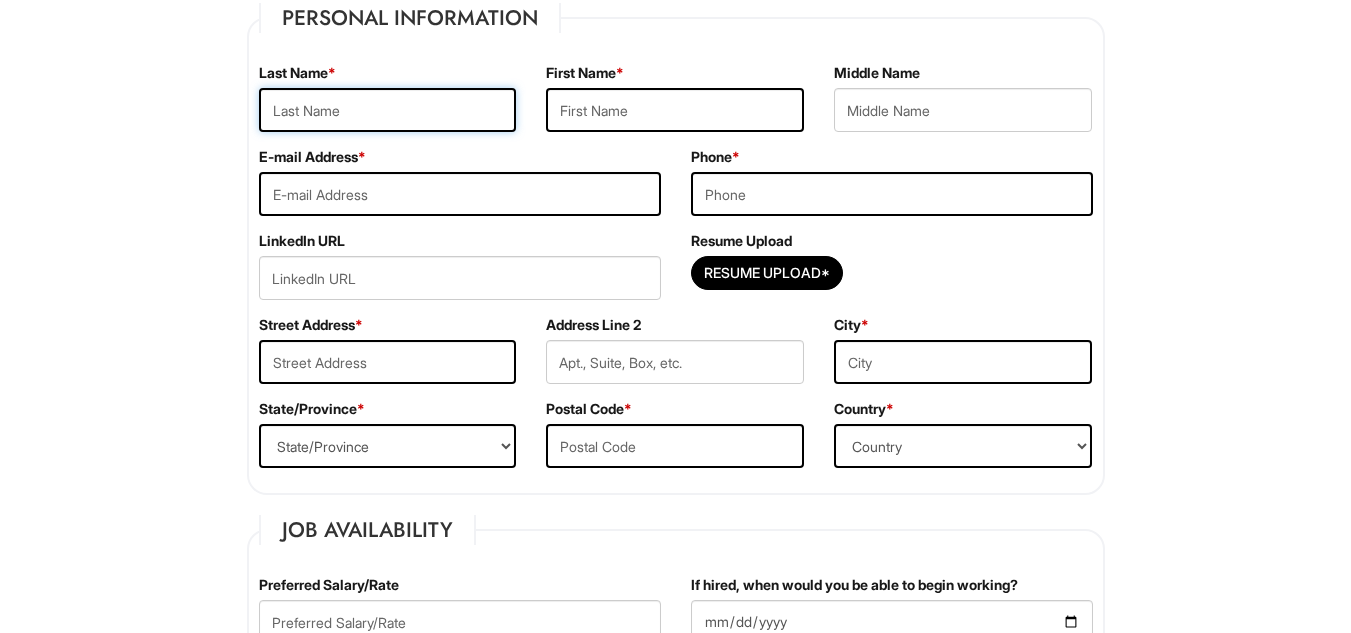 click at bounding box center (388, 110) 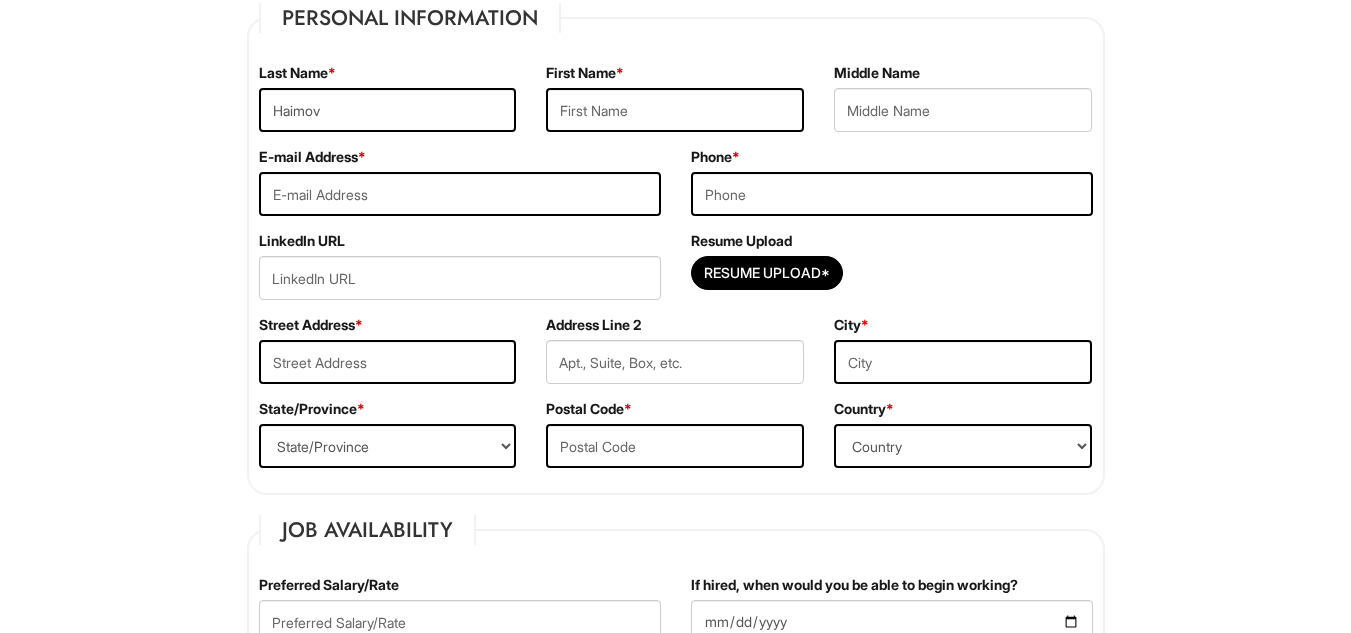 type on "[PERSON_NAME]" 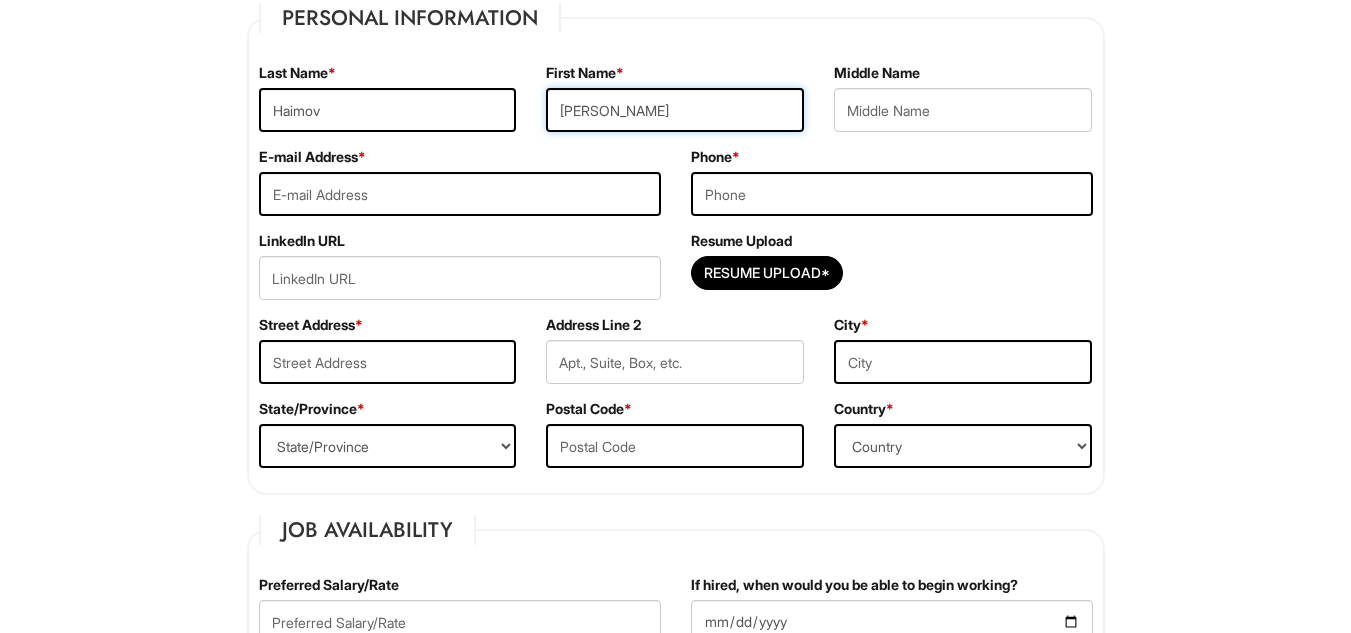 type on "[EMAIL_ADDRESS][DOMAIN_NAME]" 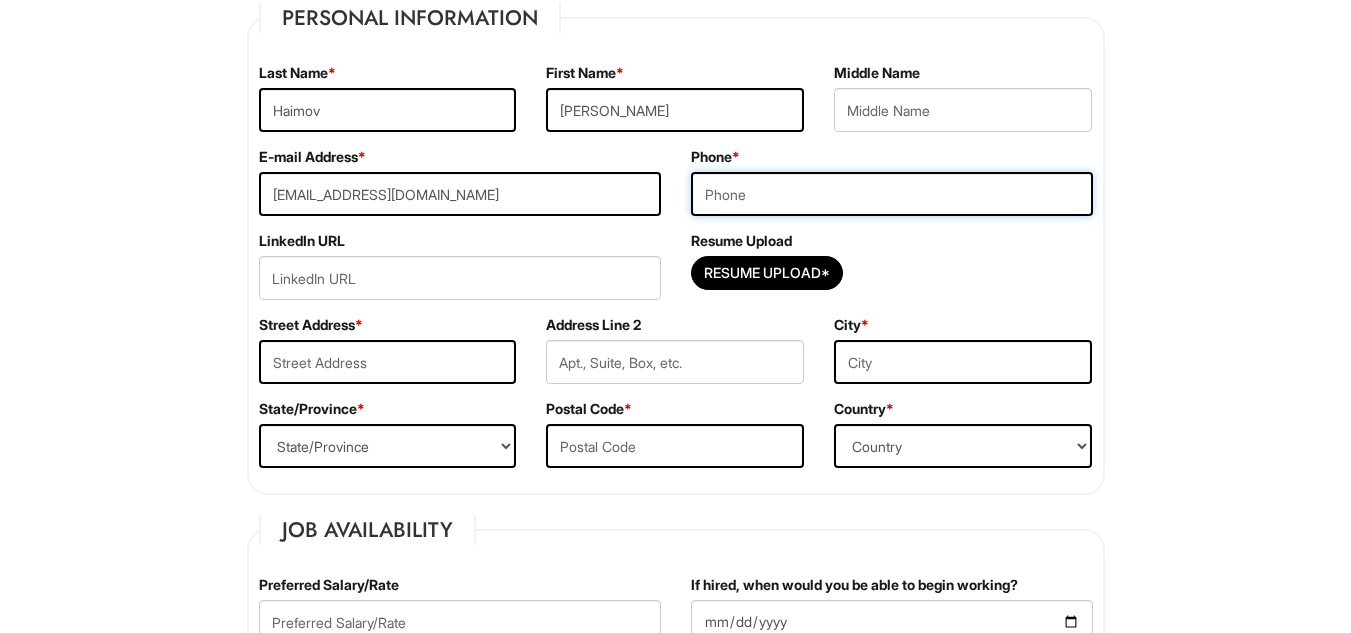 type on "3477913466" 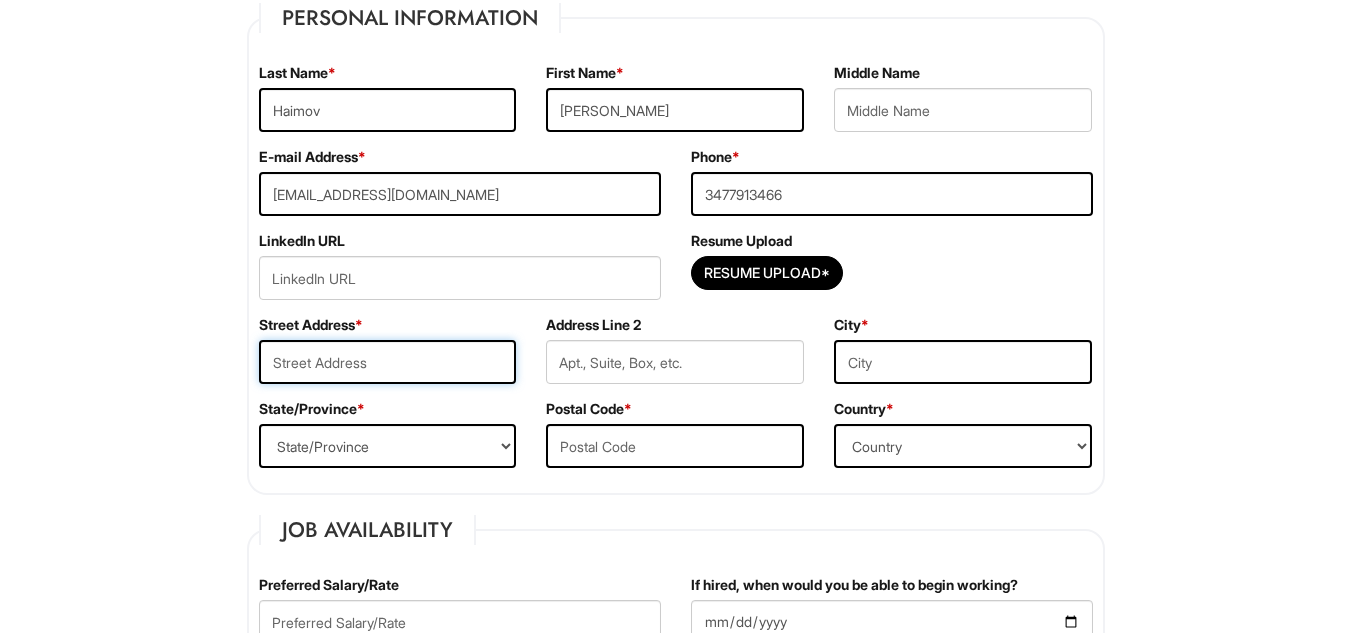 type on "98-37 65TH Ave" 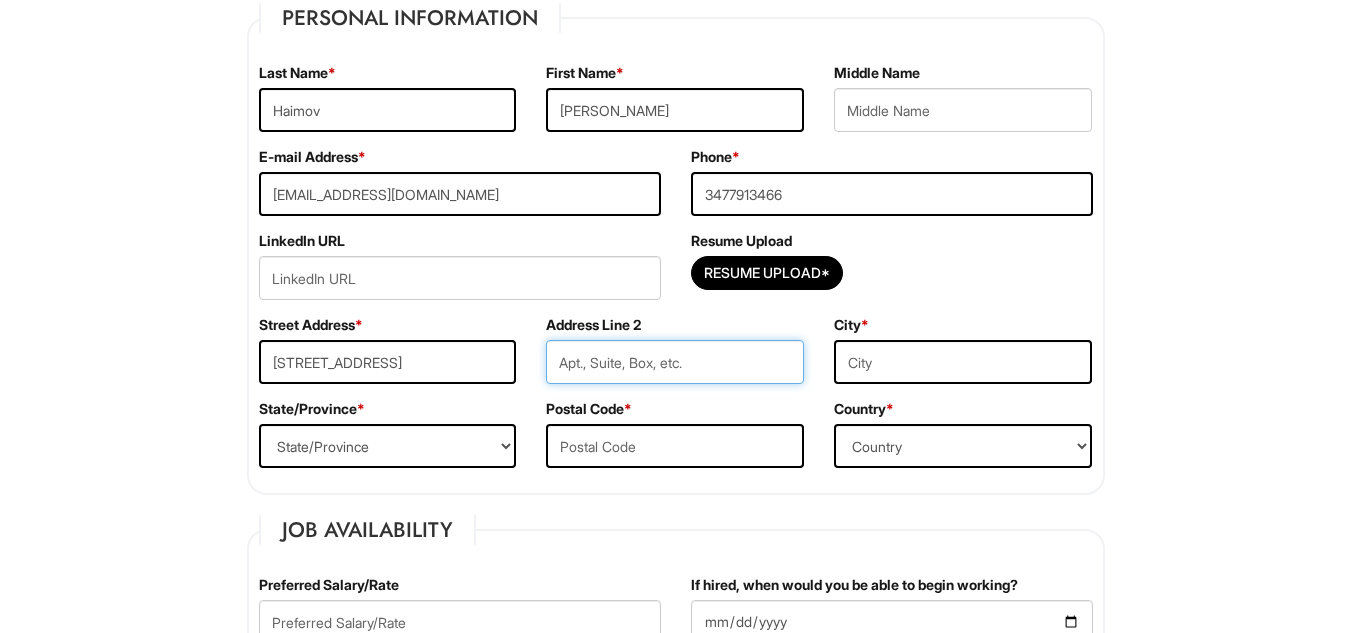 type on "Apt 6B" 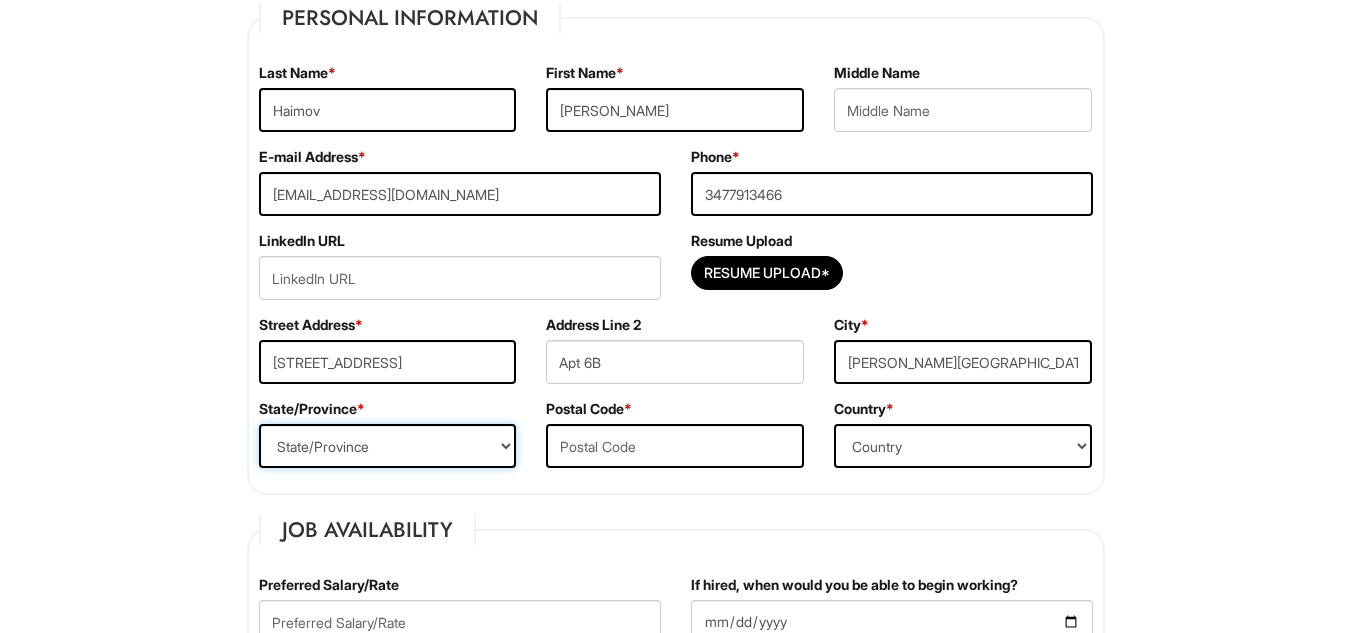 select on "NY" 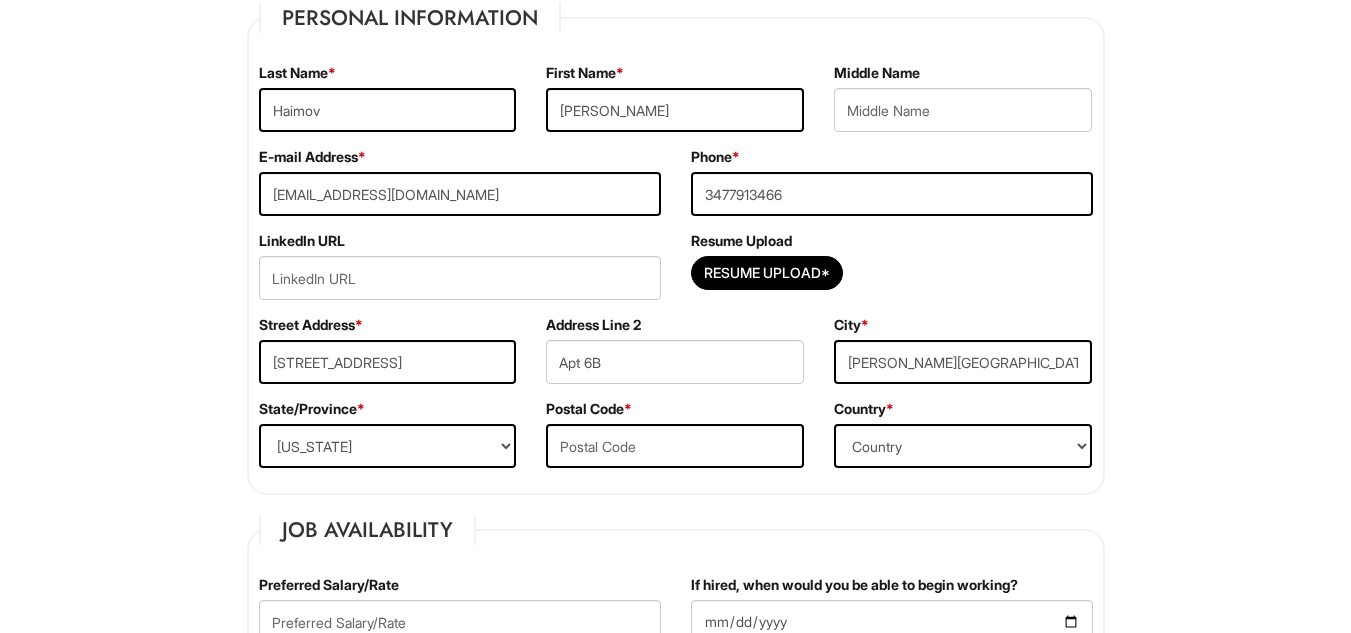 type on "11374" 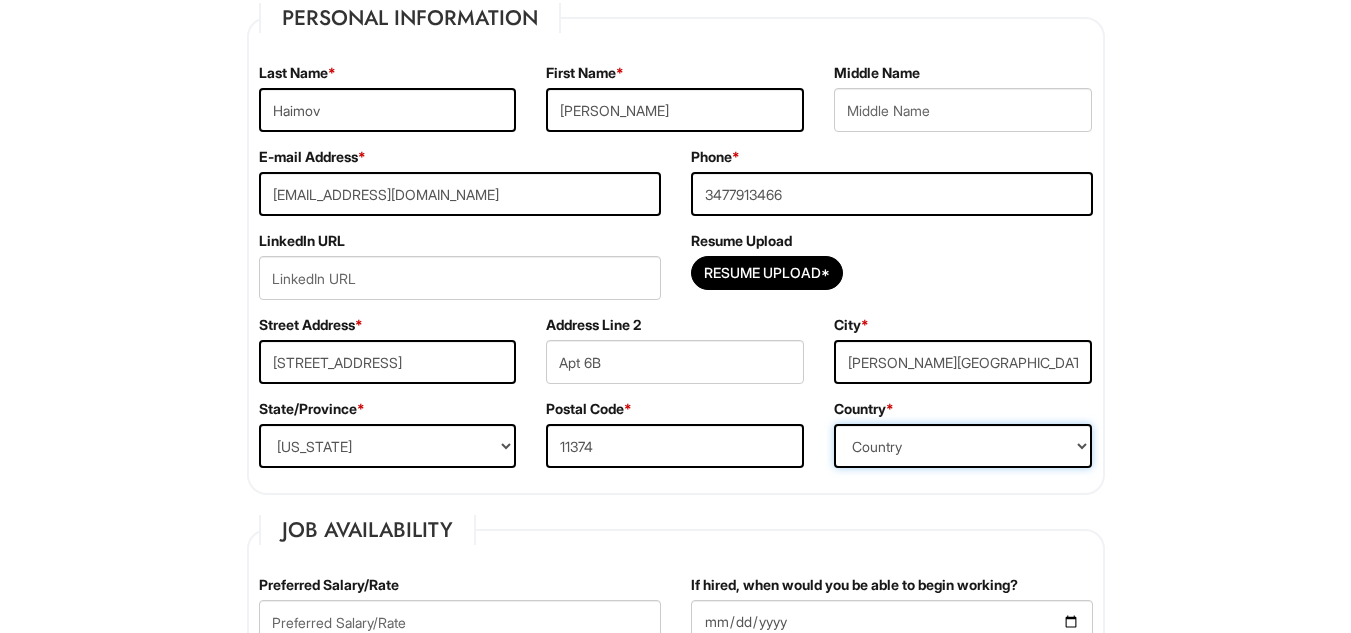 select on "[GEOGRAPHIC_DATA]" 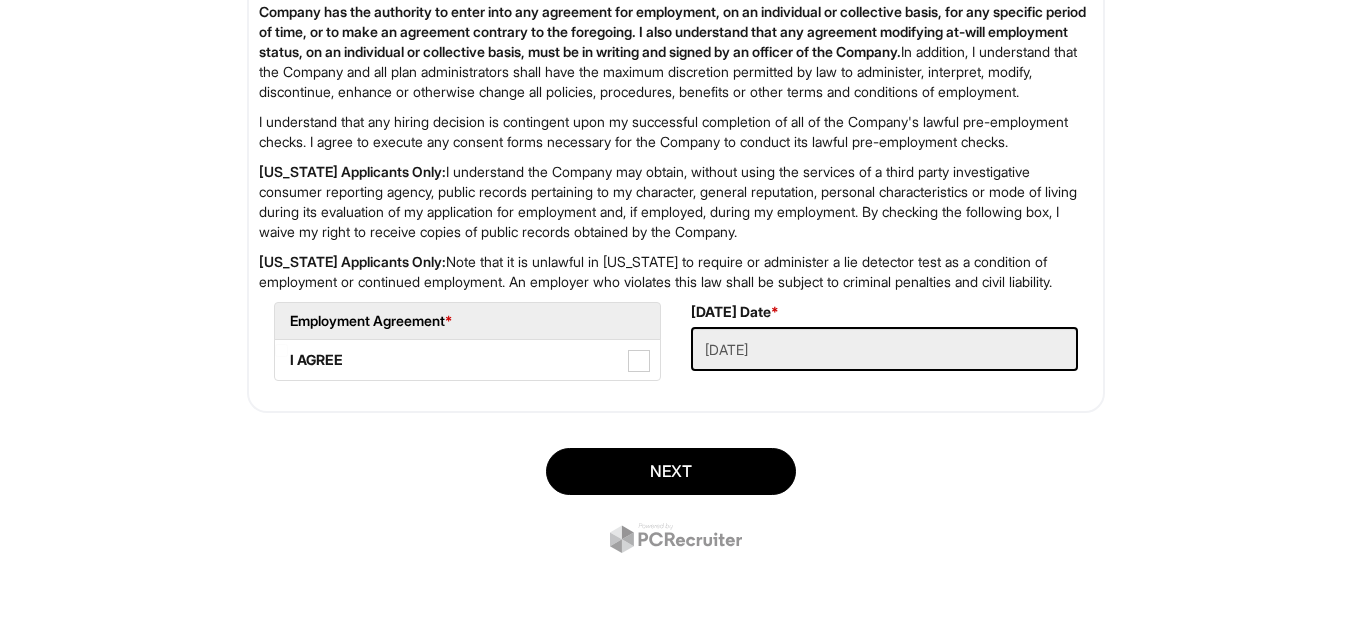 scroll, scrollTop: 3354, scrollLeft: 0, axis: vertical 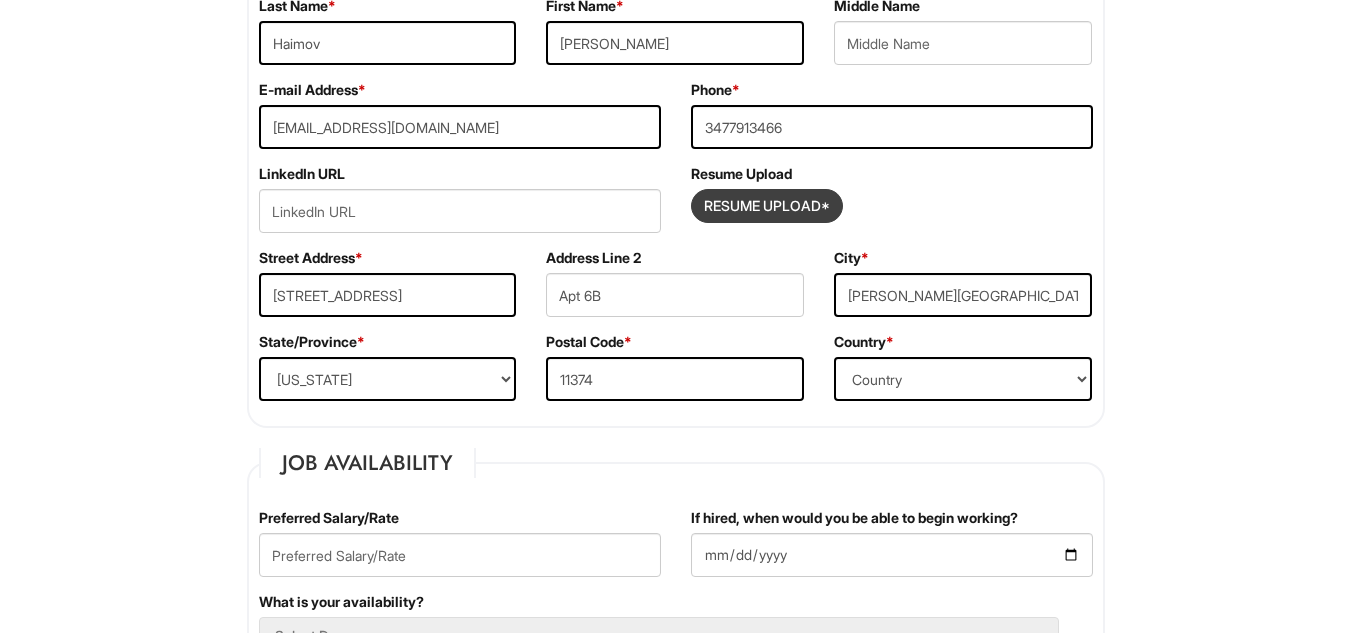 click at bounding box center (767, 206) 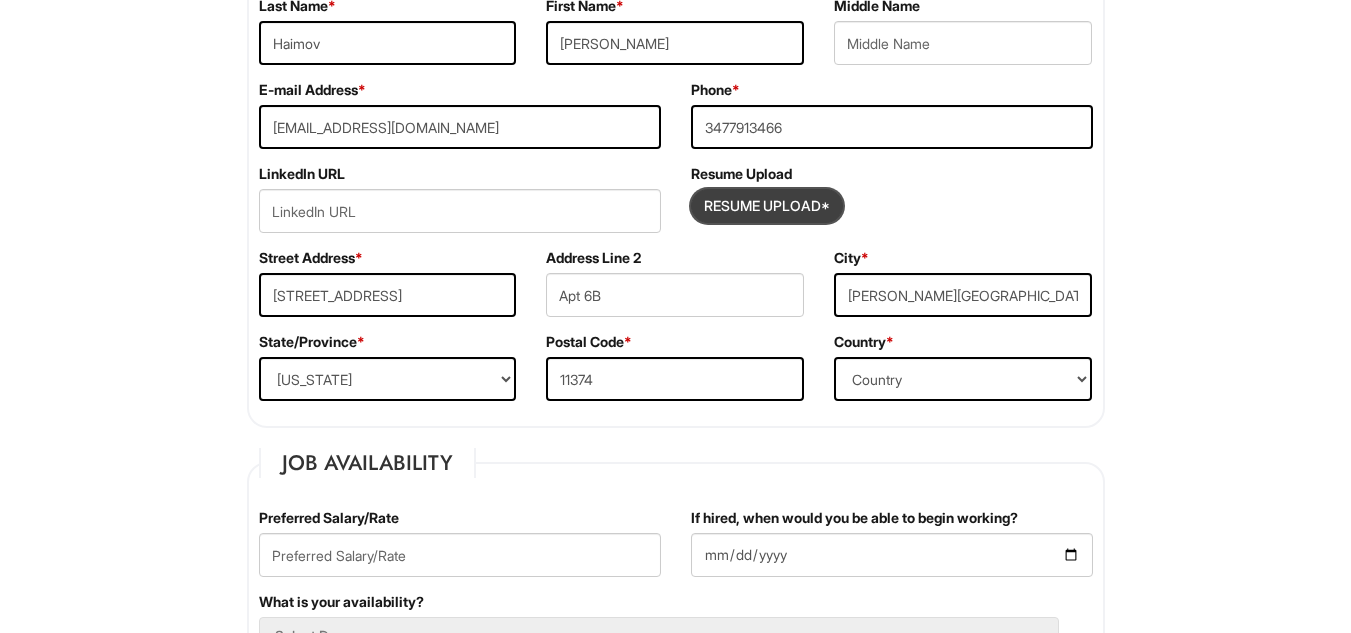 type on "C:\fakepath\Ari Haimov 2025 Resume.pdf" 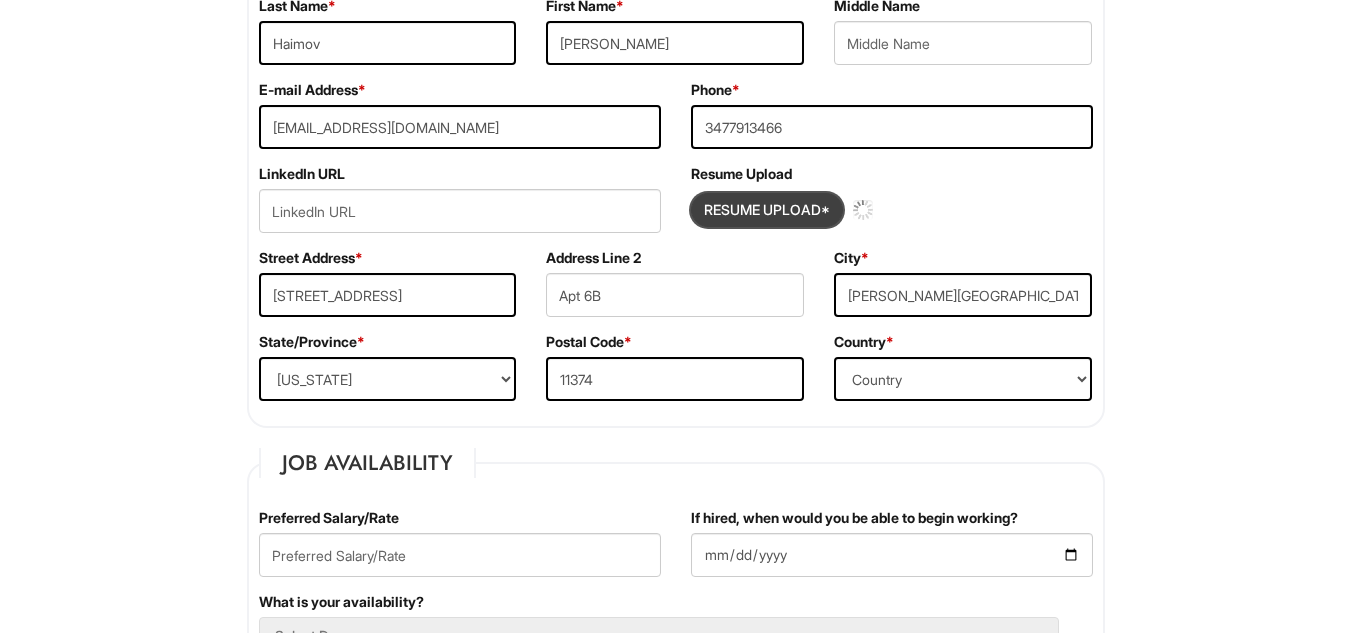 type 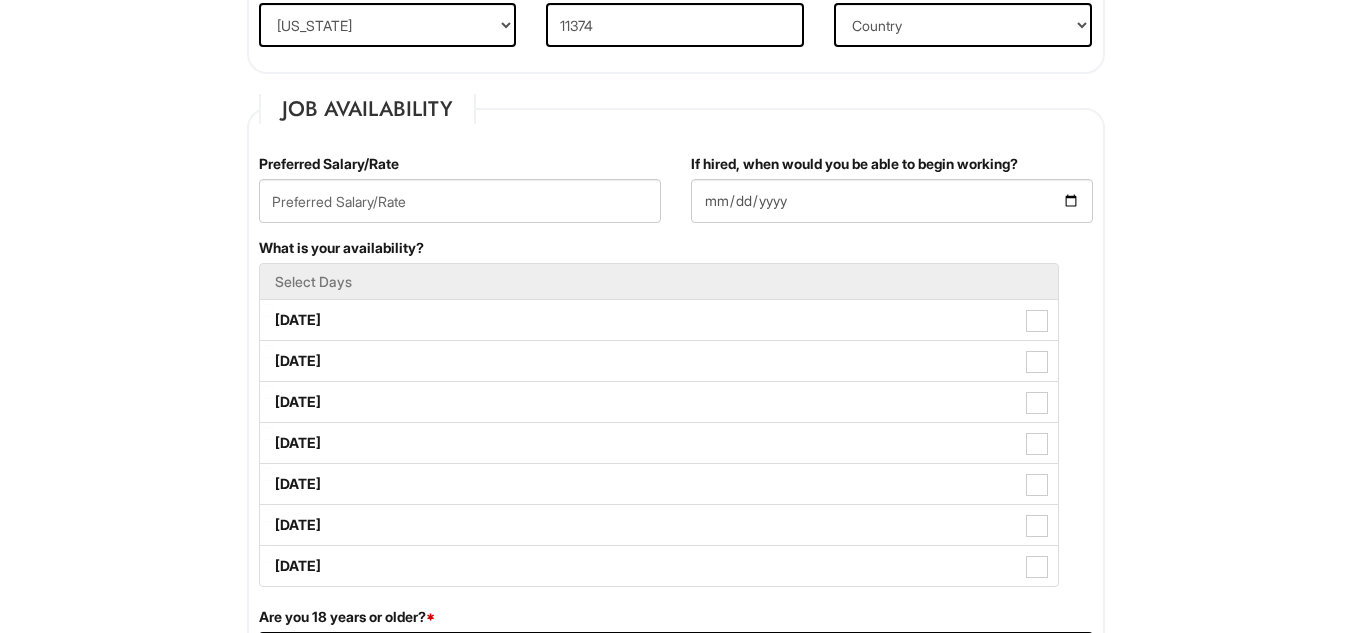 scroll, scrollTop: 755, scrollLeft: 0, axis: vertical 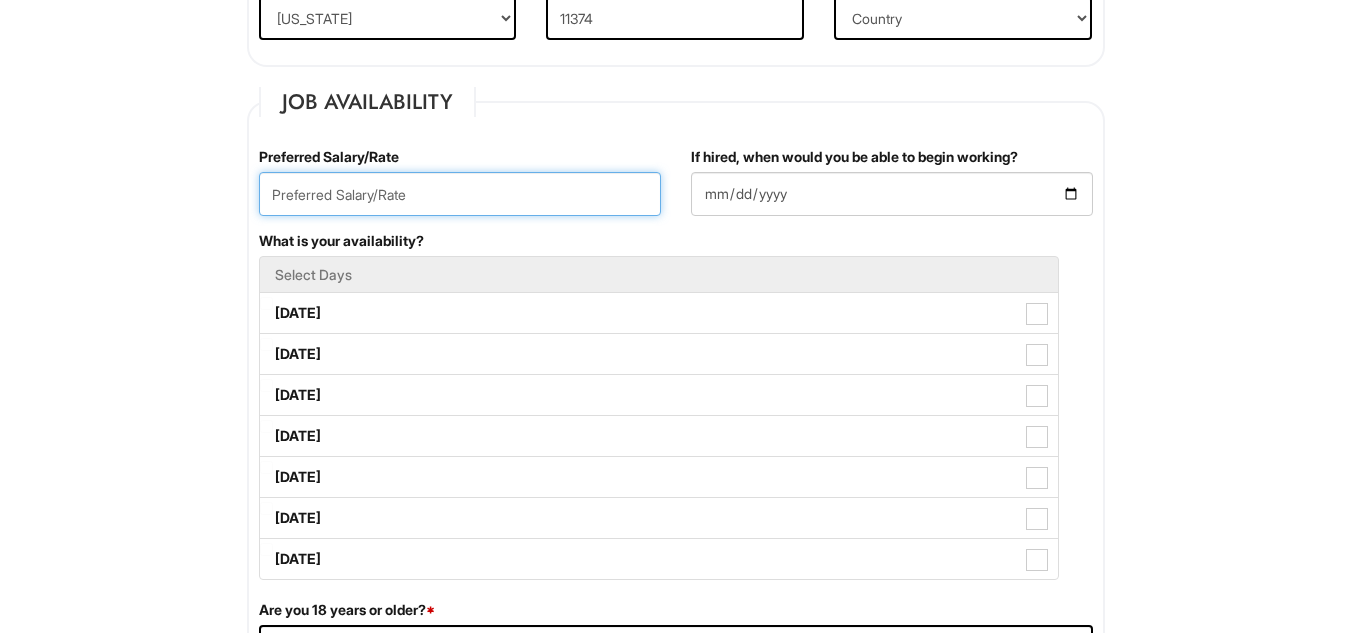 click at bounding box center (460, 194) 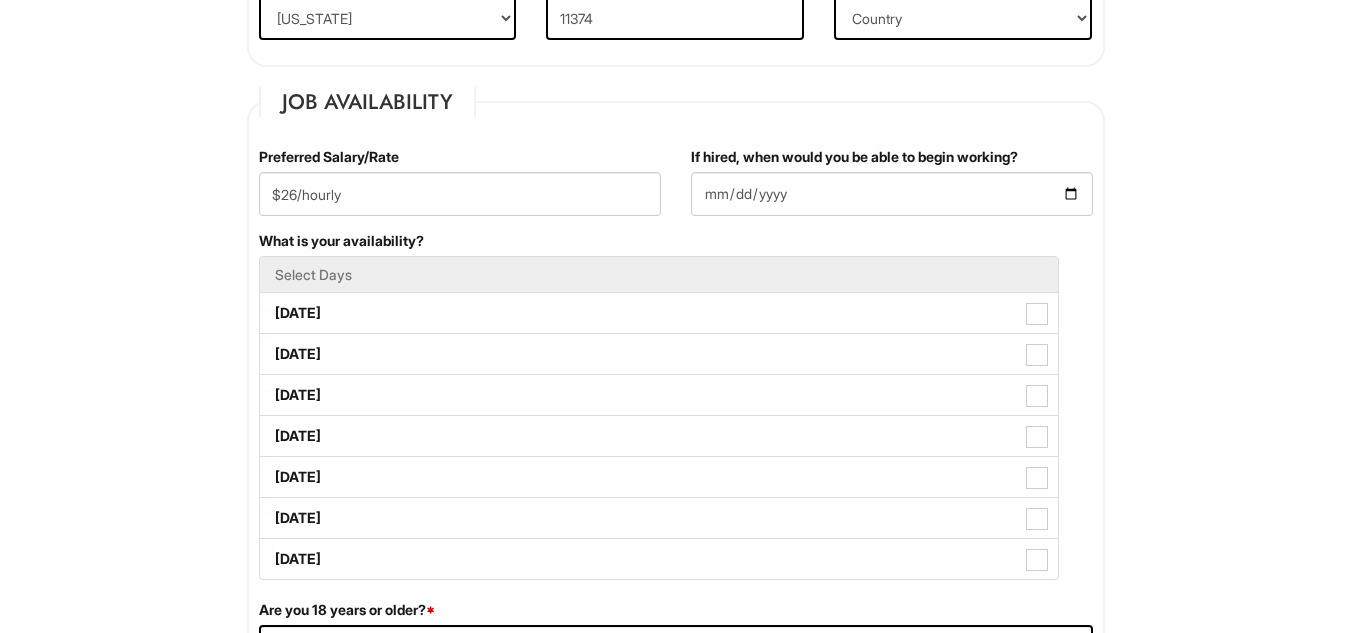 click on "Preferred Salary/Rate   $26/hourly" at bounding box center (460, 189) 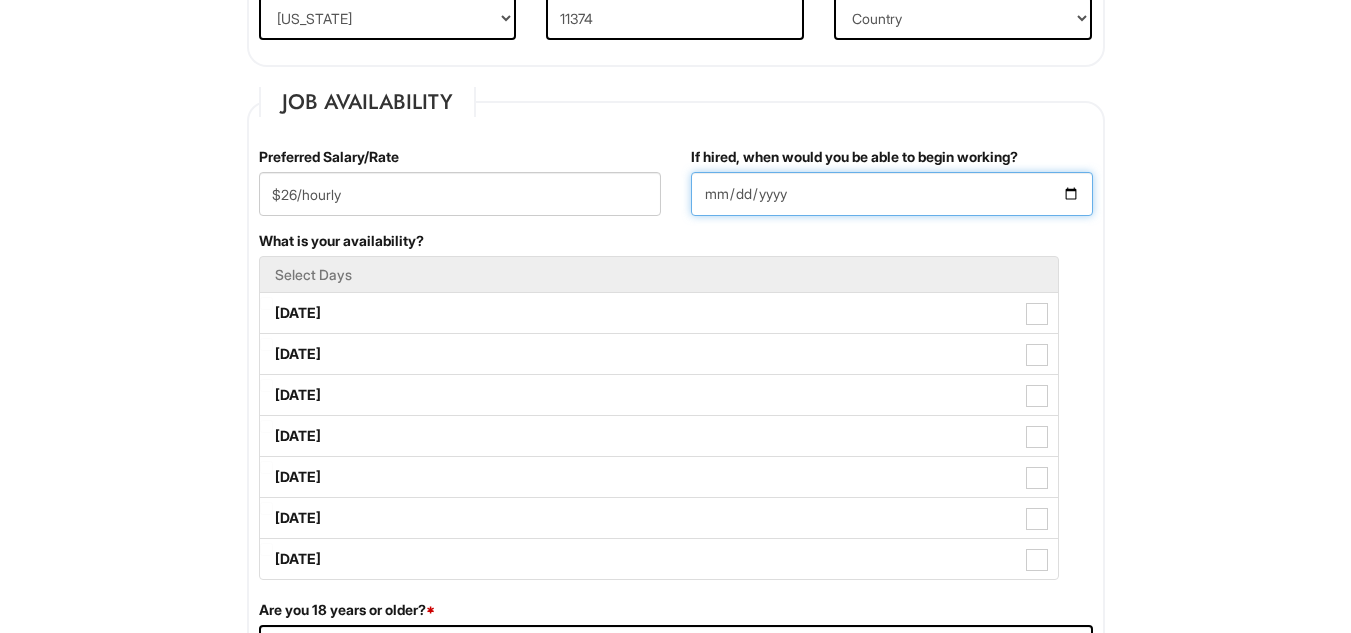 click on "If hired, when would you be able to begin working?" at bounding box center (892, 194) 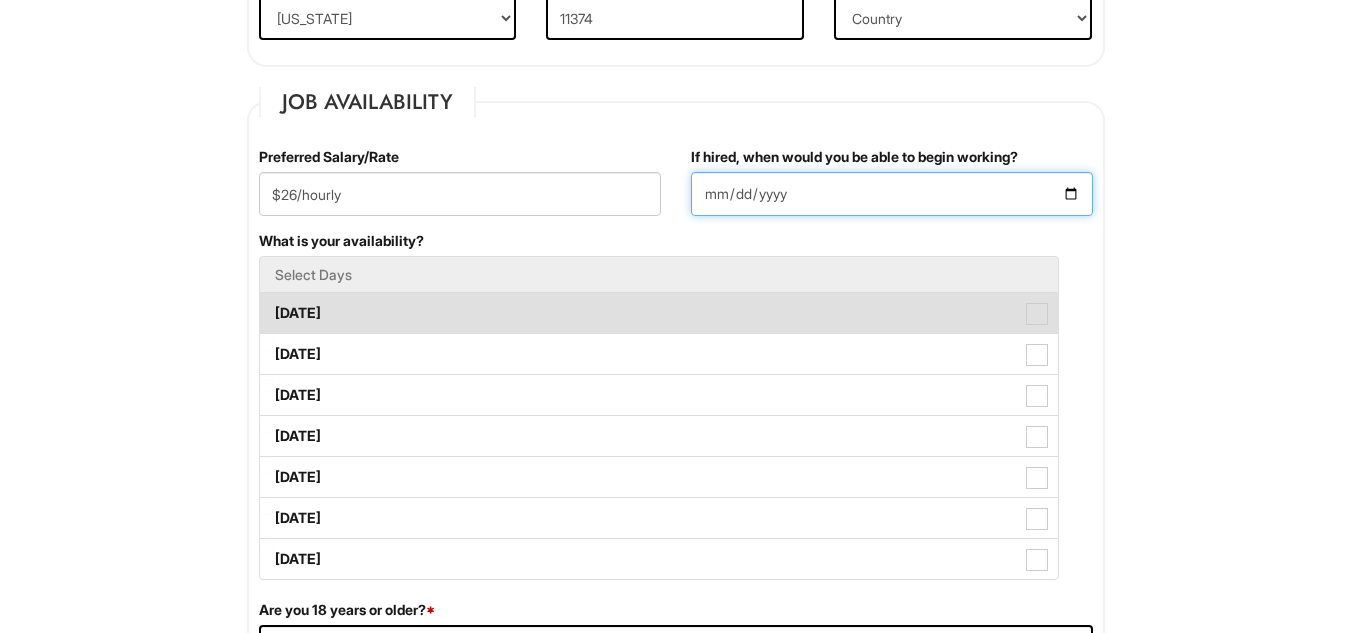 type on "2025-07-28" 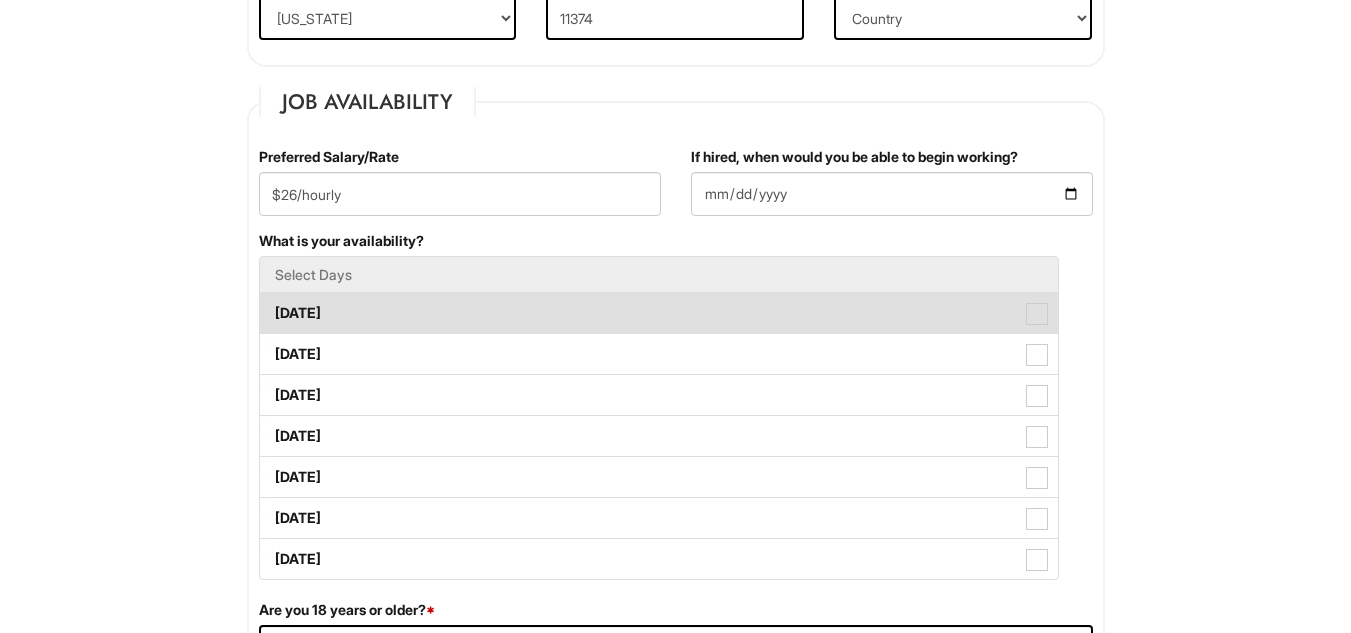 click on "[DATE]" at bounding box center [659, 313] 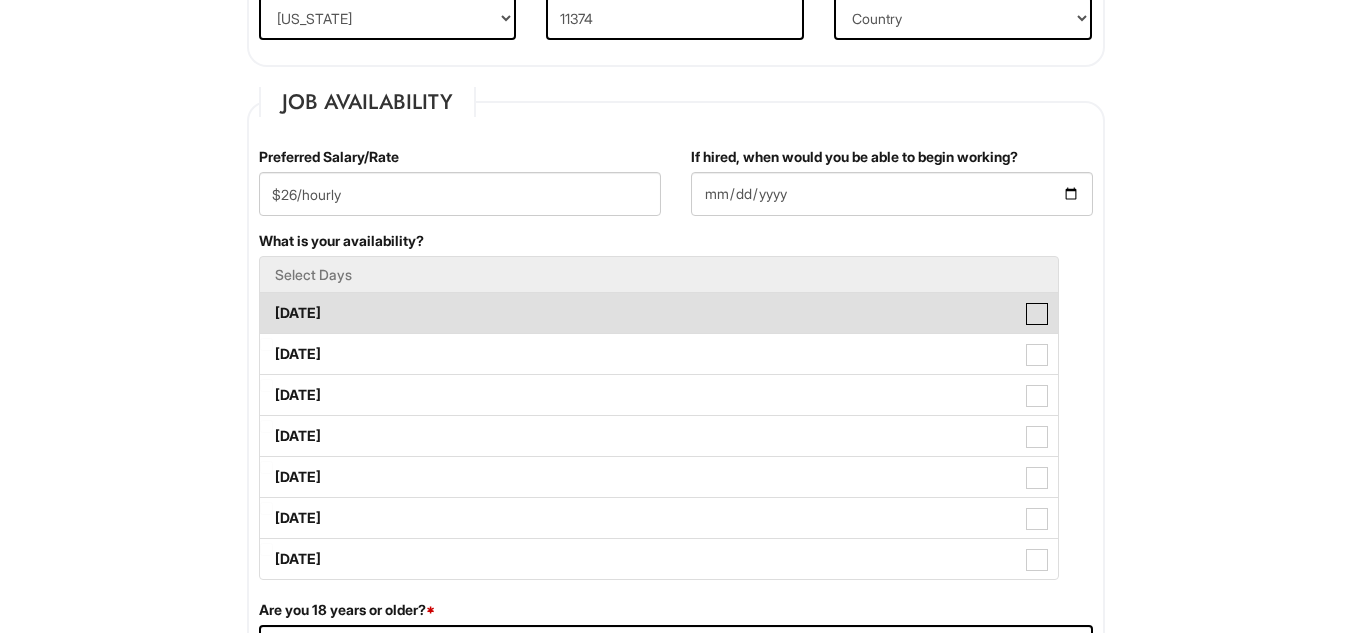 click on "[DATE]" at bounding box center [266, 303] 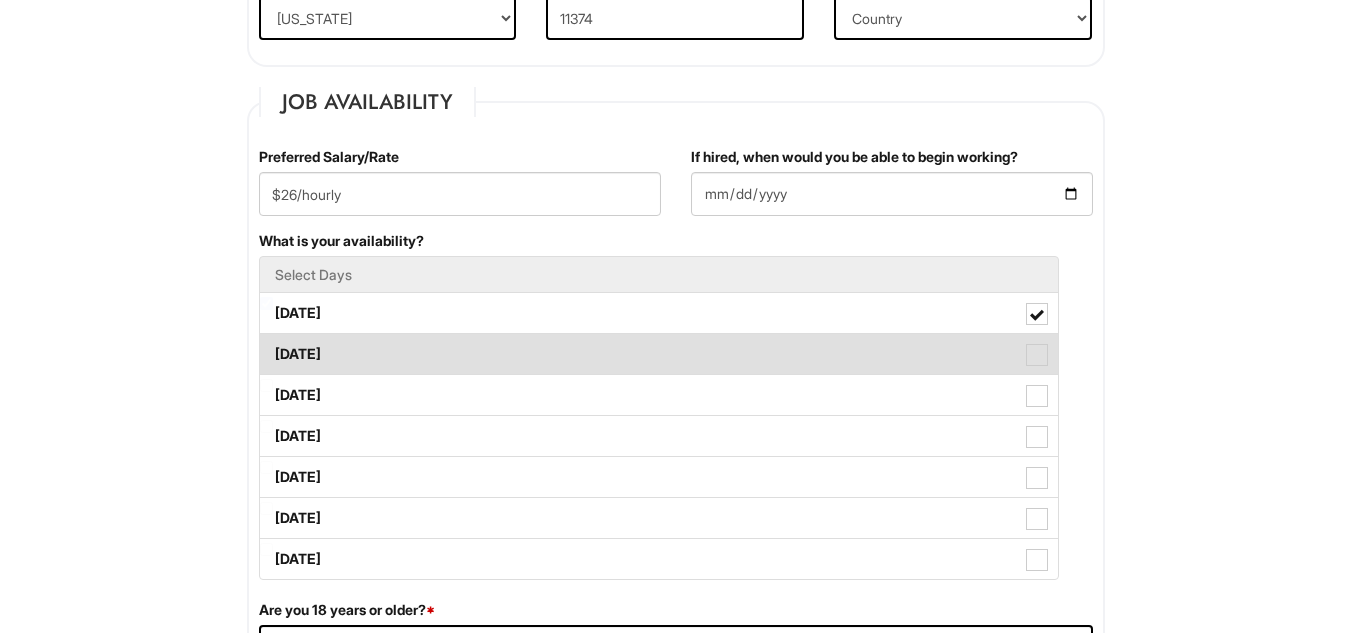 click at bounding box center [1037, 355] 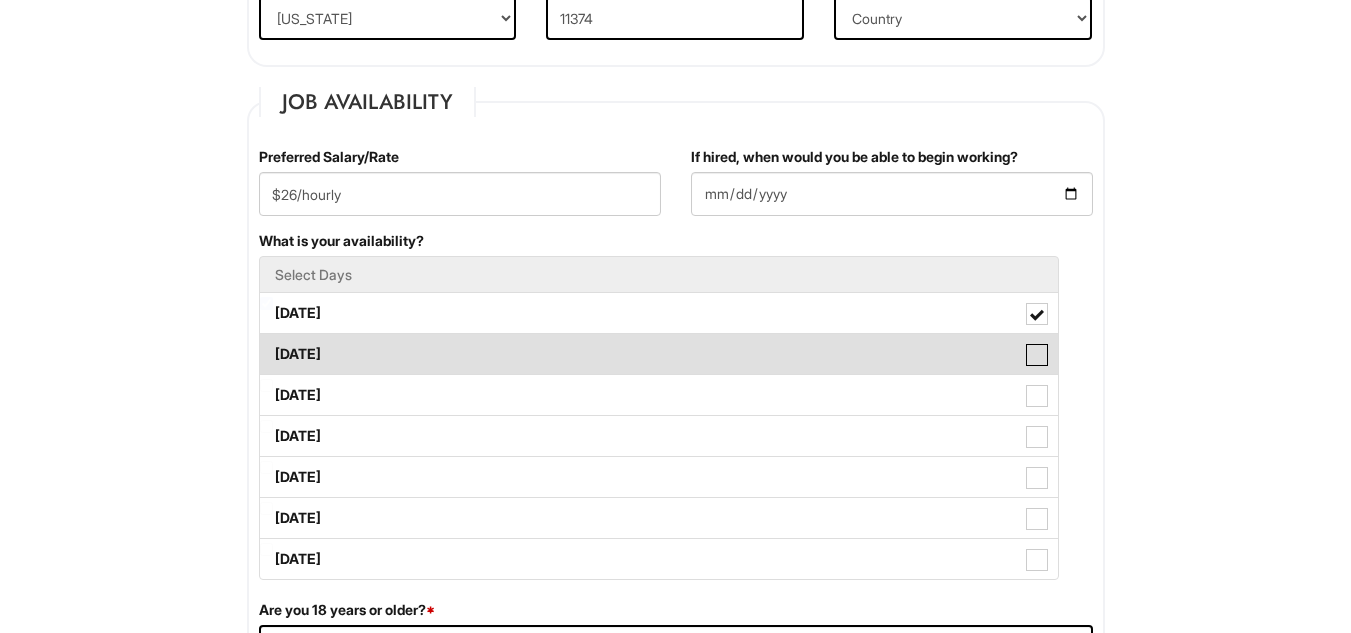 click on "[DATE]" at bounding box center (266, 344) 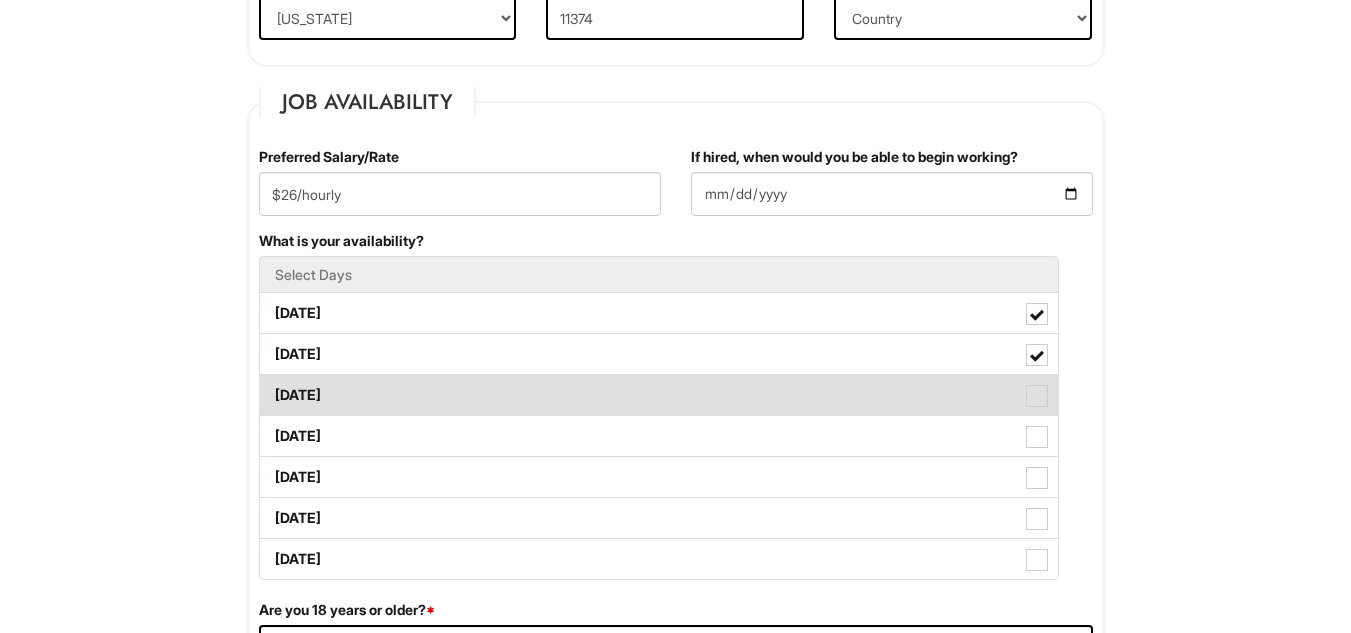 click at bounding box center [1037, 396] 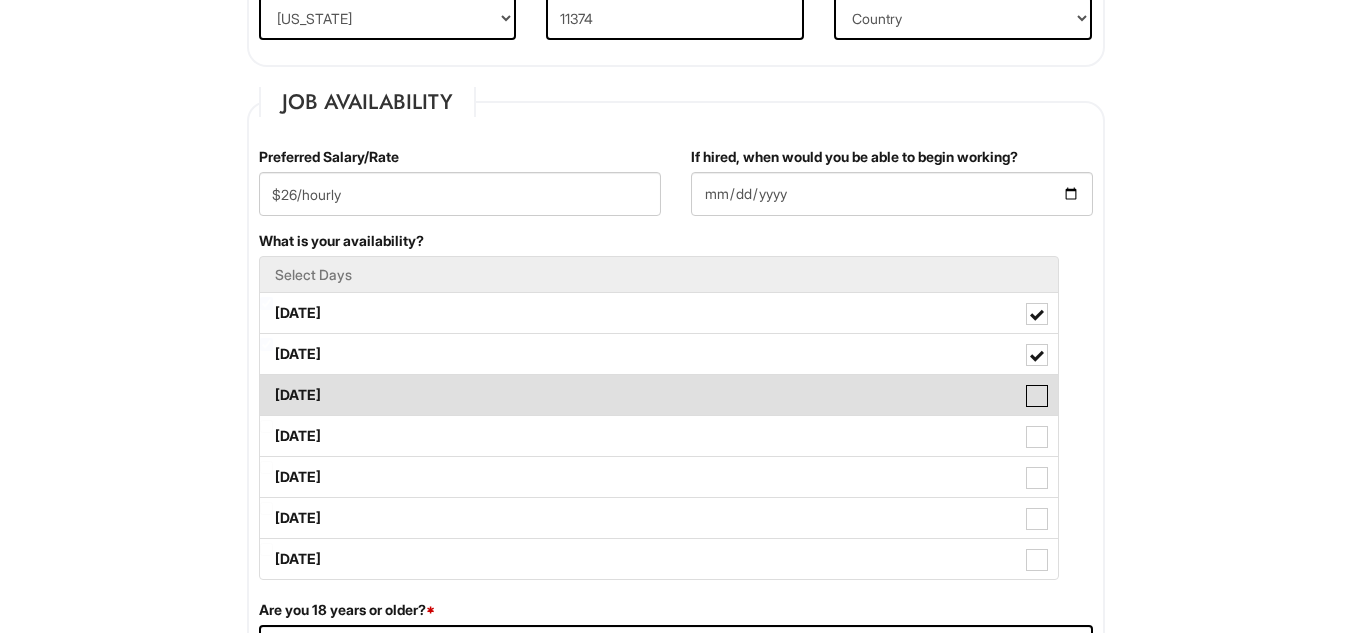 click on "[DATE]" at bounding box center (266, 385) 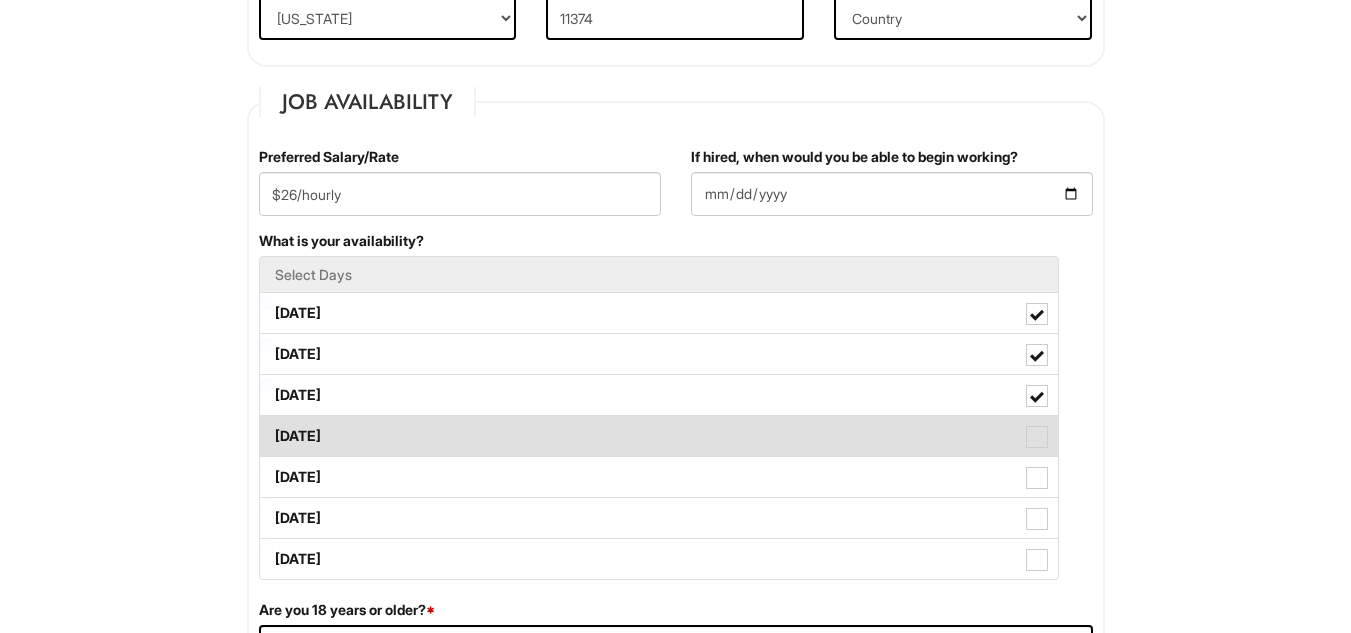 click on "[DATE]" at bounding box center [659, 436] 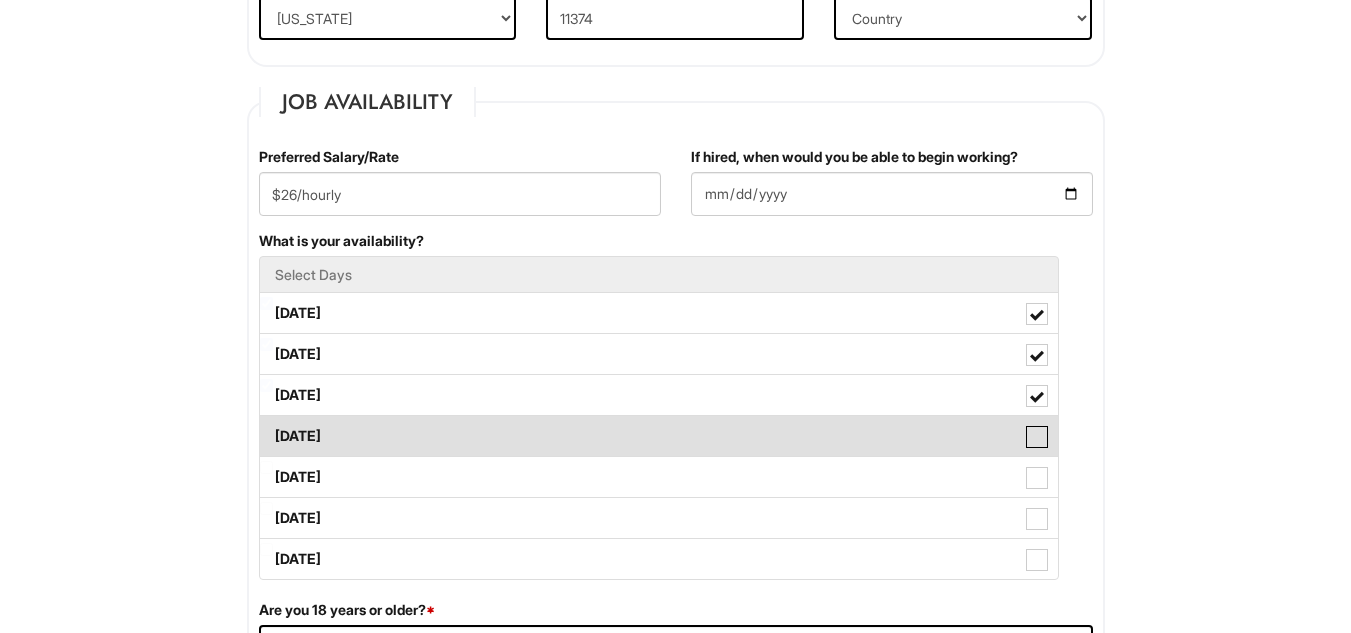 click on "[DATE]" at bounding box center [266, 426] 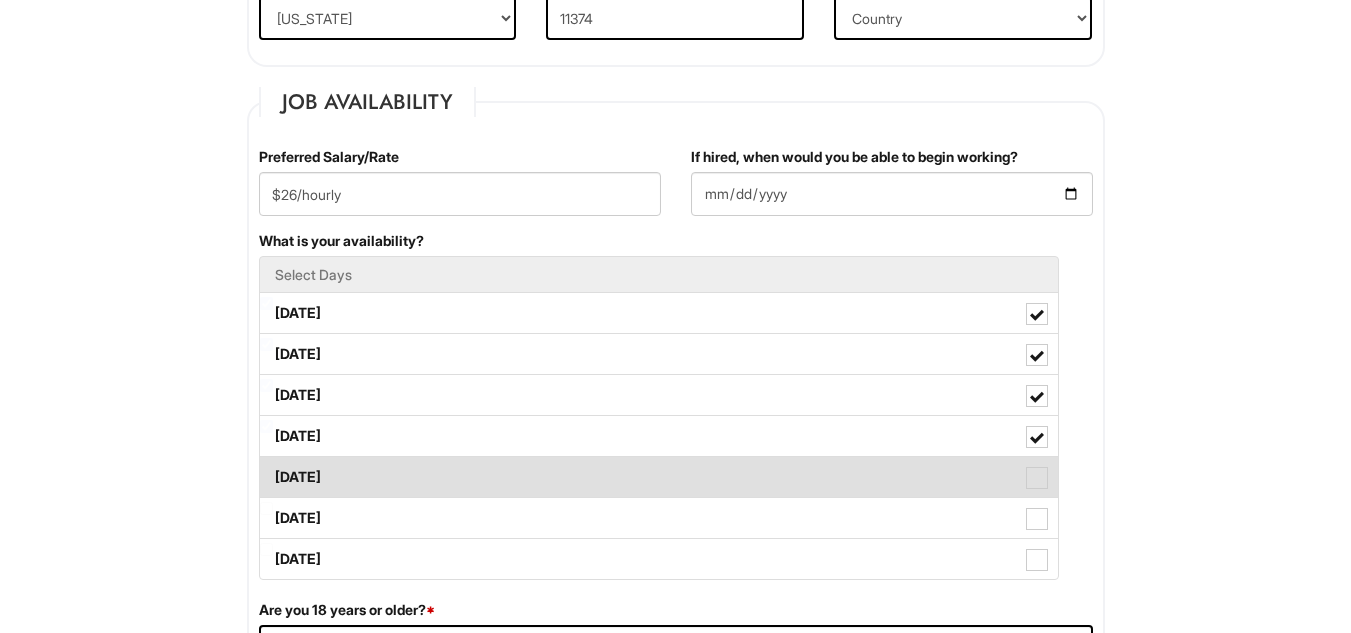 click at bounding box center [1037, 478] 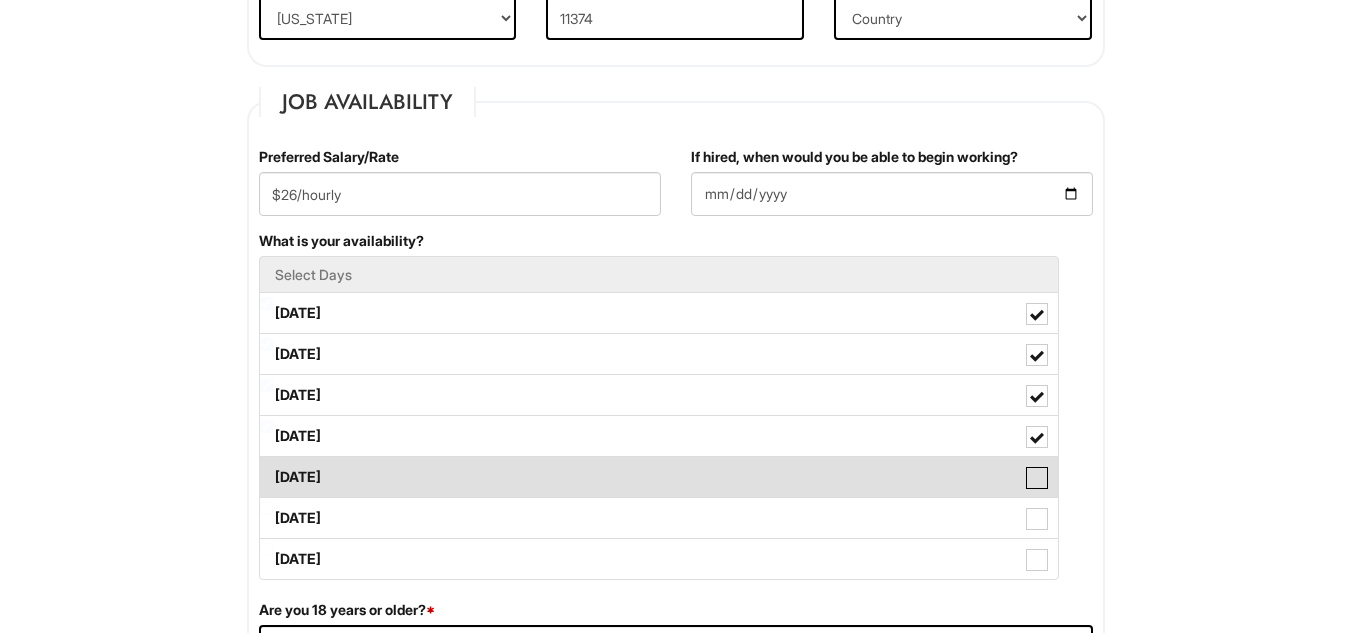 click on "[DATE]" at bounding box center [266, 467] 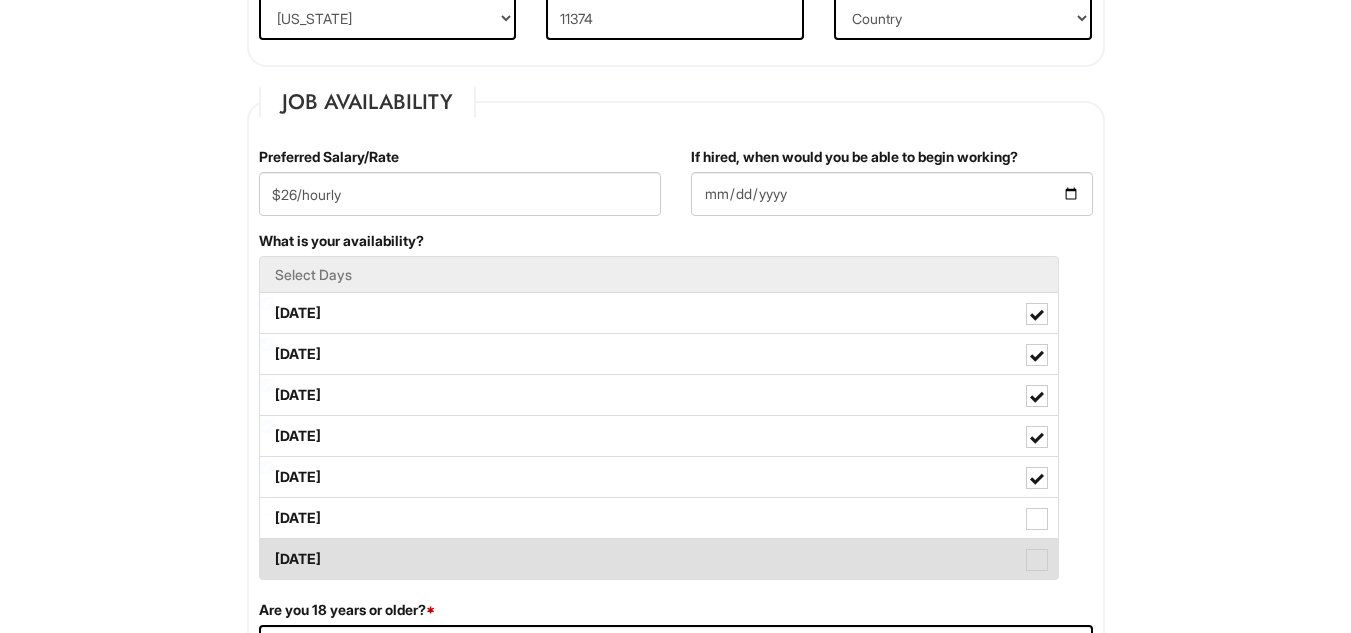 click at bounding box center [1037, 560] 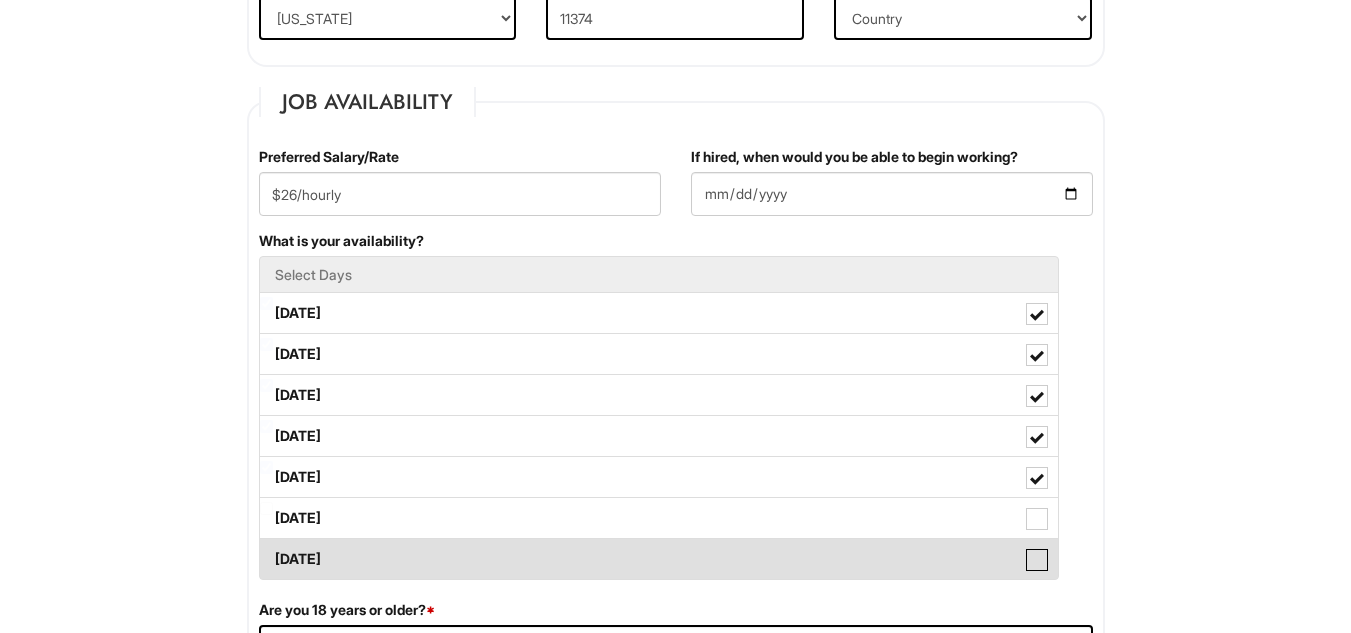 click on "[DATE]" at bounding box center (266, 549) 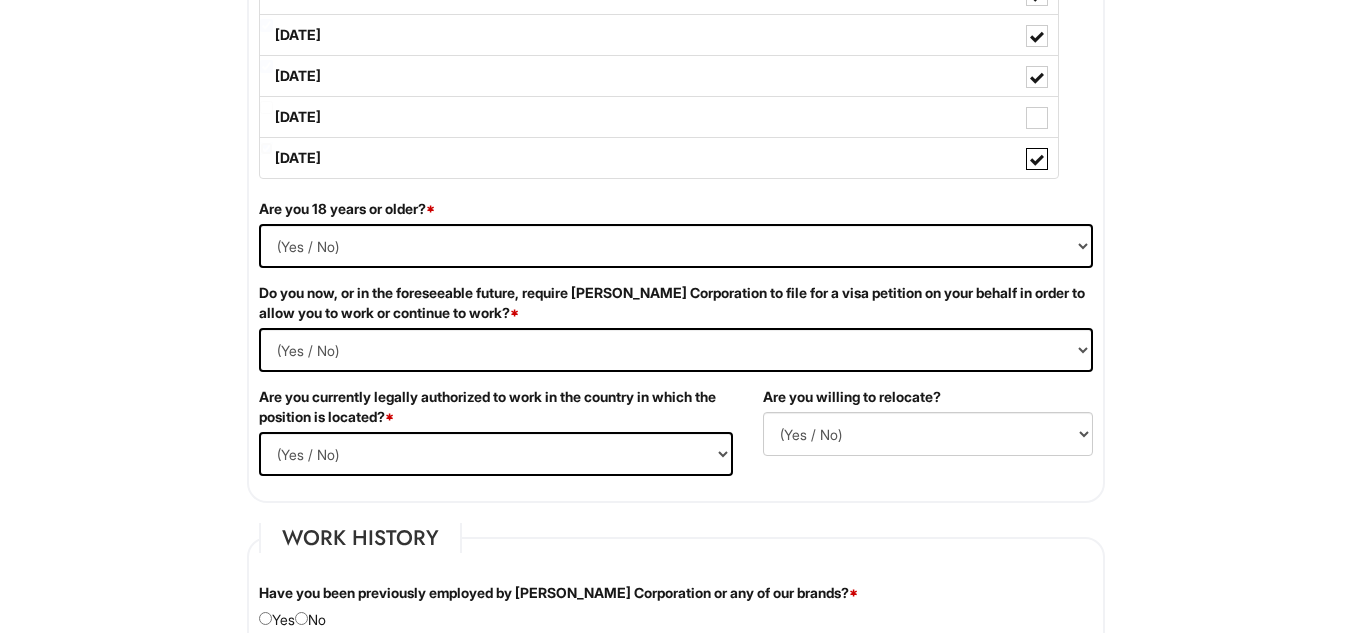 scroll, scrollTop: 1196, scrollLeft: 0, axis: vertical 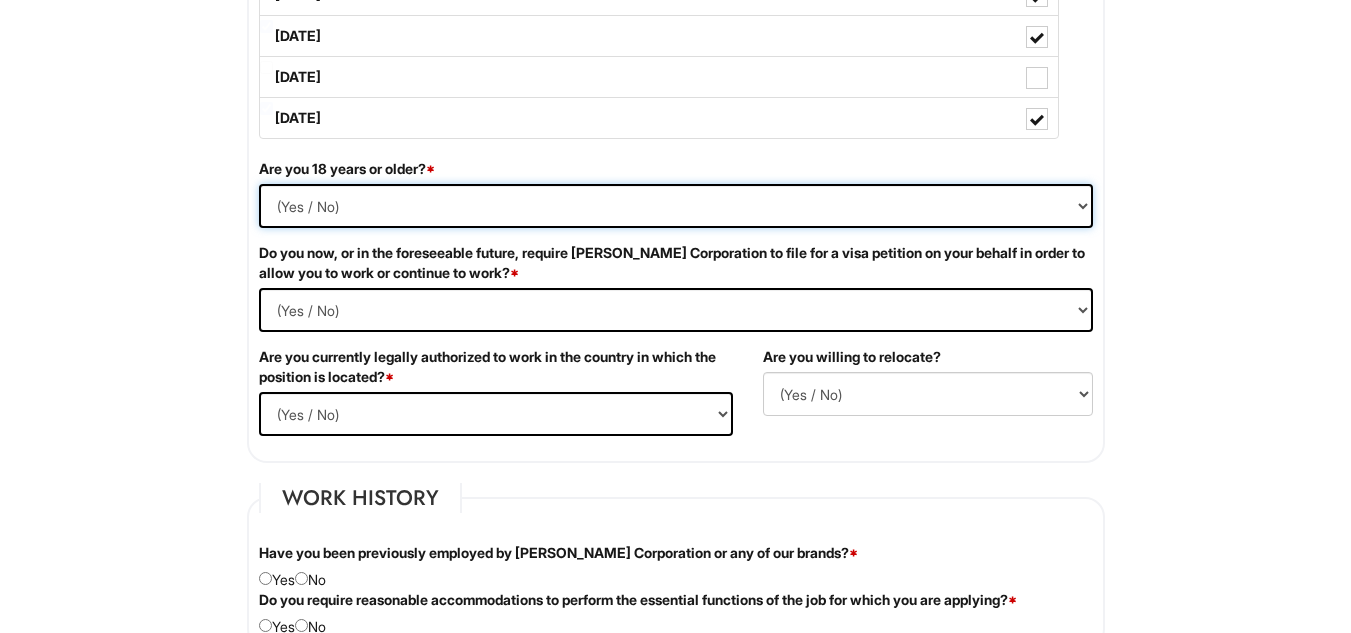 click on "(Yes / No) Yes No" at bounding box center [676, 206] 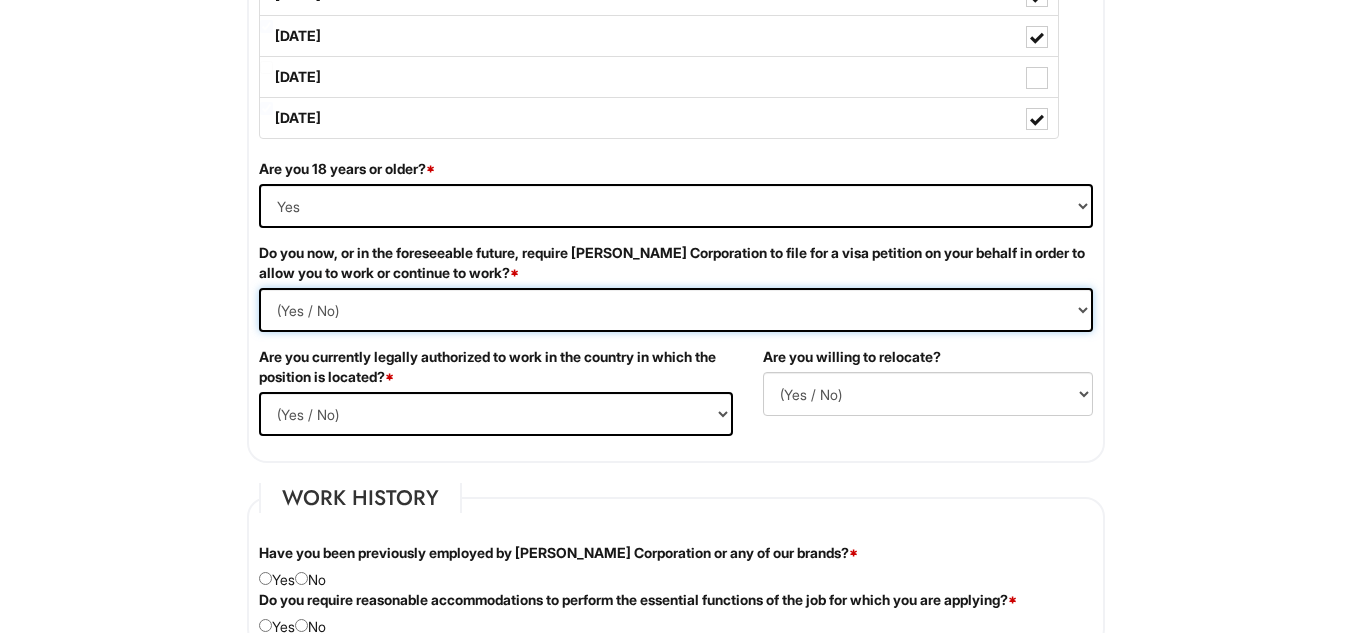click on "(Yes / No) Yes No" at bounding box center [676, 310] 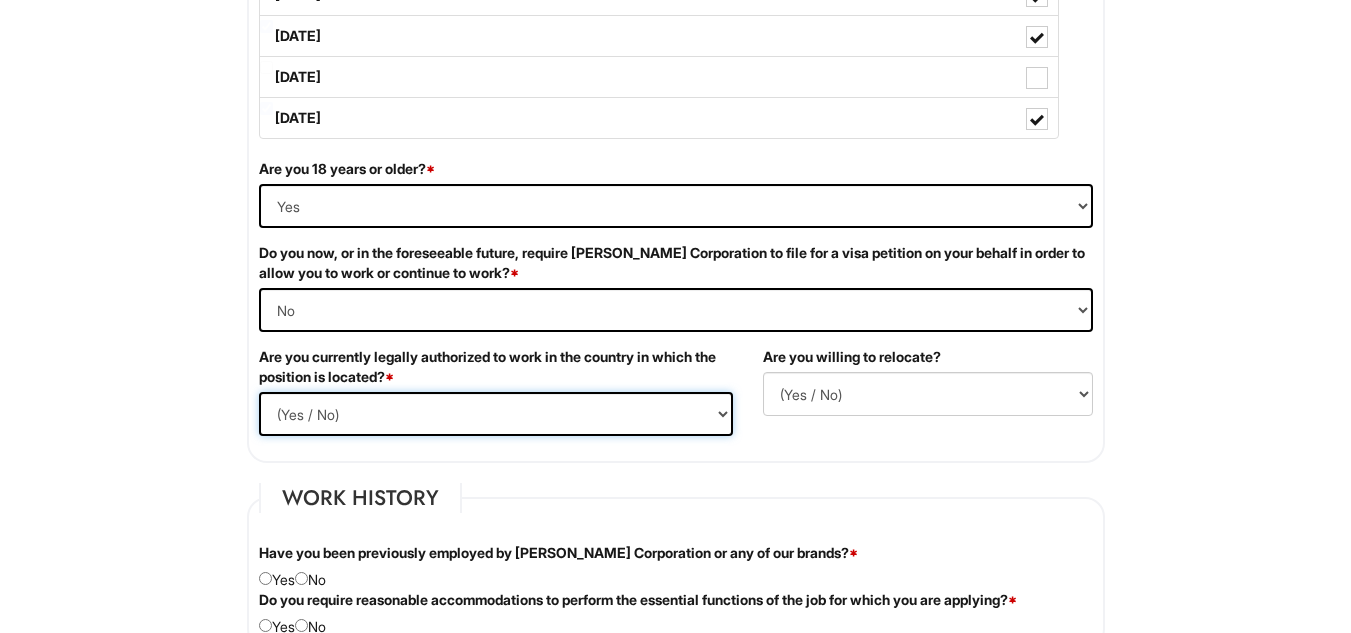 click on "(Yes / No) Yes No" at bounding box center (496, 414) 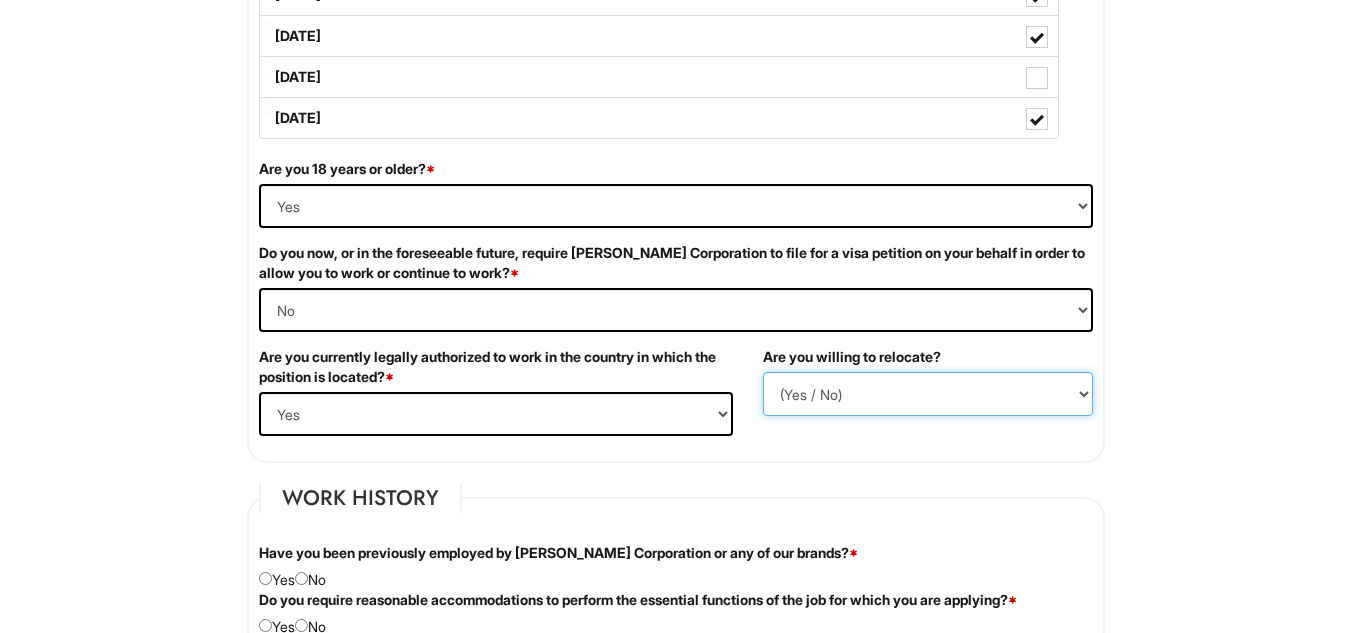 click on "(Yes / No) No Yes" at bounding box center (928, 394) 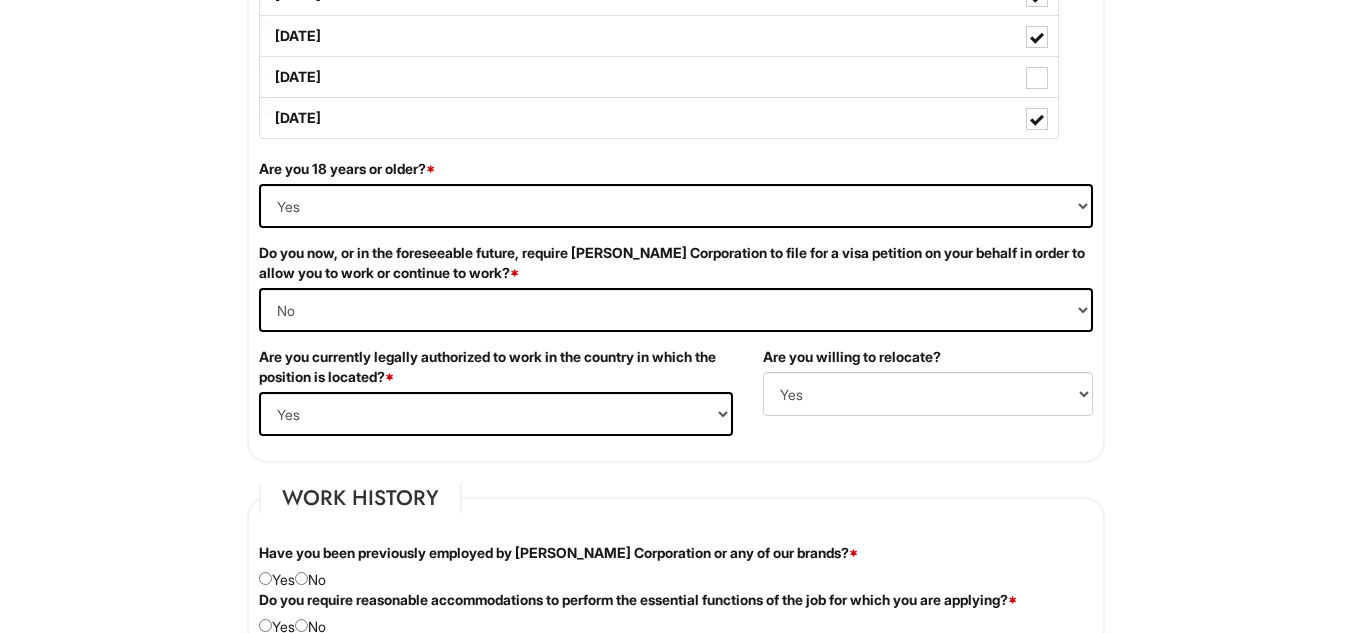 click on "1 2 3 Sales Supervisor, Emporio Armani PLEASE COMPLETE ALL REQUIRED FIELDS
We are an Equal Opportunity Employer. All persons shall have the opportunity to be considered for employment without regard to their race, color, creed, religion, national origin, ancestry, citizenship status, age, disability, gender, sex, sexual orientation, veteran status, genetic information or any other characteristic protected by applicable federal, state or local laws. We will endeavor to make a reasonable accommodation to the known physical or mental limitations of a qualified applicant with a disability unless the accommodation would impose an undue hardship on the operation of our business. If you believe you require such assistance to complete this form or to participate in an interview, please let us know.
Personal Information
Last Name  *   Haimov
First Name  *   Ari
Middle Name
E-mail Address  *   arihaim2002@gmail.com
Phone  *   3477913466
LinkedIn URL
Resume Upload   Resume Upload*
*" at bounding box center (676, 762) 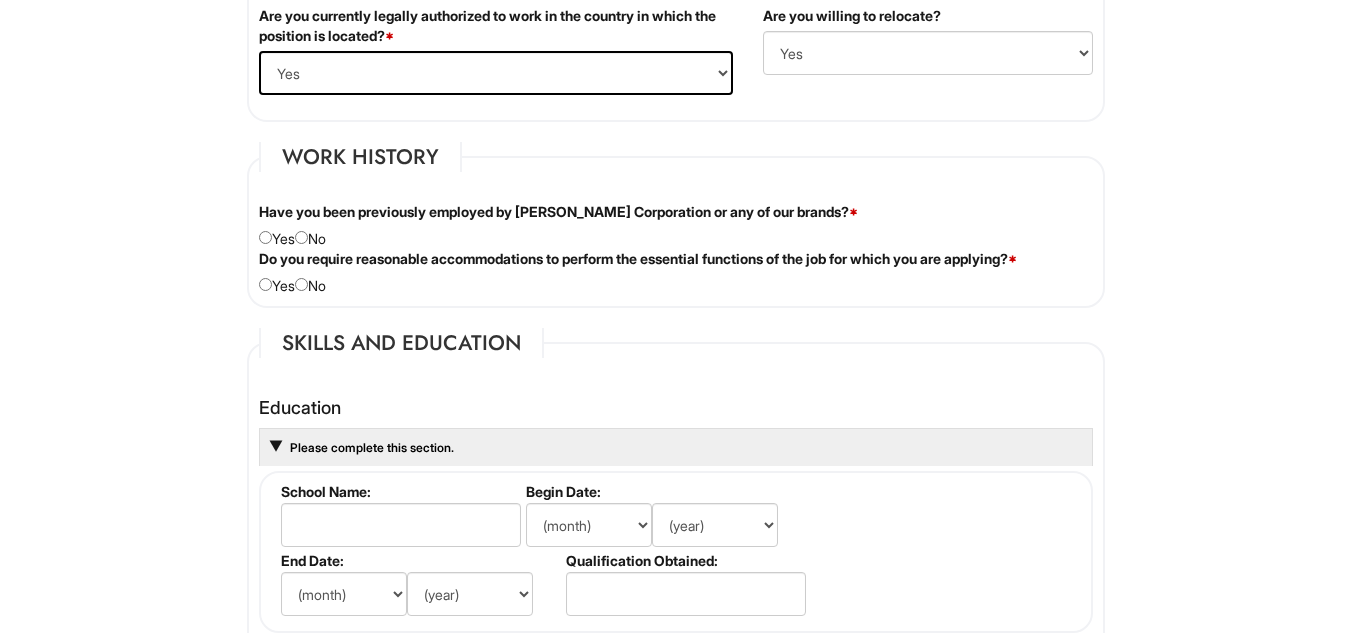 scroll, scrollTop: 1577, scrollLeft: 0, axis: vertical 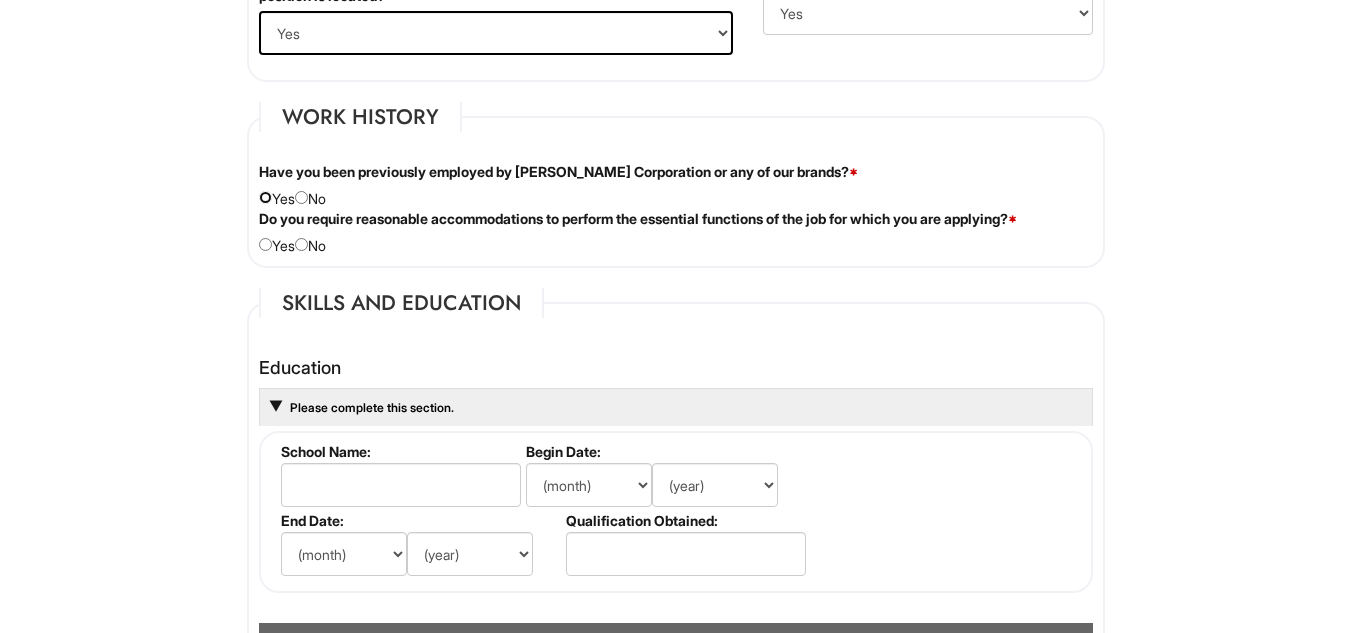 click at bounding box center (265, 197) 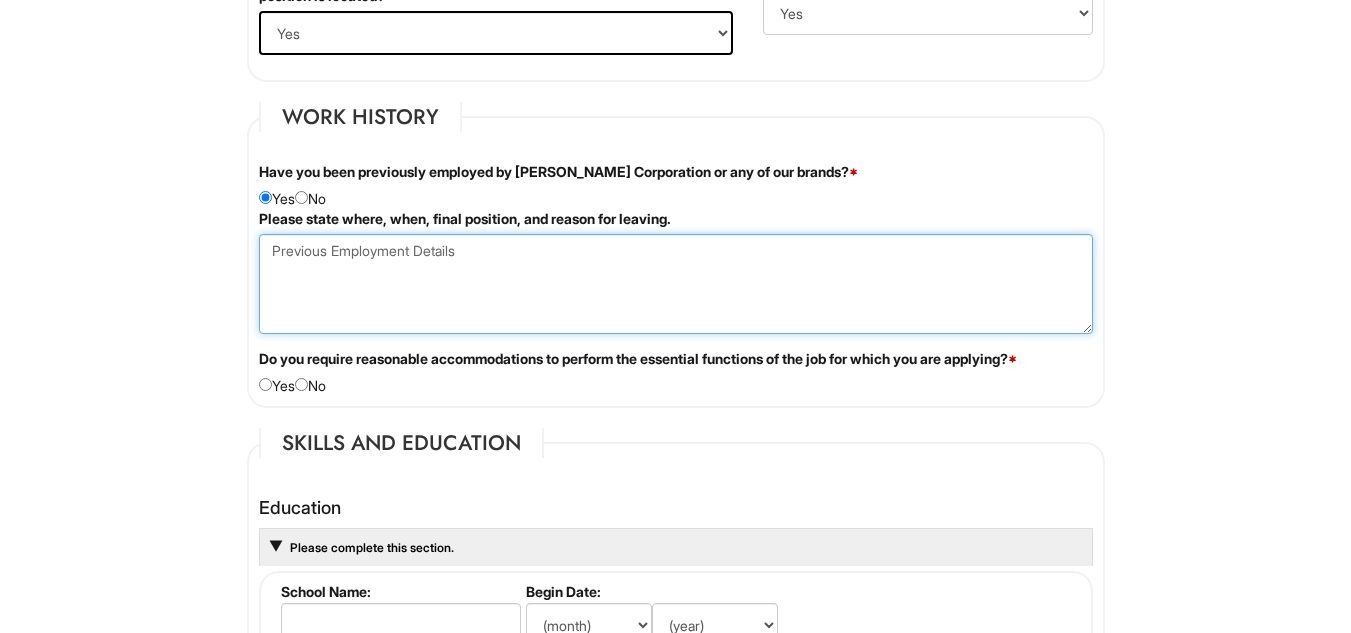 click at bounding box center [676, 284] 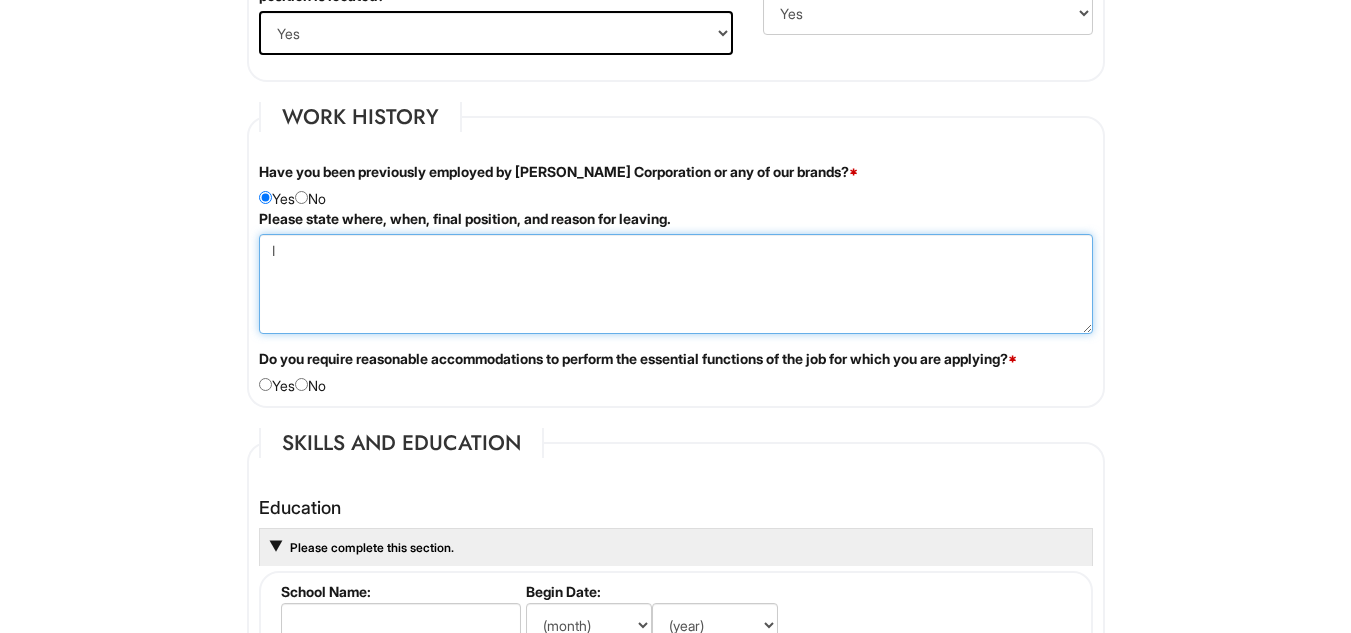 type on "I" 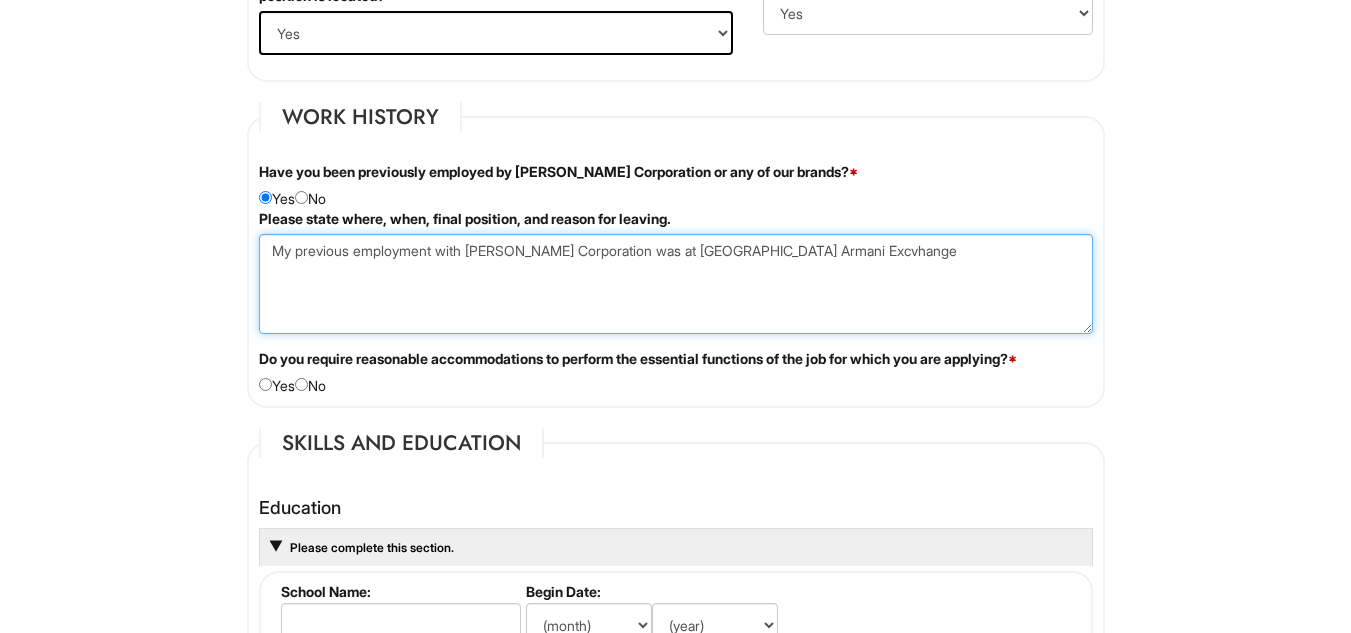 click on "My previous employment with Giorgio Armani Corporation was at Elmhurst Queens Center Mall Armani Excvhange" at bounding box center (676, 284) 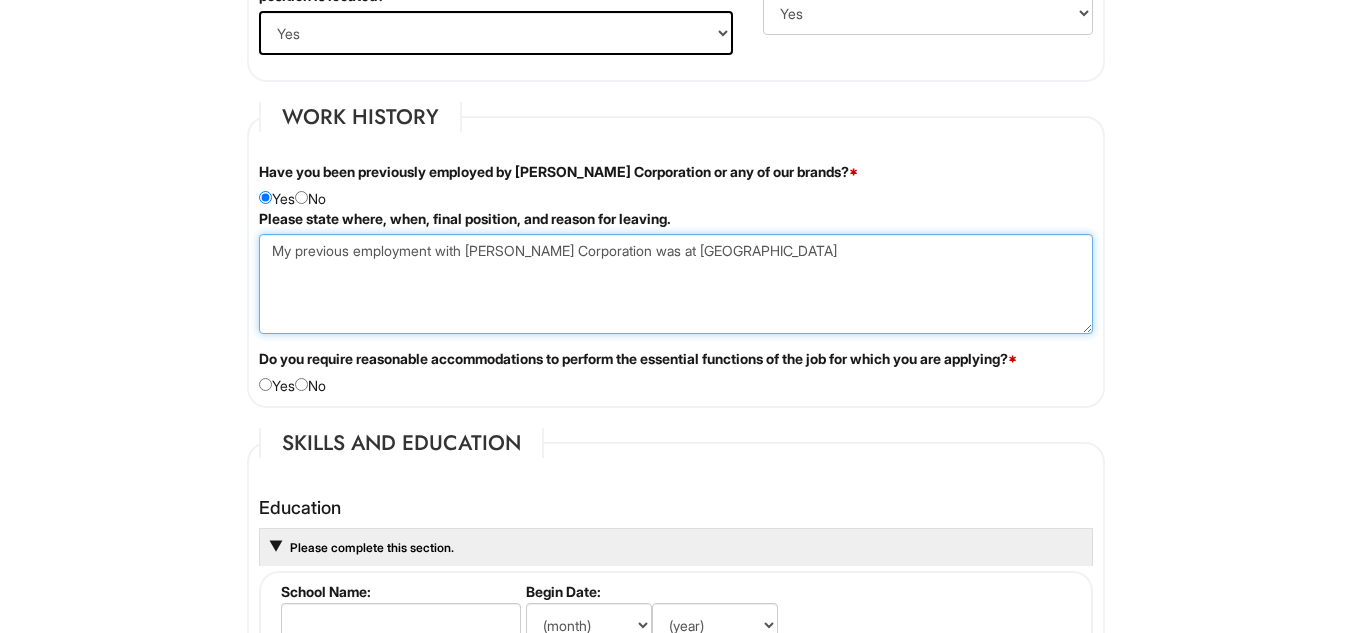 click on "My previous employment with Giorgio Armani Corporation was at Elmhurst Queens Center Mall Armani Exchange" at bounding box center (676, 284) 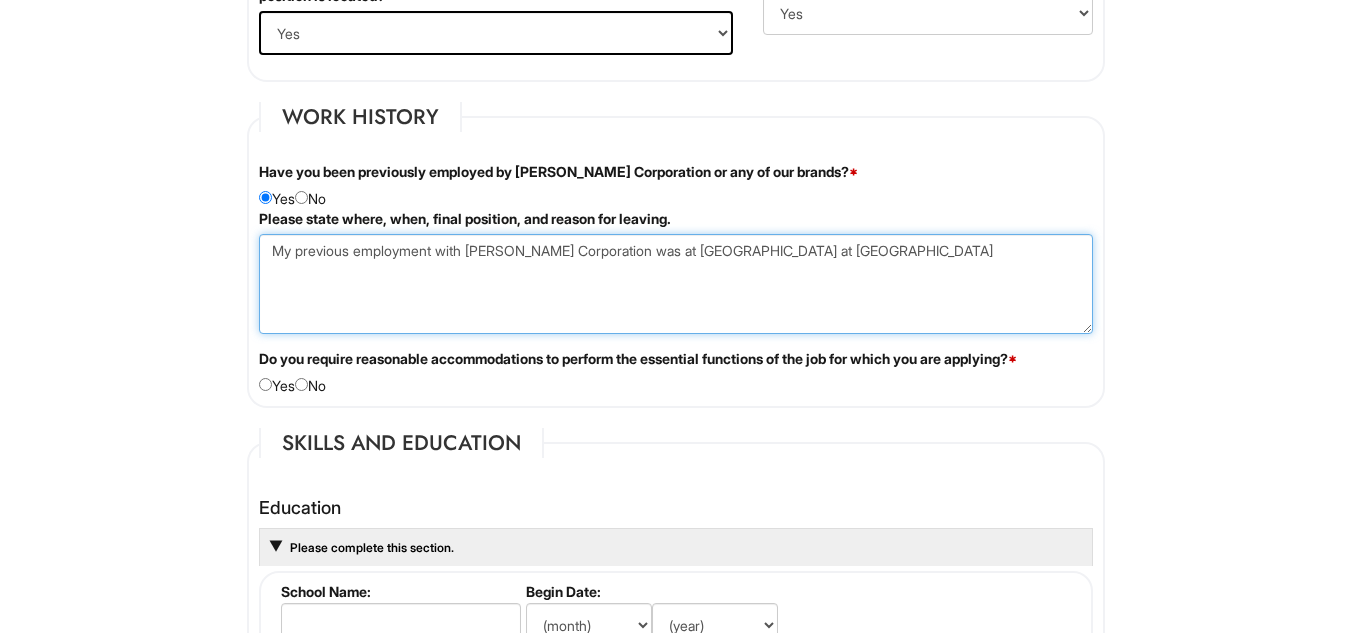 click on "My previous employment with Giorgio Armani Corporation was at Elmhurst Queens Center Mall at Armani Exchange" at bounding box center (676, 284) 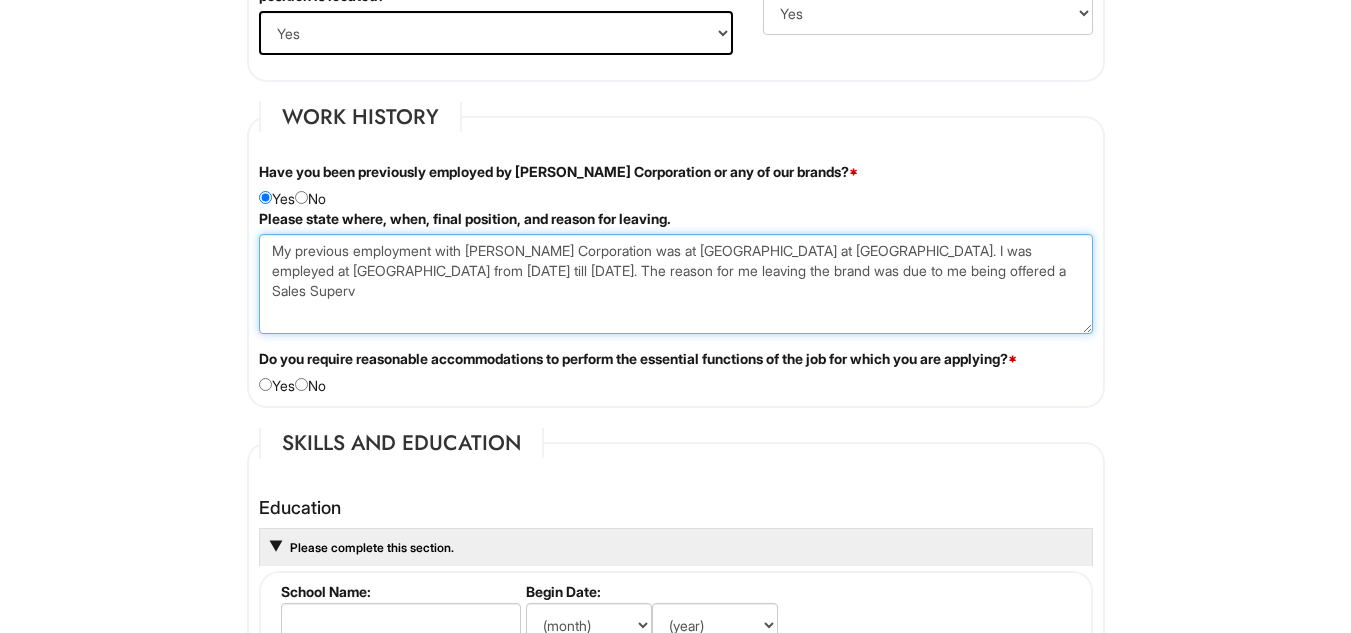click on "My previous employment with Giorgio Armani Corporation was at Elmhurst Queens Center Mall at Armani Exchange. I was empleyed at AX from November of 2021 till September of 2022. The reason for me leaving the brand was due to me being offered a Sales Superv" at bounding box center (676, 284) 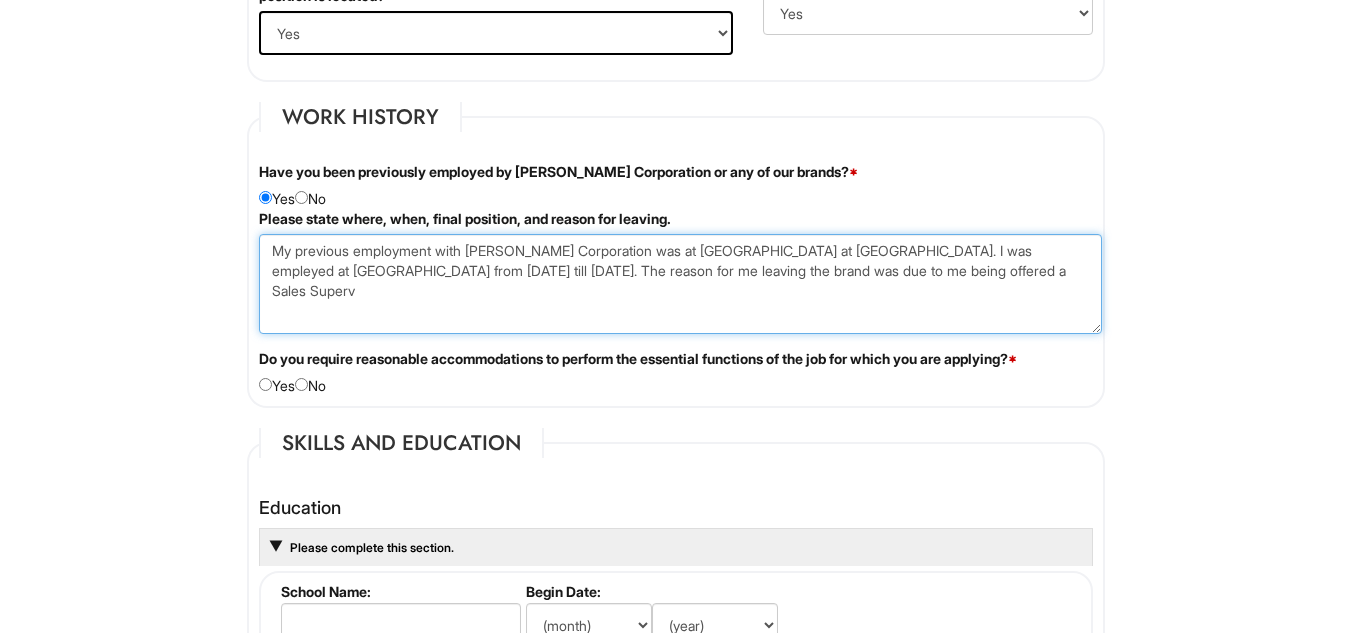 drag, startPoint x: 1089, startPoint y: 330, endPoint x: 1098, endPoint y: 340, distance: 13.453624 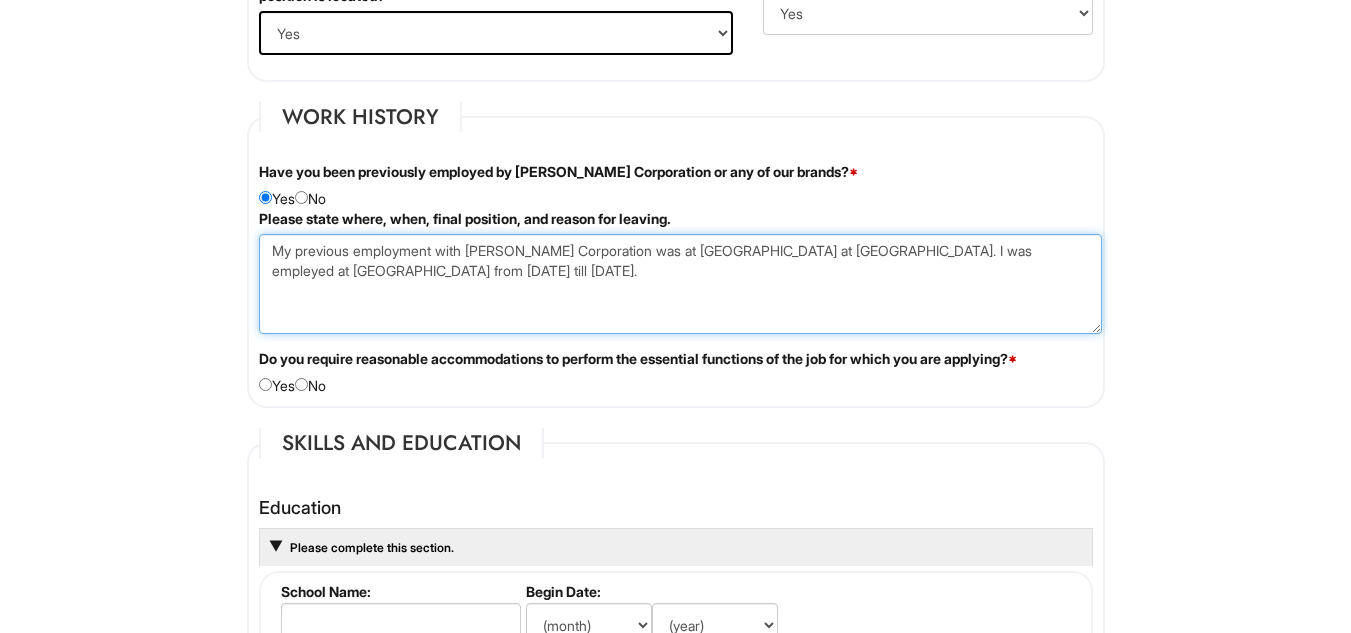 click on "My previous employment with Giorgio Armani Corporation was at Elmhurst Queens Center Mall at Armani Exchange. I was empleyed at AX from November of 2021 till September of 2022." at bounding box center (680, 284) 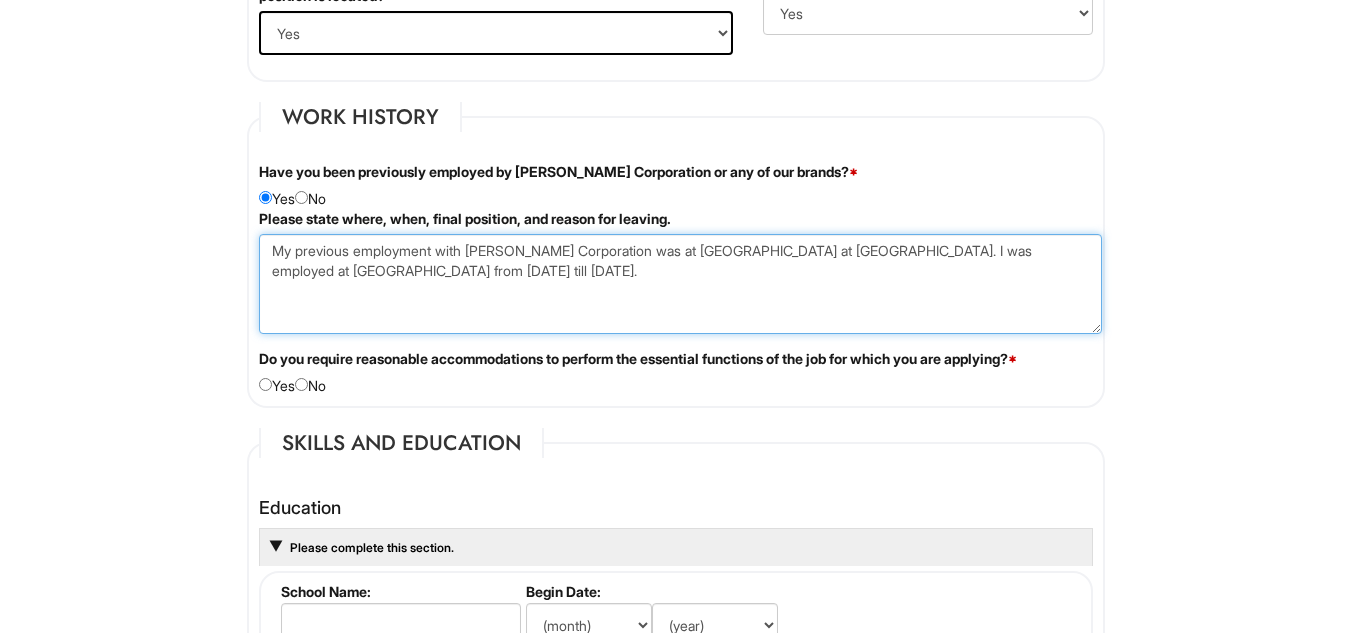 click on "My previous employment with Giorgio Armani Corporation was at Elmhurst Queens Center Mall at Armani Exchange. I was employed at AX from November of 2021 till September of 2022." at bounding box center (680, 284) 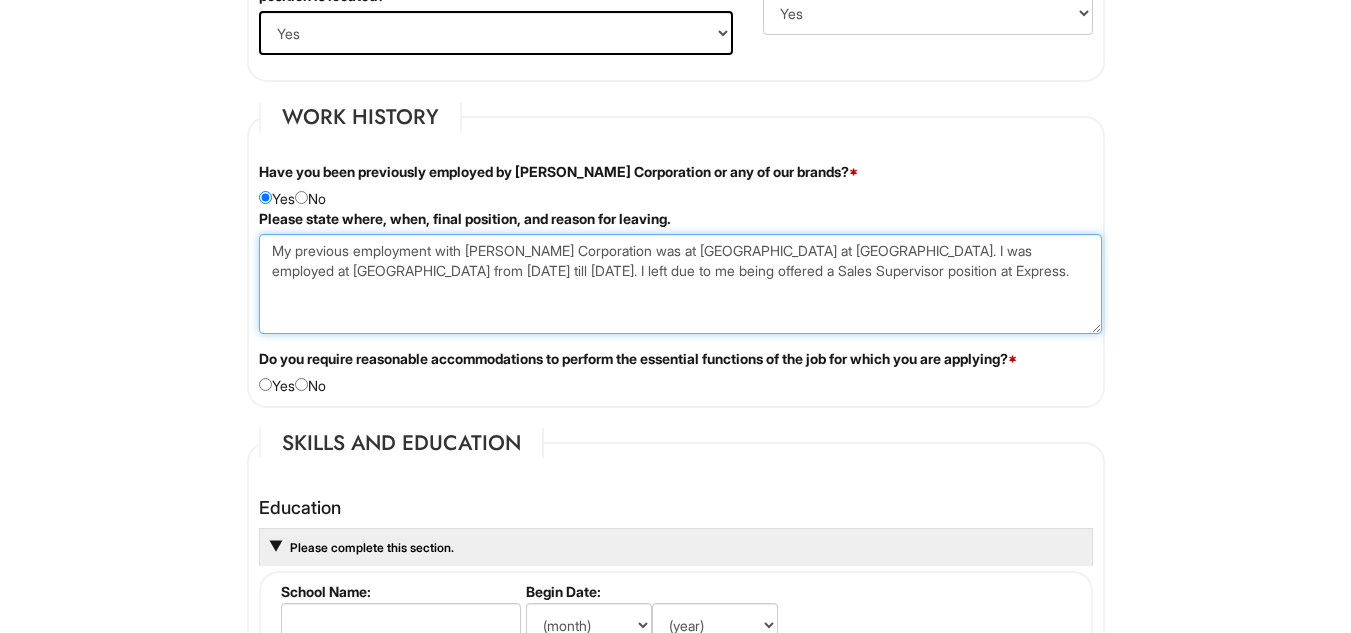 type on "My previous employment with Giorgio Armani Corporation was at Elmhurst Queens Center Mall at Armani Exchange. I was employed at AX from November of 2021 till September of 2022. I left due to me being offered a Sales Supervisor position at Express." 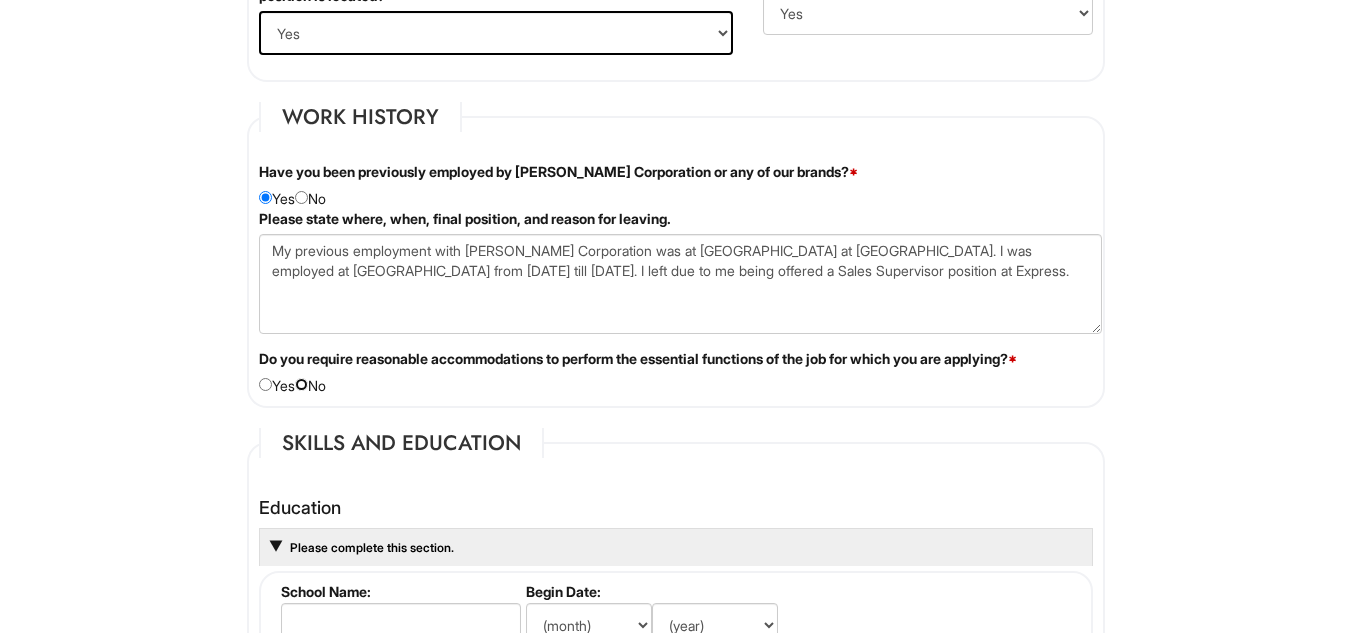 click at bounding box center [301, 384] 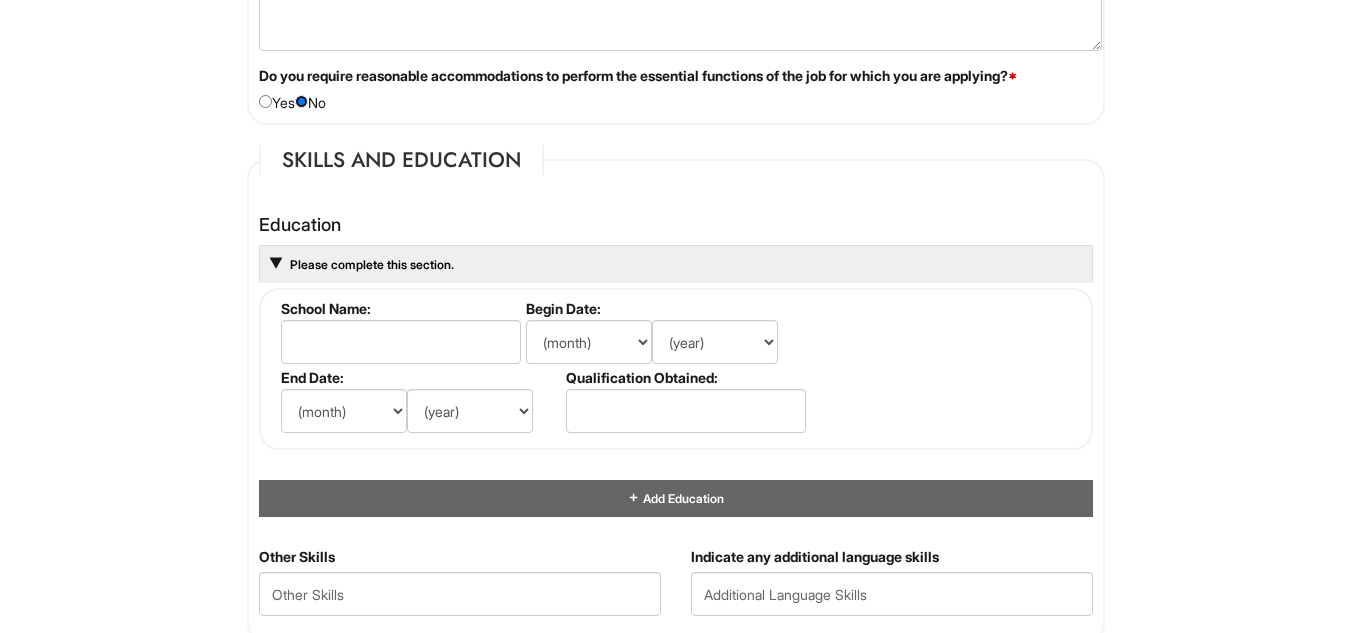 scroll, scrollTop: 1867, scrollLeft: 0, axis: vertical 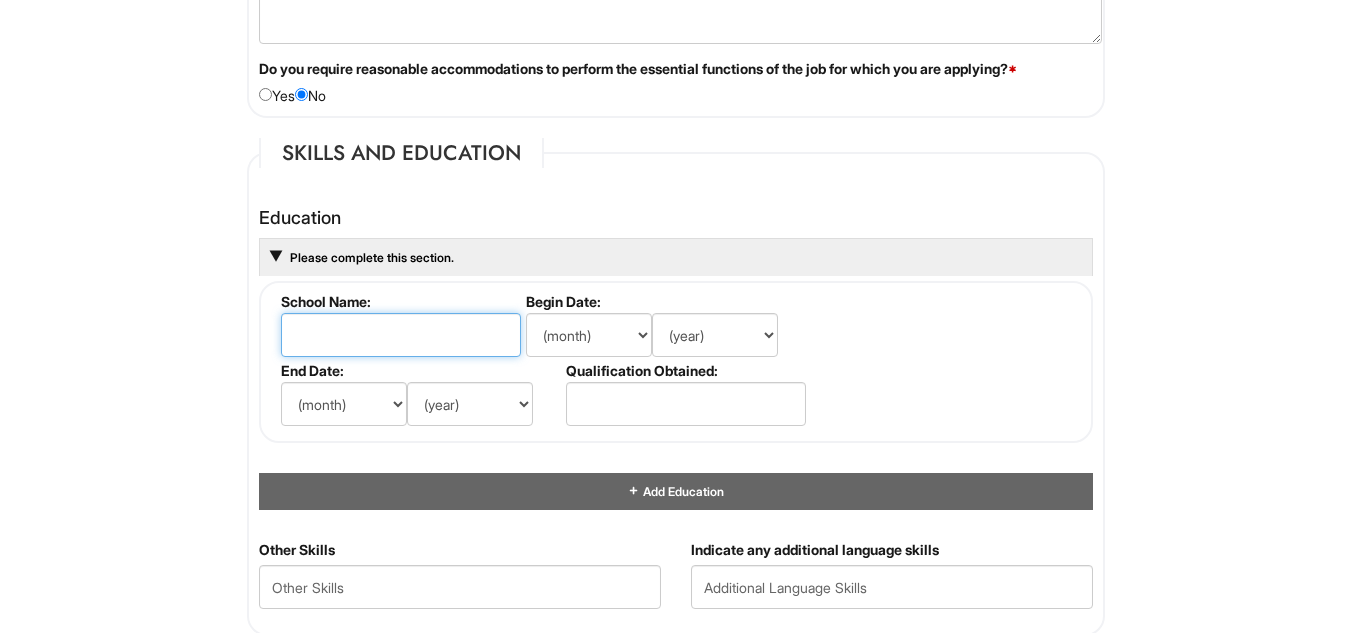 click at bounding box center (401, 335) 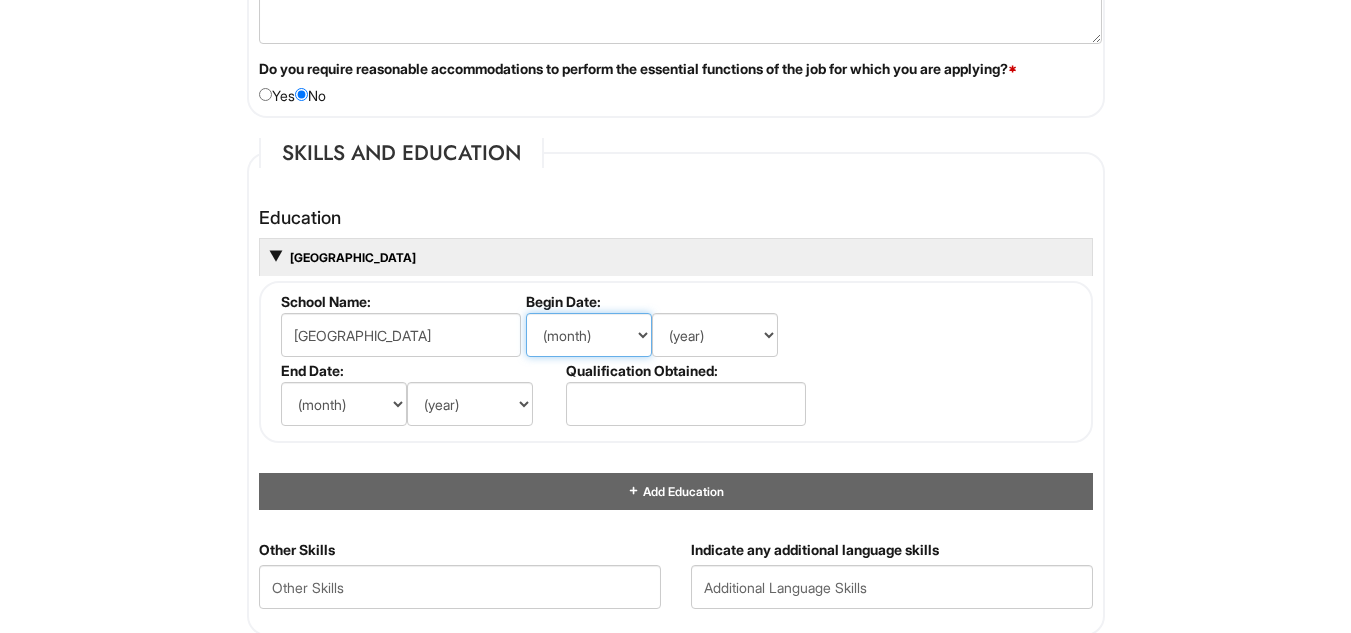 click on "(month) Jan Feb Mar Apr May Jun Jul Aug Sep Oct Nov Dec" at bounding box center (589, 335) 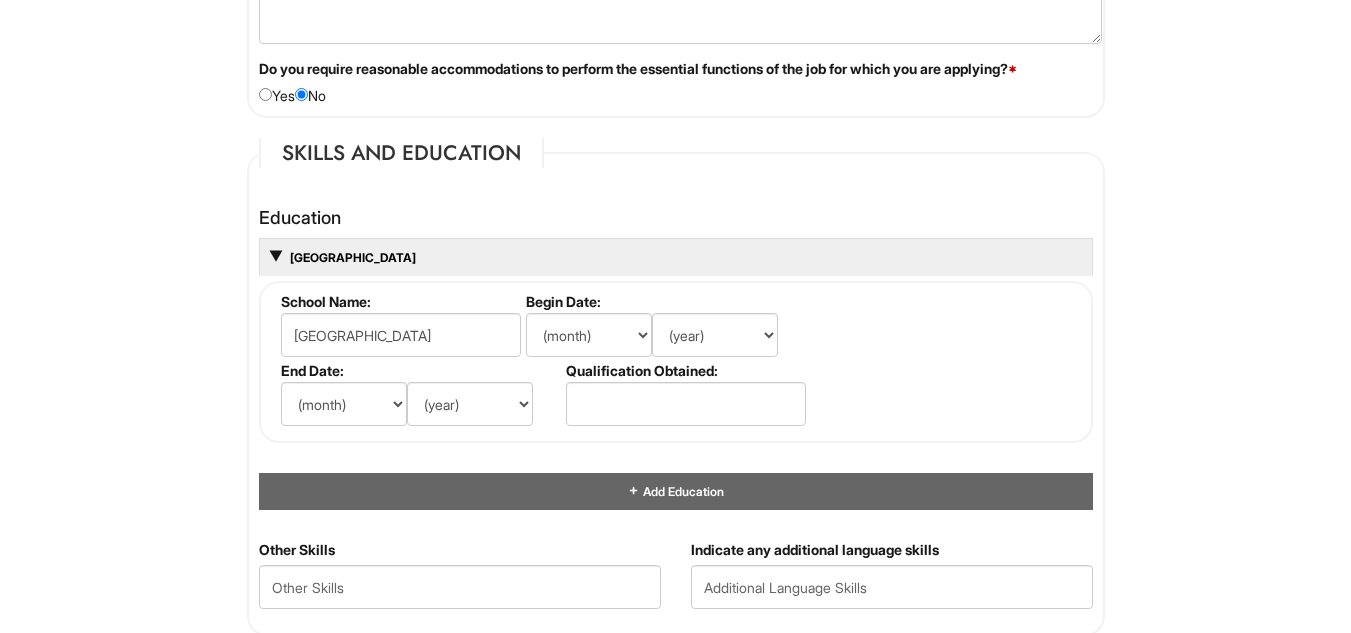 click on "Forest Hills High School" at bounding box center (676, 257) 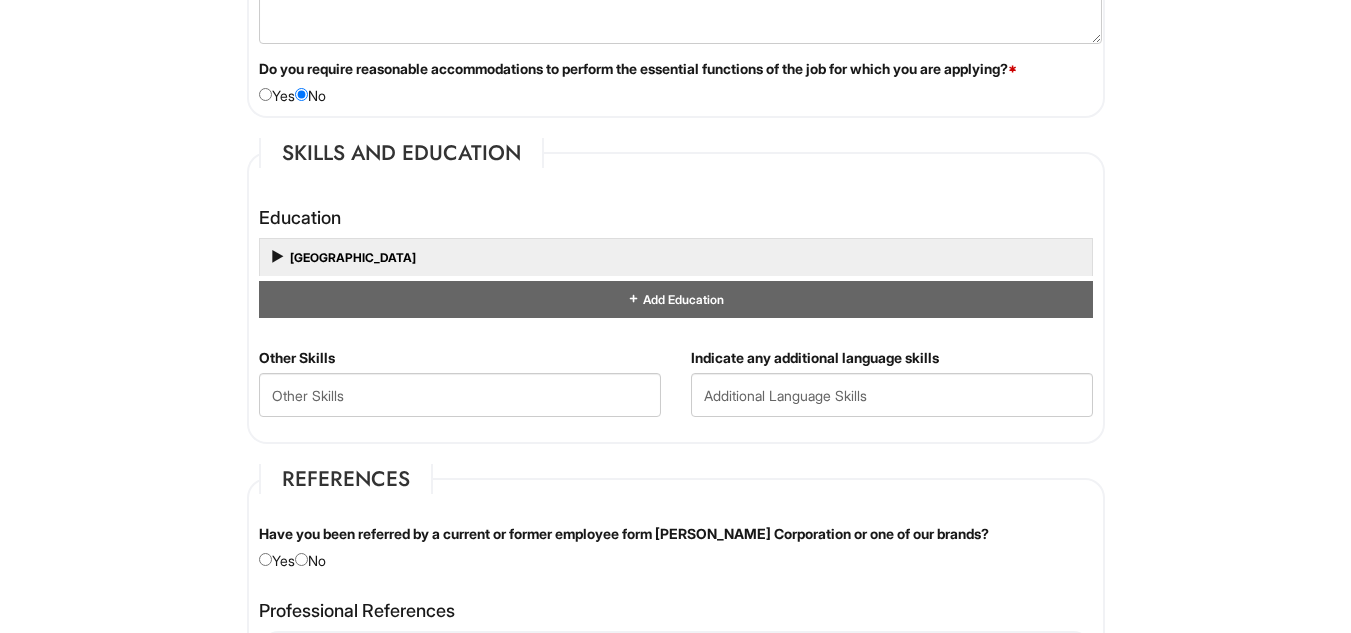 click on "Forest Hills High School" at bounding box center [676, 257] 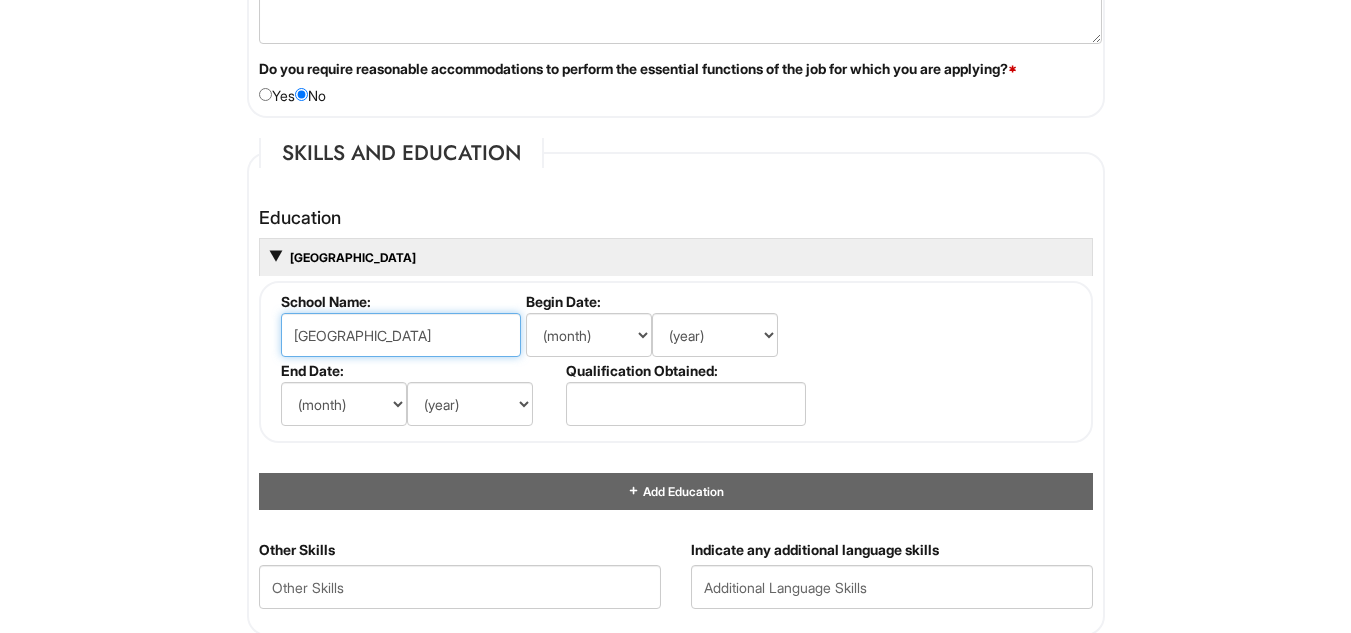 click on "Forest Hills High School" at bounding box center (401, 335) 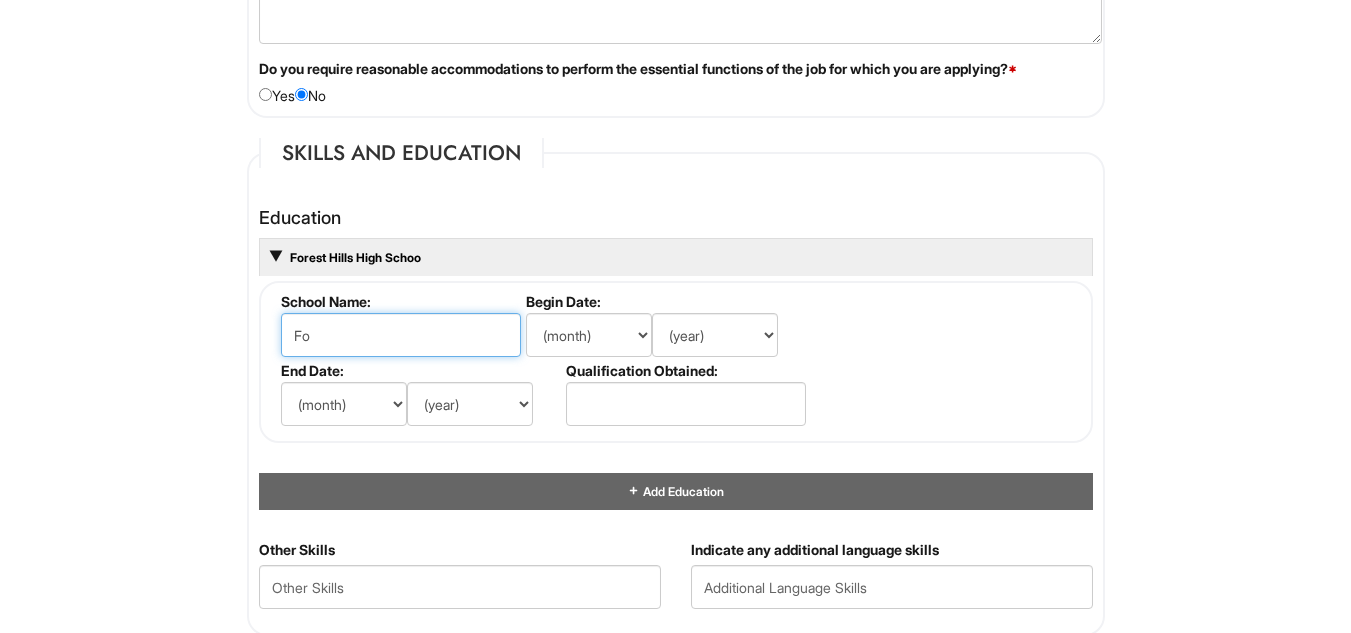 type on "F" 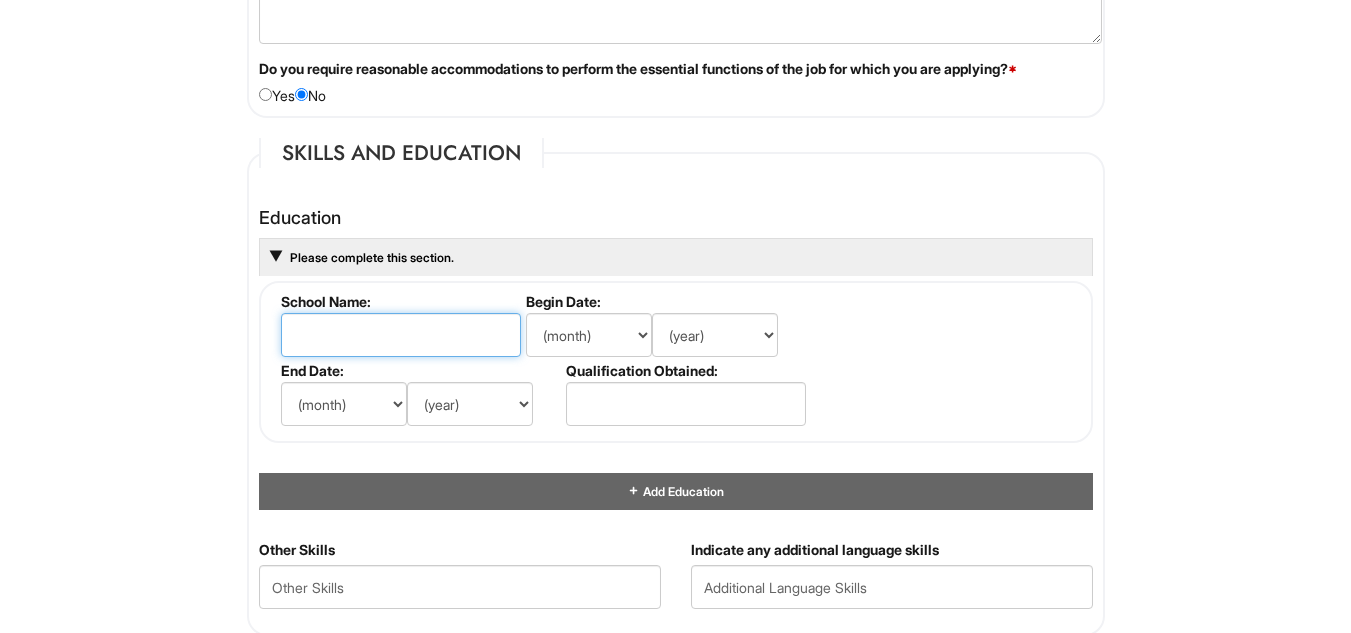 type 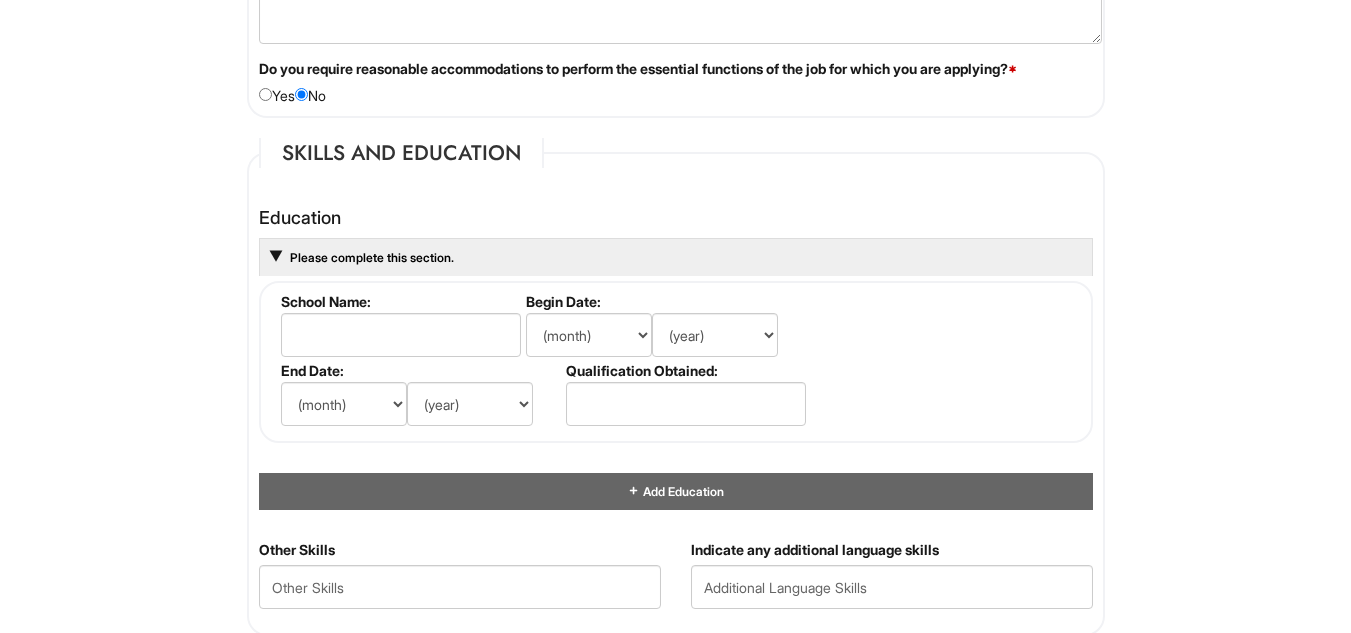 click on "Please complete this section." at bounding box center [676, 257] 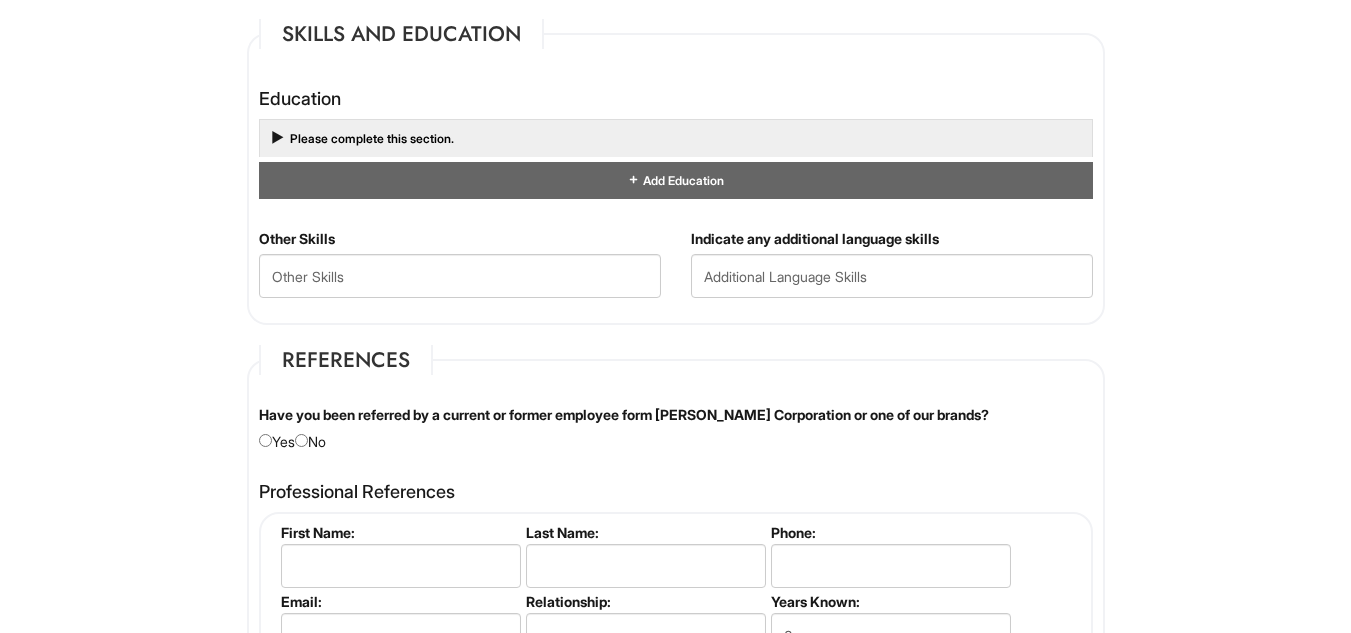 scroll, scrollTop: 2006, scrollLeft: 0, axis: vertical 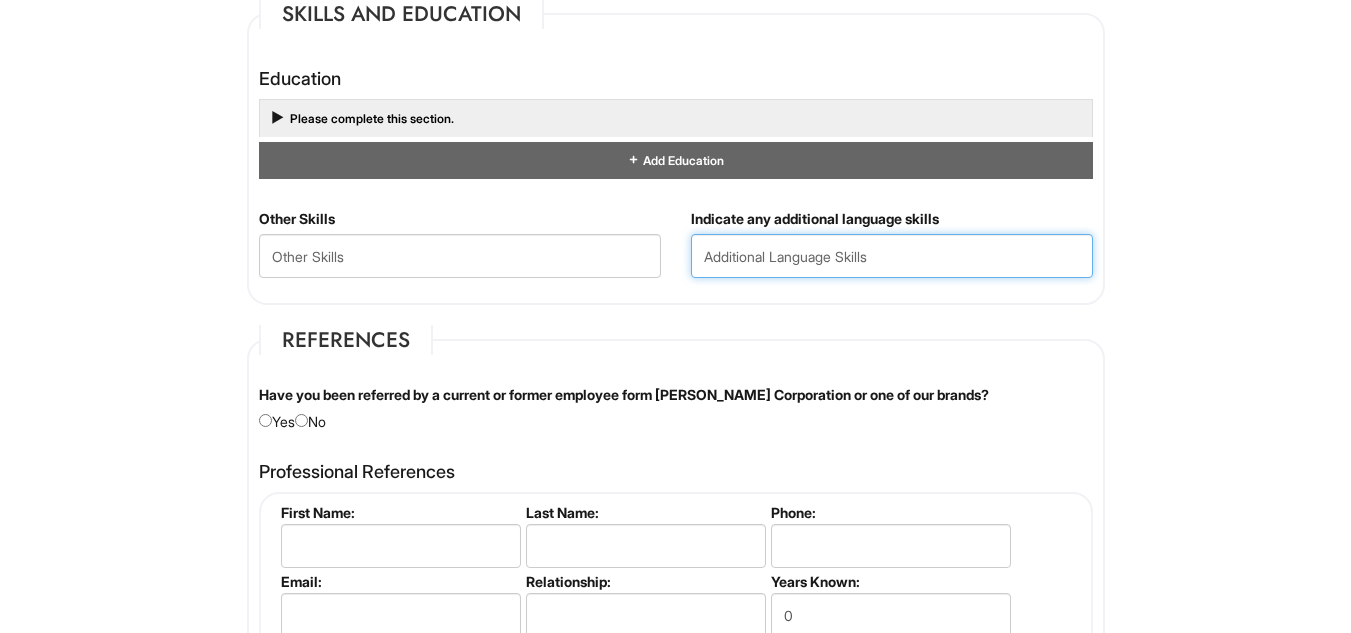 click at bounding box center (892, 256) 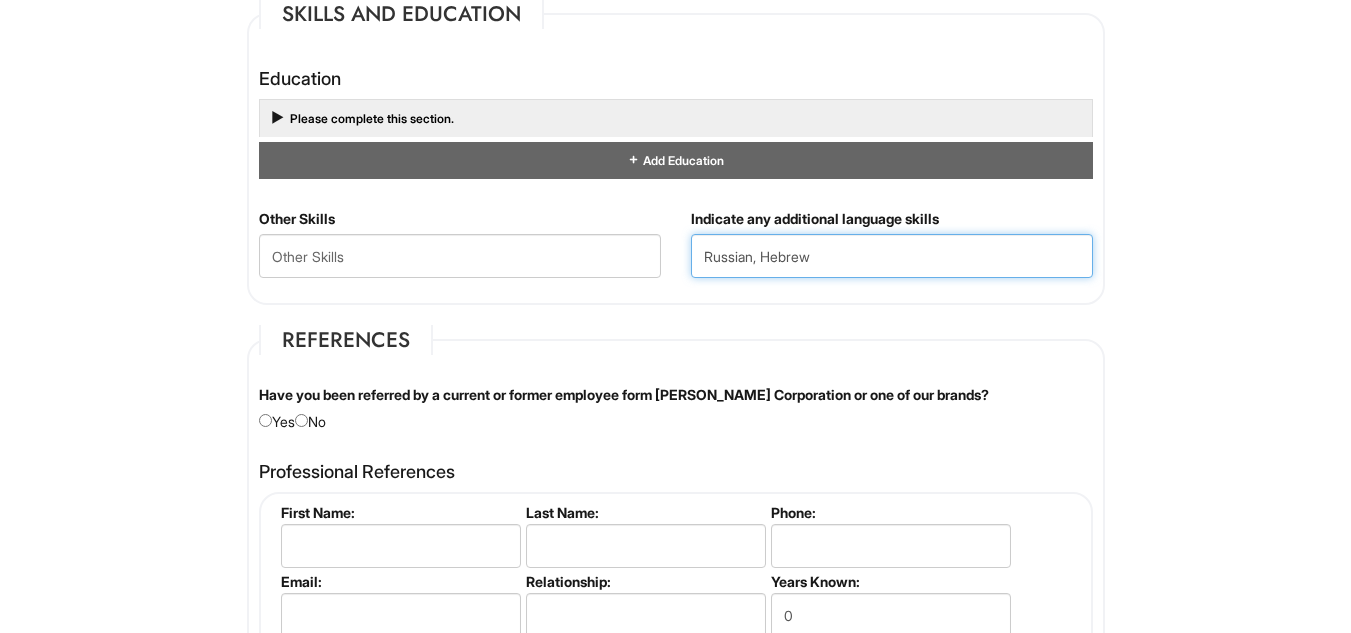 click on "Russian, Hebrew" at bounding box center [892, 256] 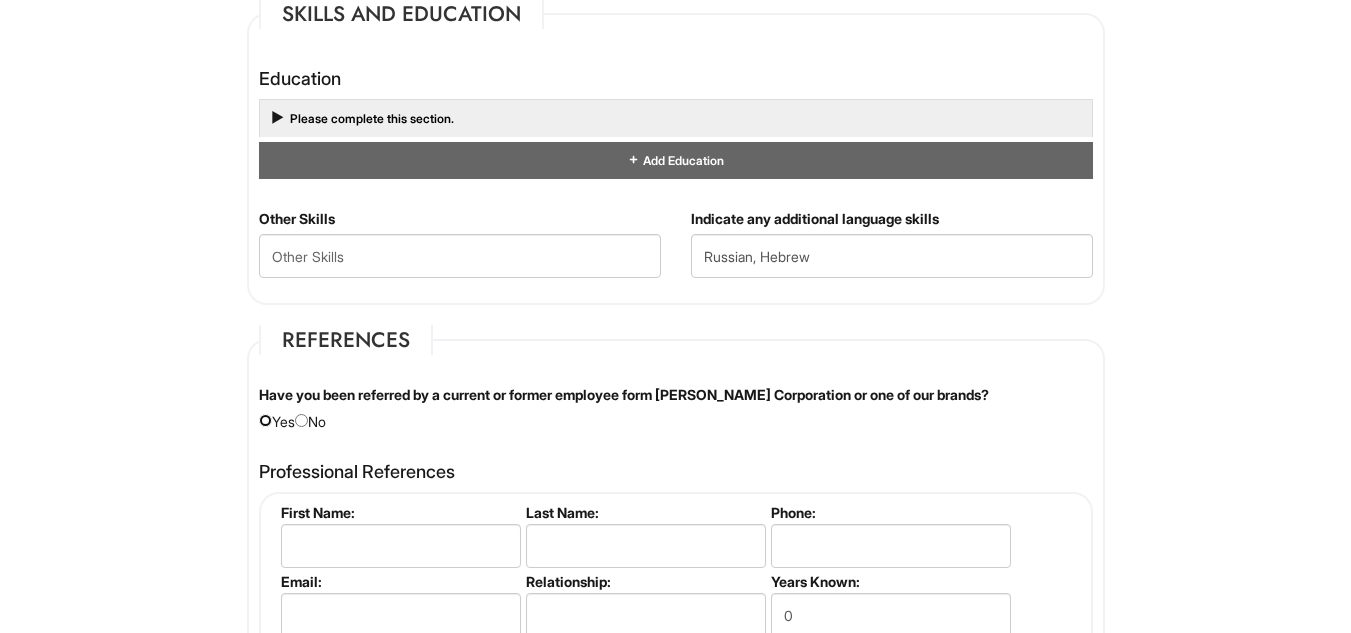 click at bounding box center [265, 420] 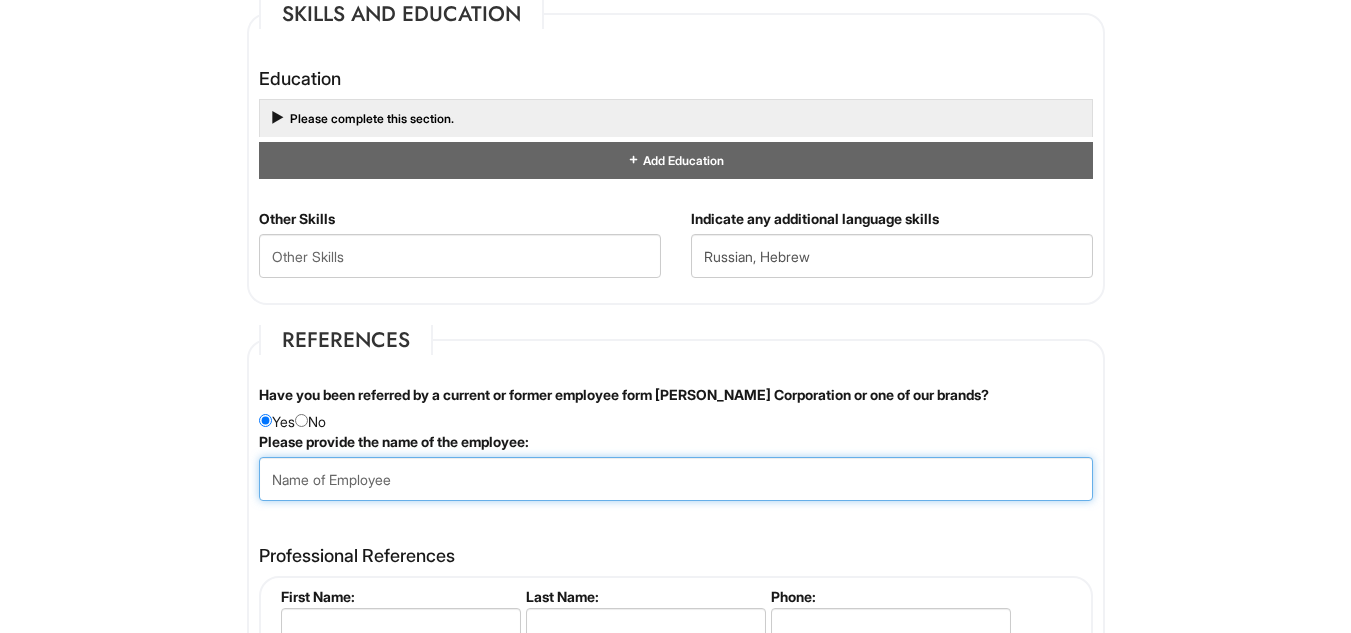 click at bounding box center [676, 479] 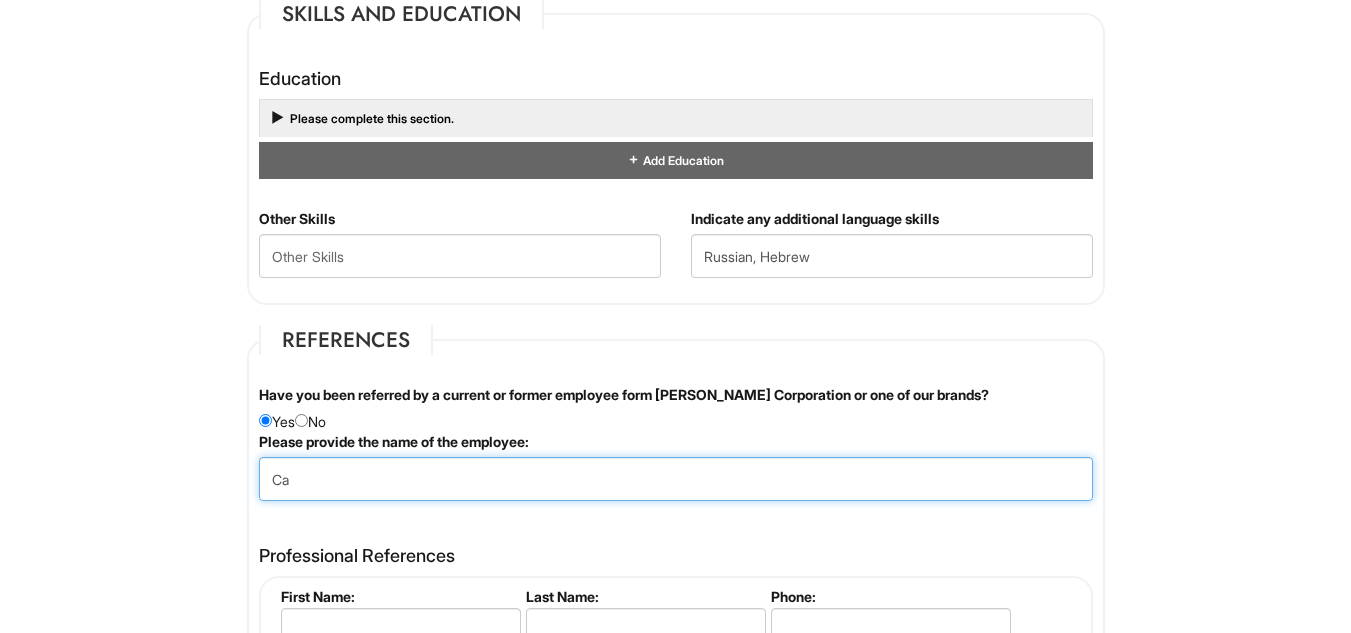 type on "Carlos Rosario" 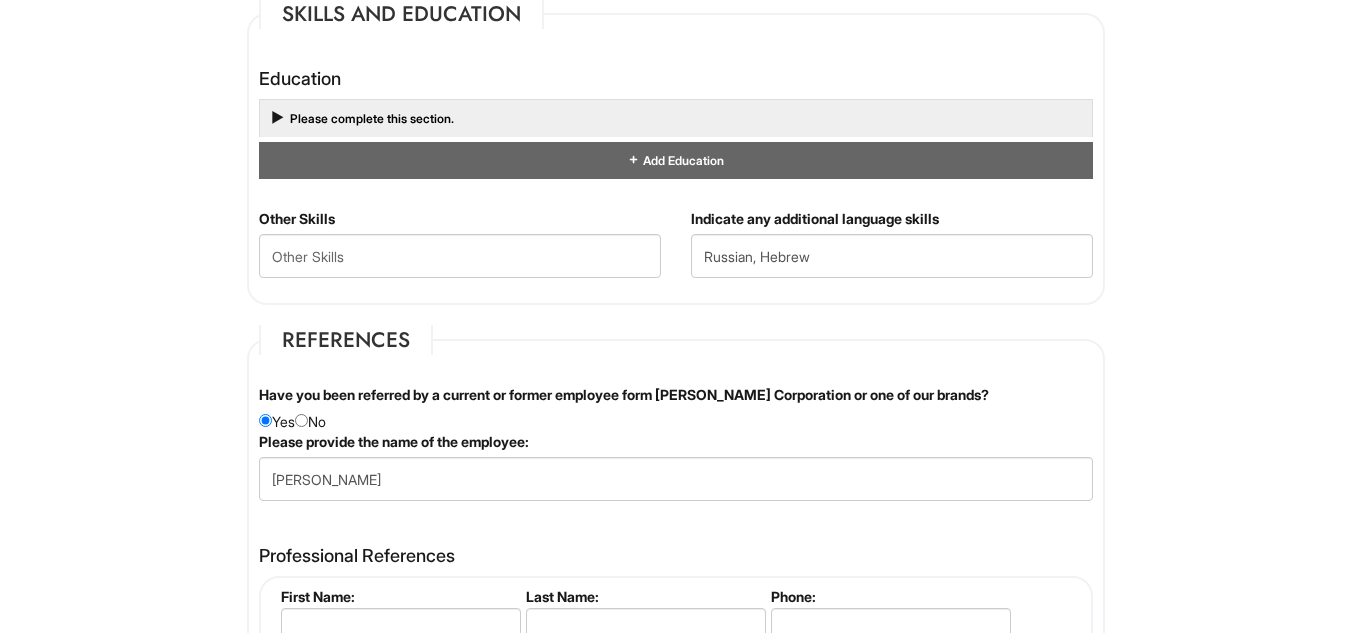 click on "References
Have you been referred by a current or former employee form Giorgio Armani Corporation or one of our brands?    Yes   No
Please provide the name of the employee:    Carlos Rosario
Professional References
Please complete this section.
First Name:
Last Name:
Phone:
Email:
Relationship:
Years Known:
0
Please complete this section.
First Name:
Last Name:
Phone:
Email:
Relationship:
Years Known:
0
Add References
First Name:
Last Name:
Phone:
Email:
Relationship:
Years Known:
0" at bounding box center (676, 648) 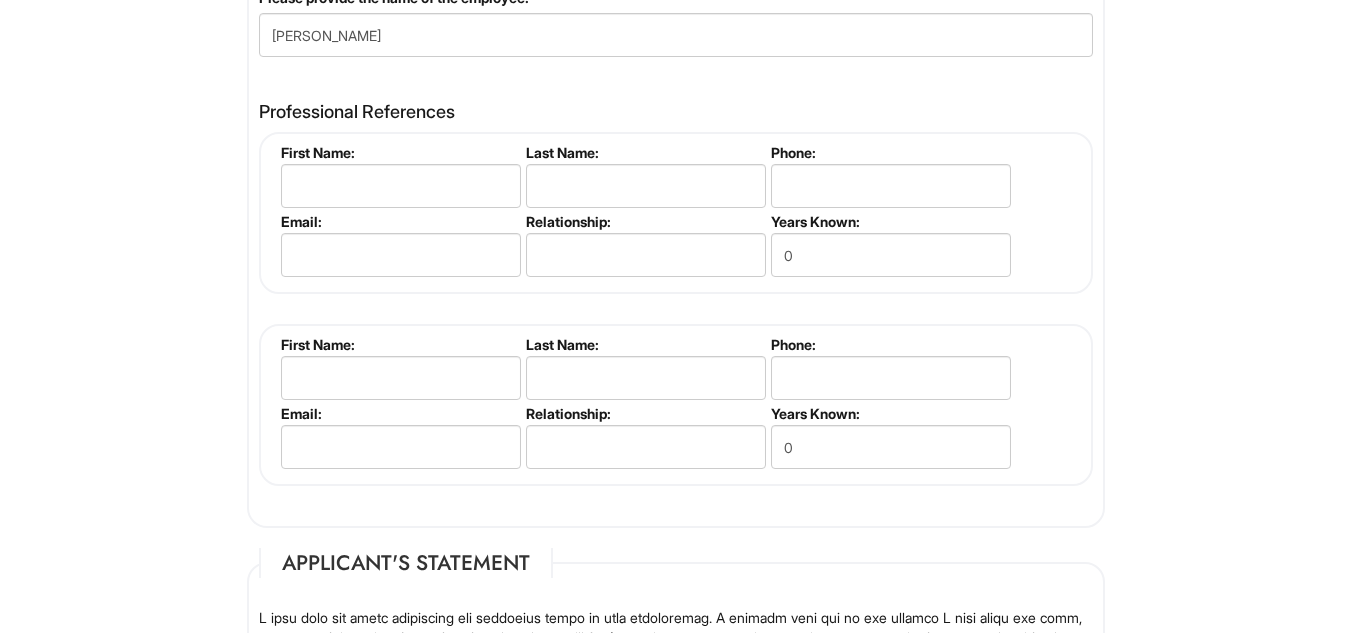 scroll, scrollTop: 2443, scrollLeft: 0, axis: vertical 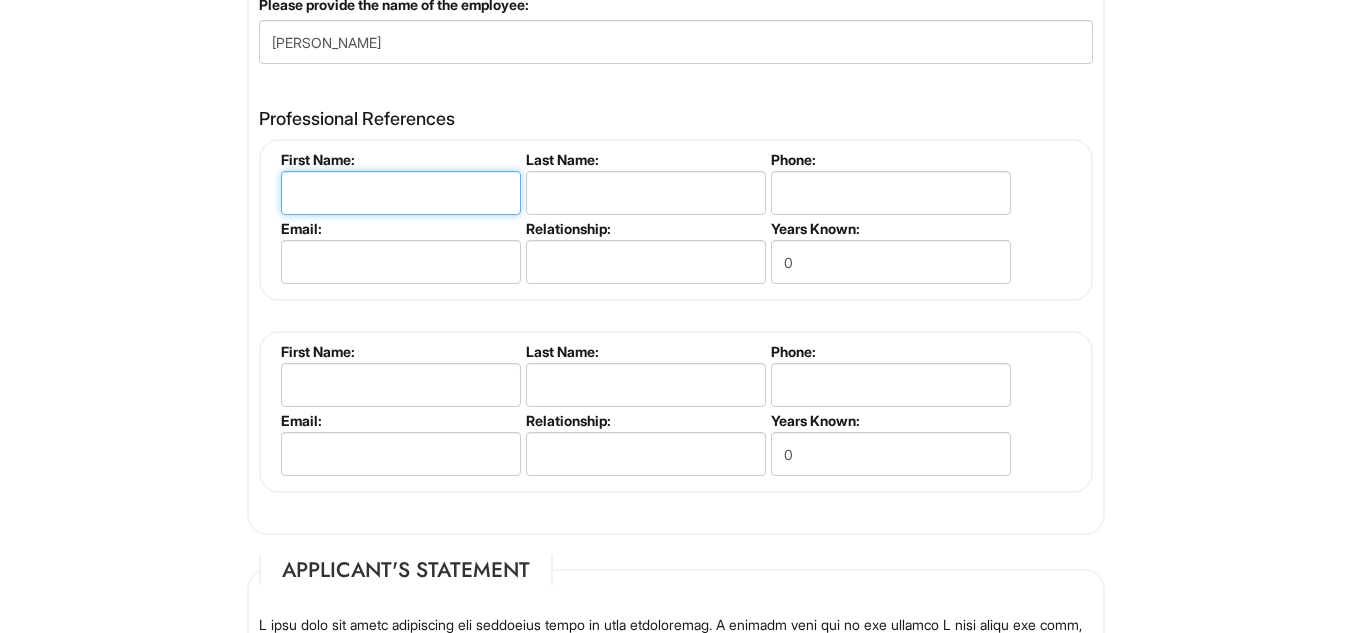 click at bounding box center [401, 193] 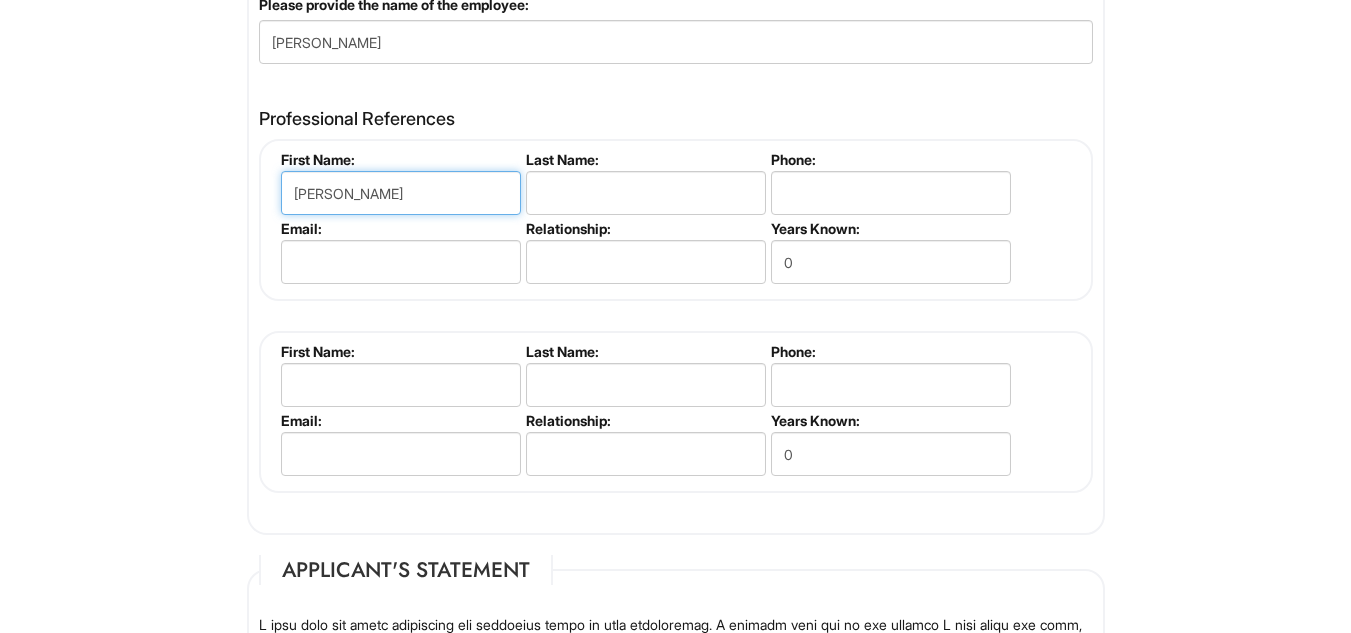 type on "Carlos" 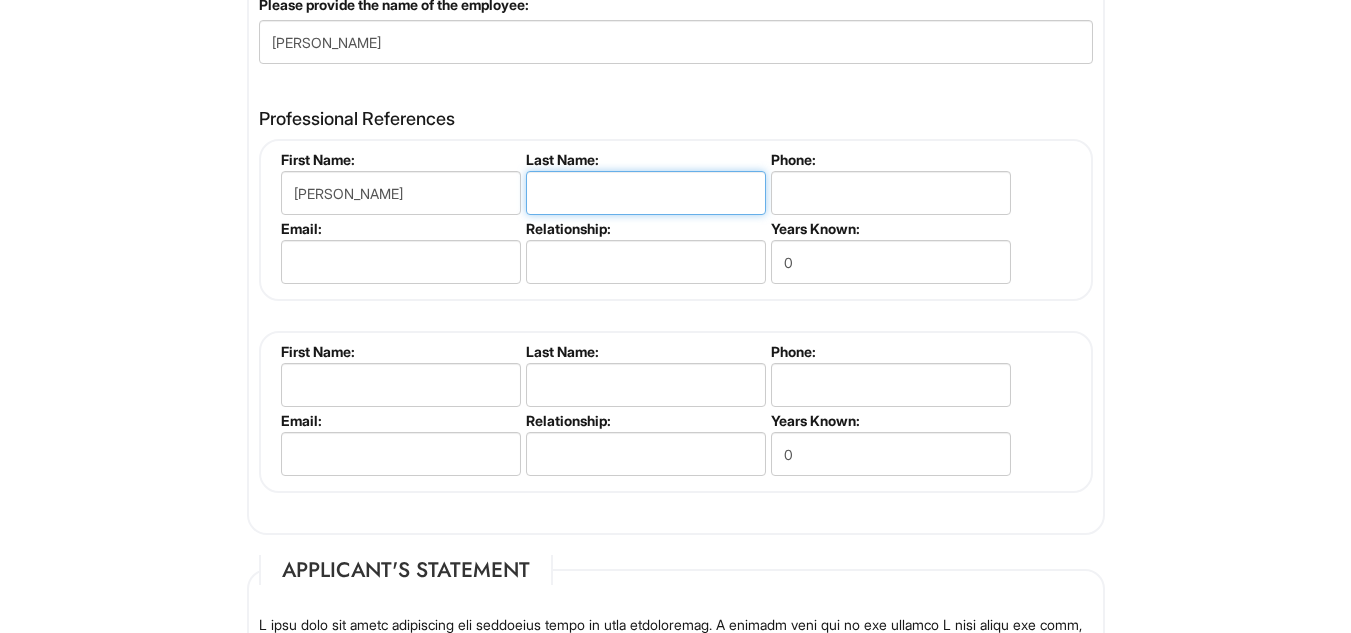 click at bounding box center [646, 193] 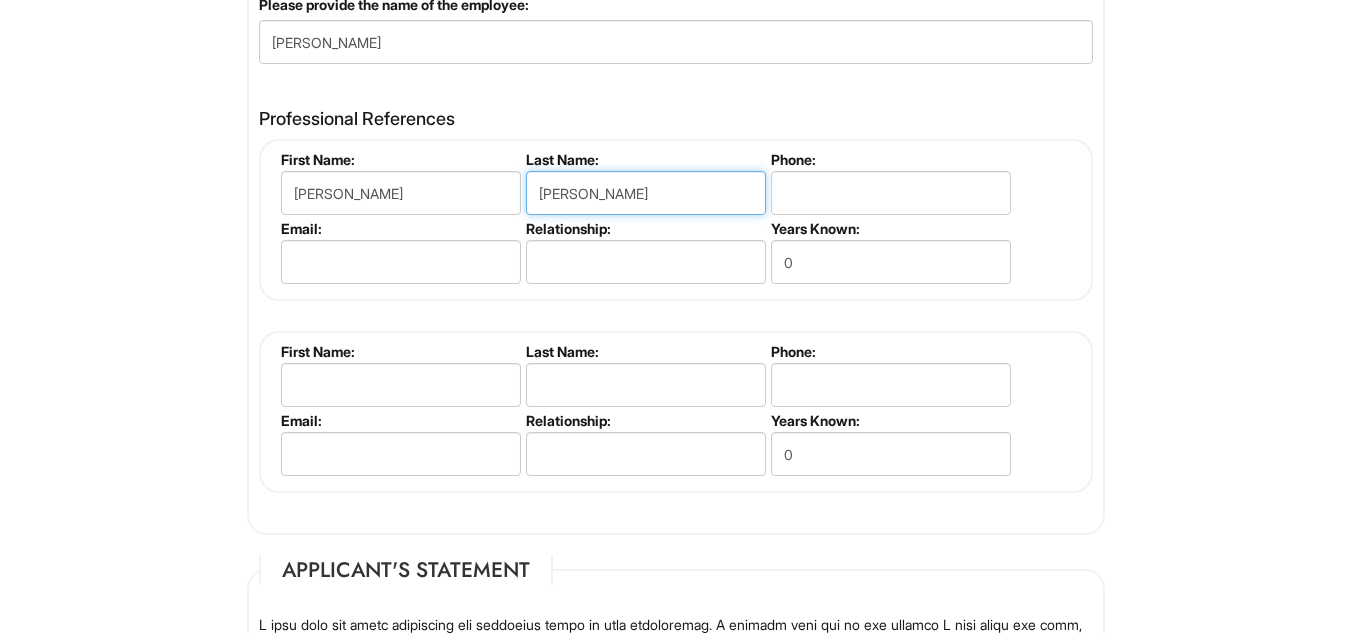 type on "Rosario" 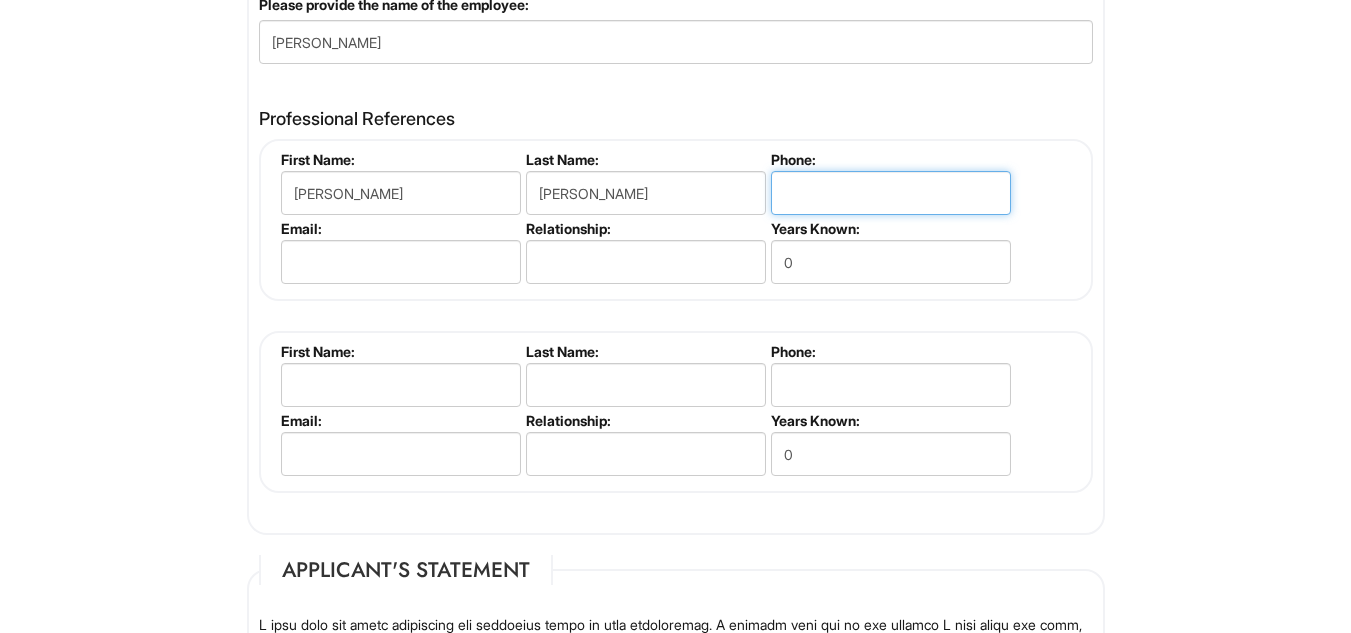 click at bounding box center [891, 193] 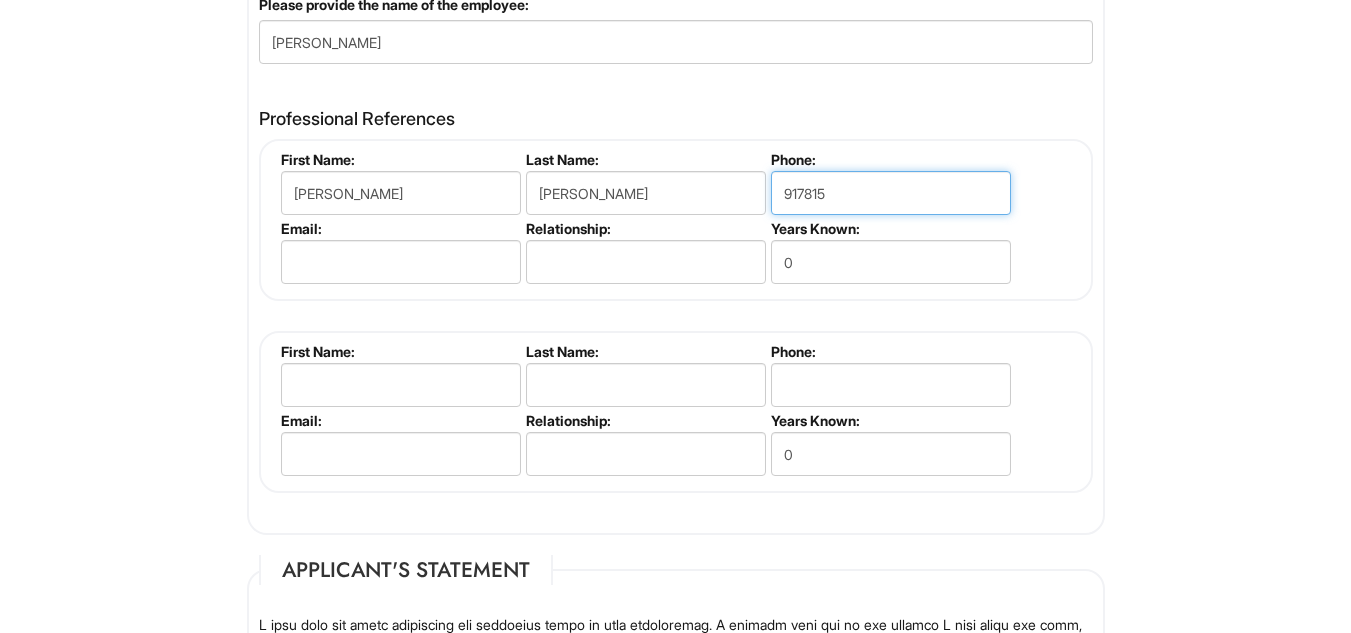 type on "9178158367" 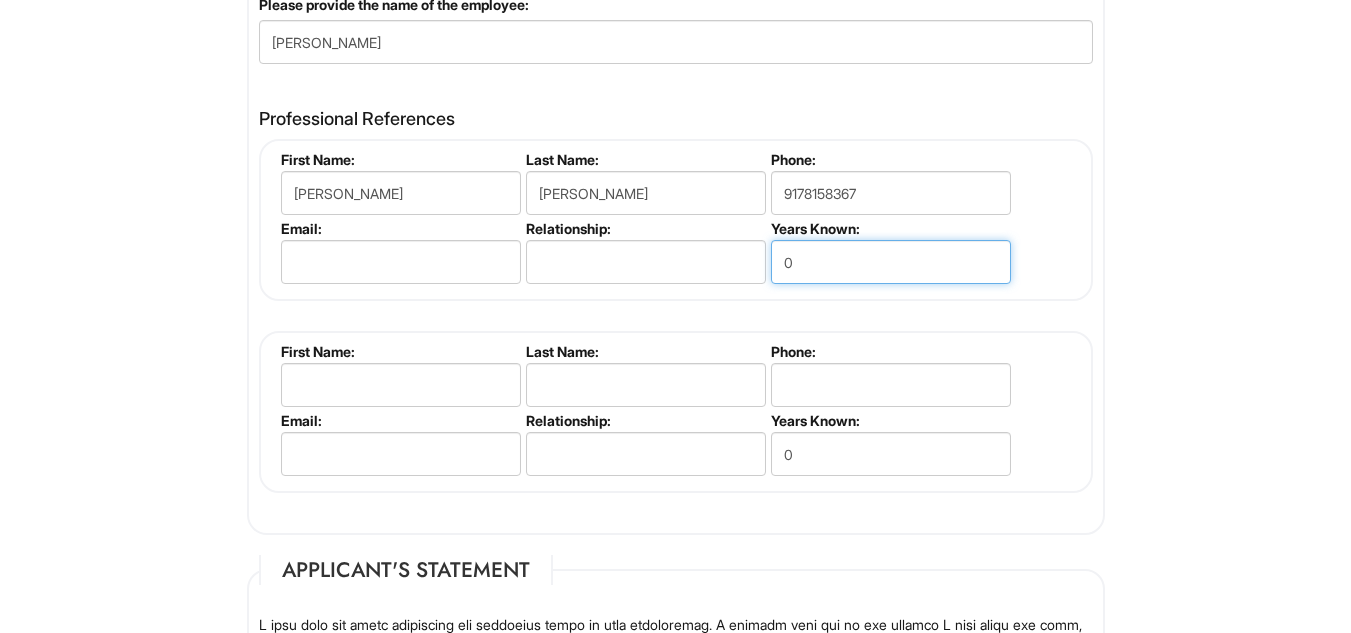 click on "0" at bounding box center (891, 262) 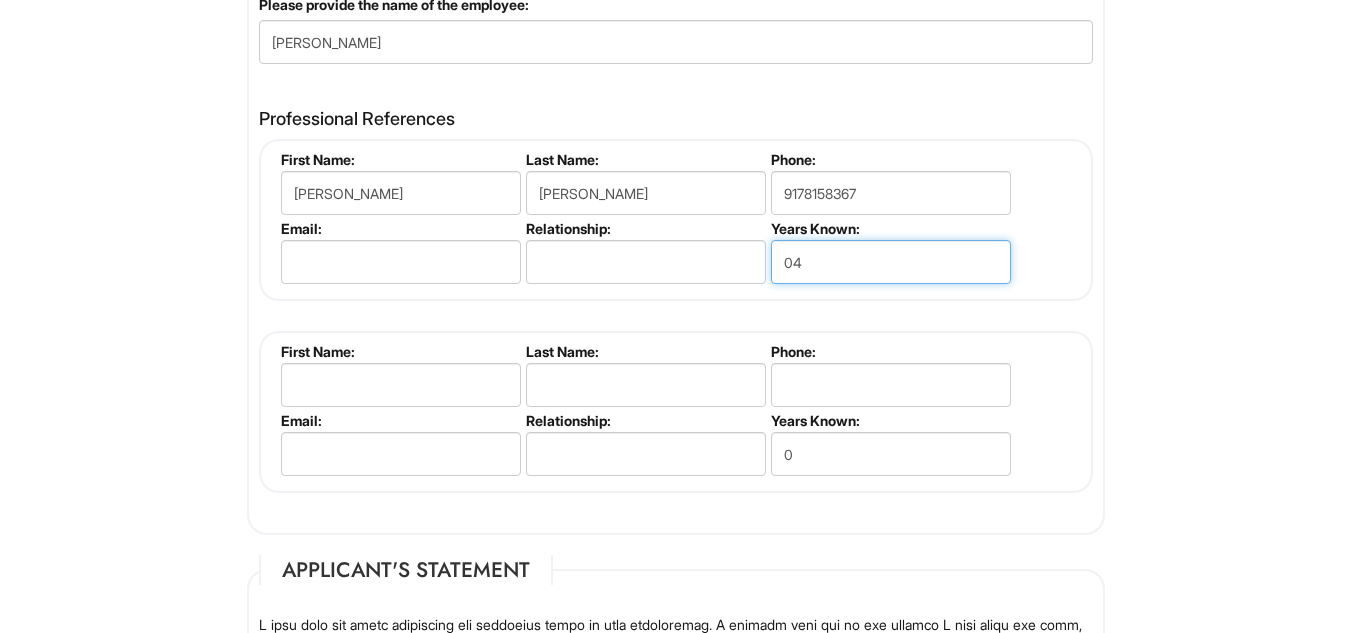 type on "0" 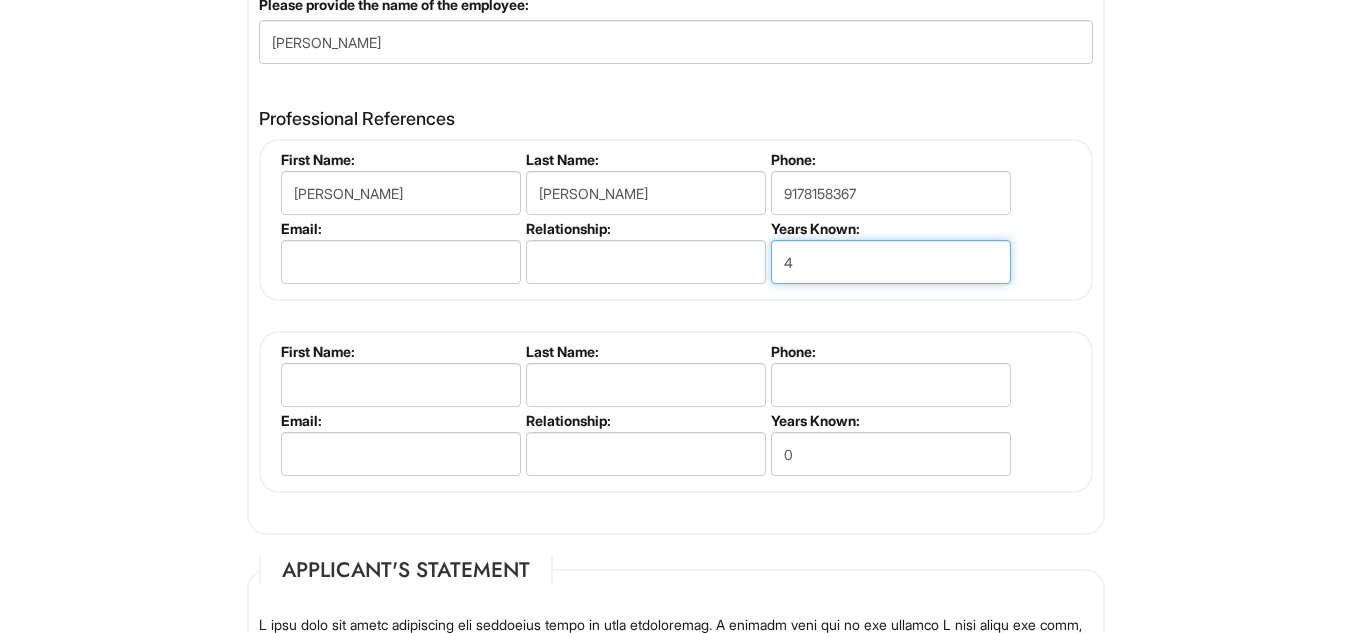 type on "4" 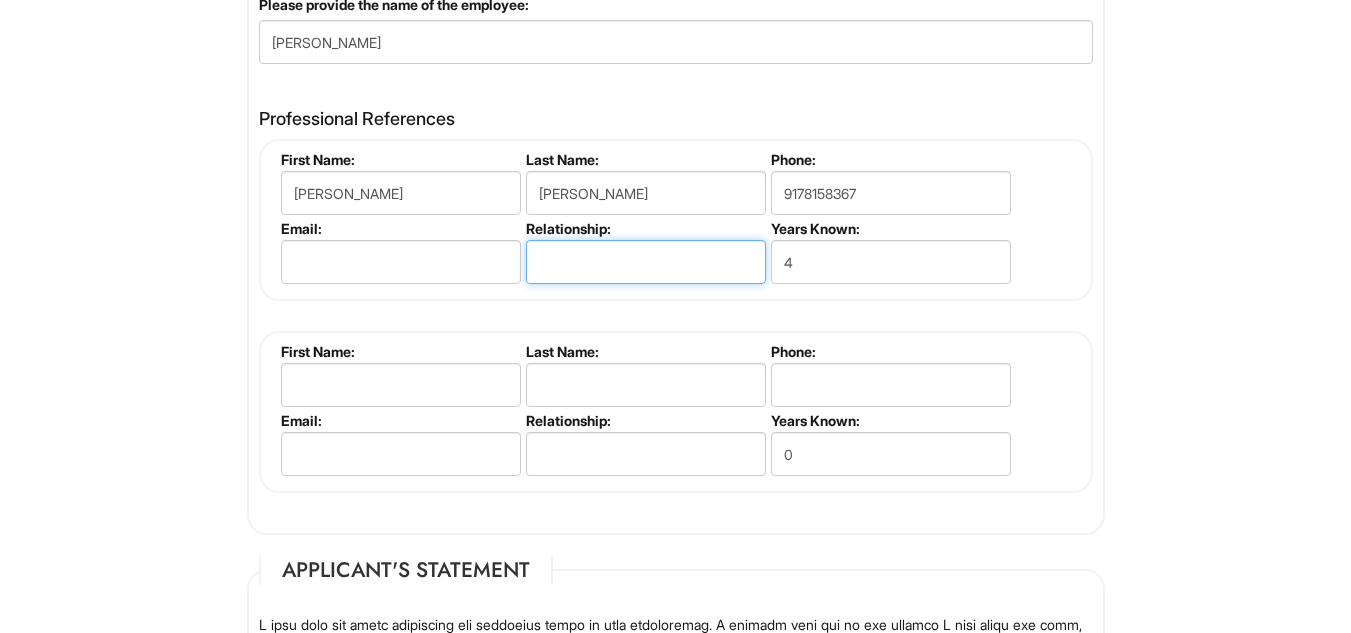 click at bounding box center (646, 262) 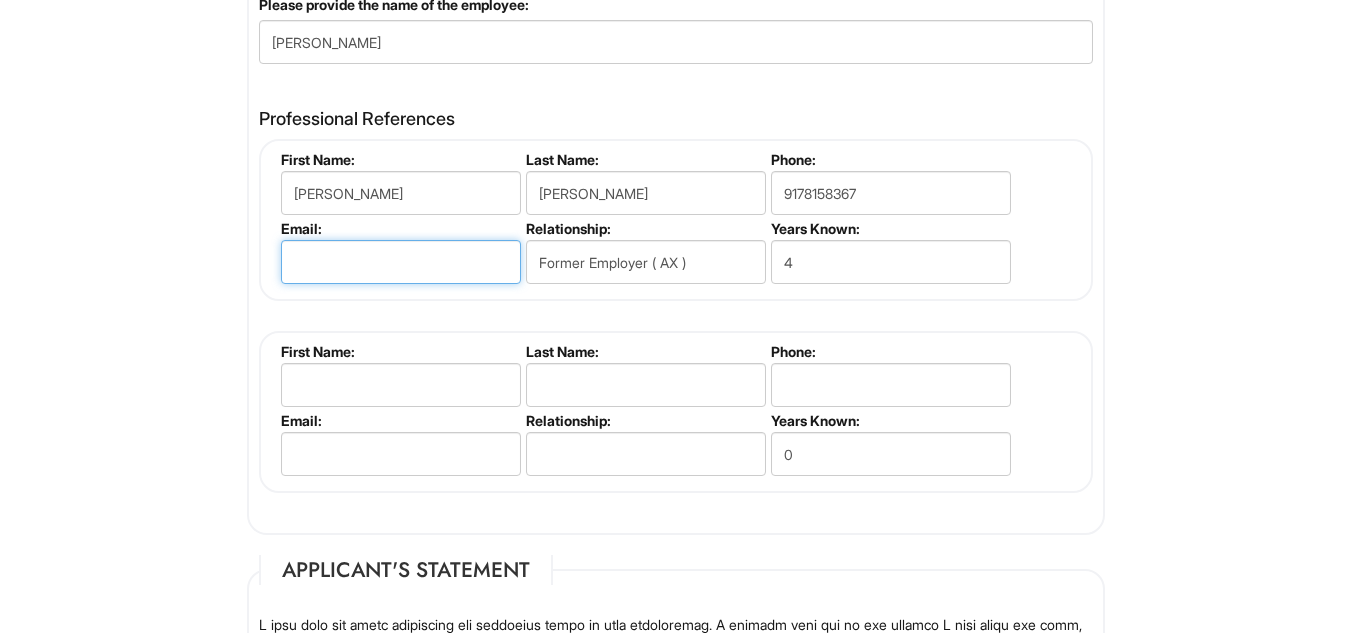 click at bounding box center [401, 262] 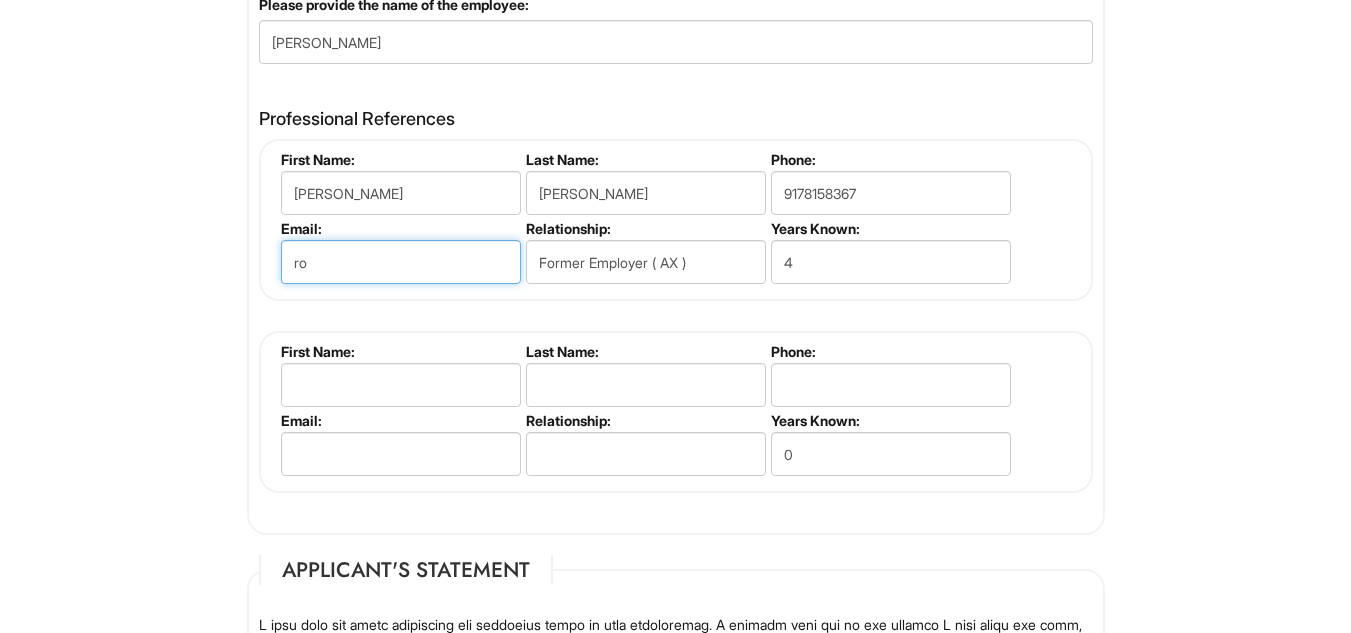 type on "r" 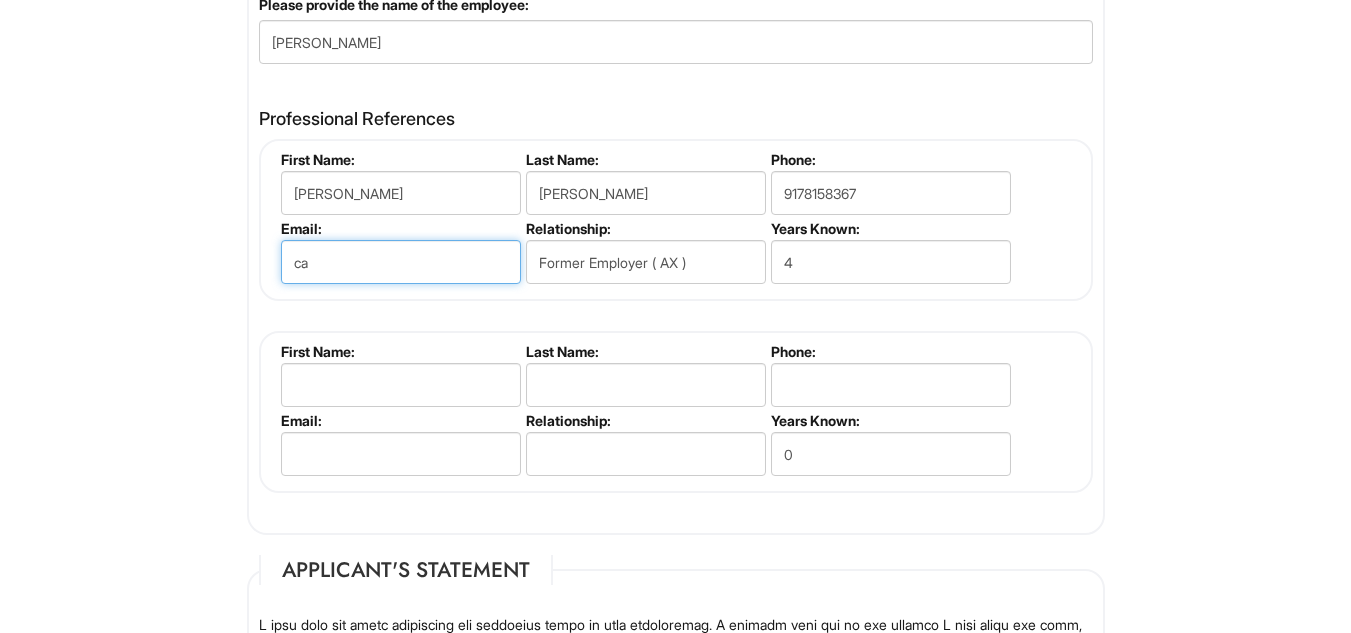 type on "carosario@giorgioarmani.com" 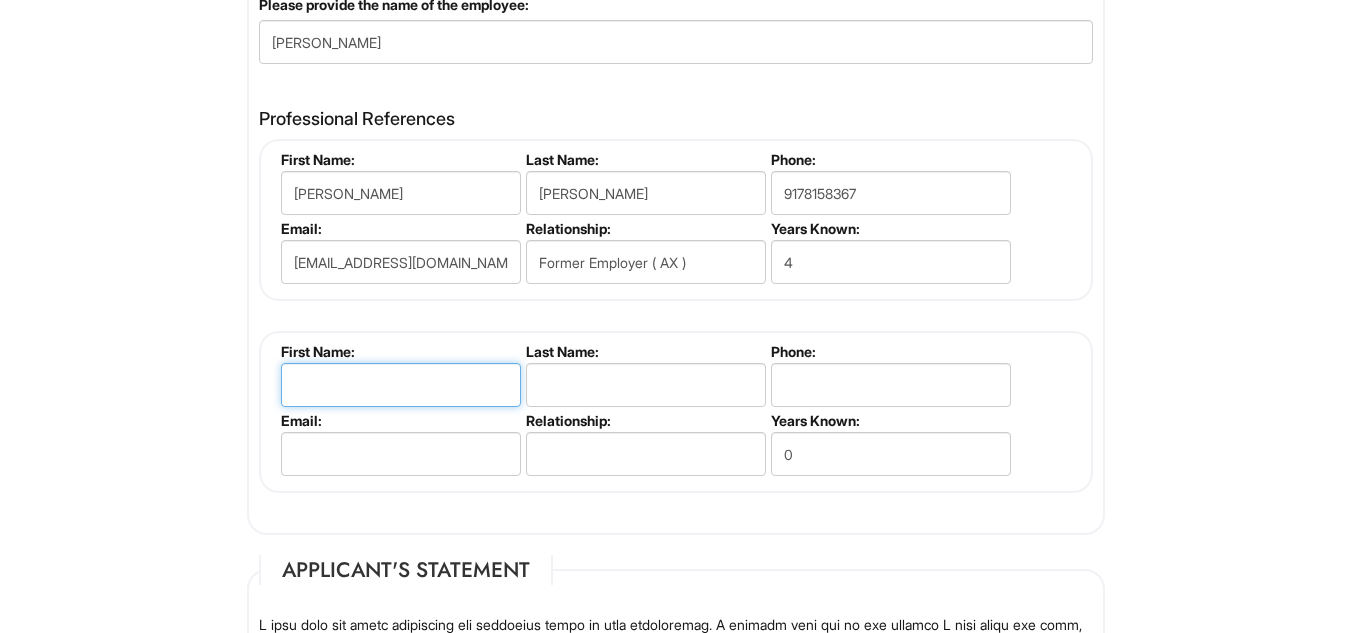 click at bounding box center [401, 385] 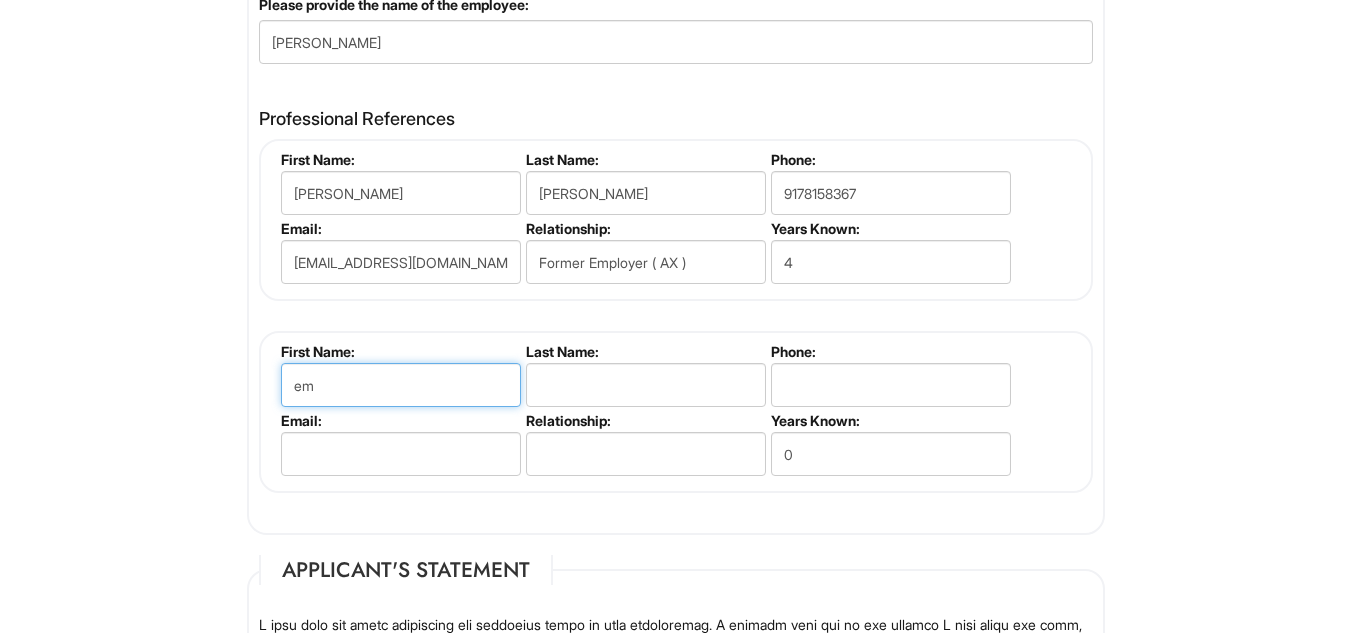 type on "e" 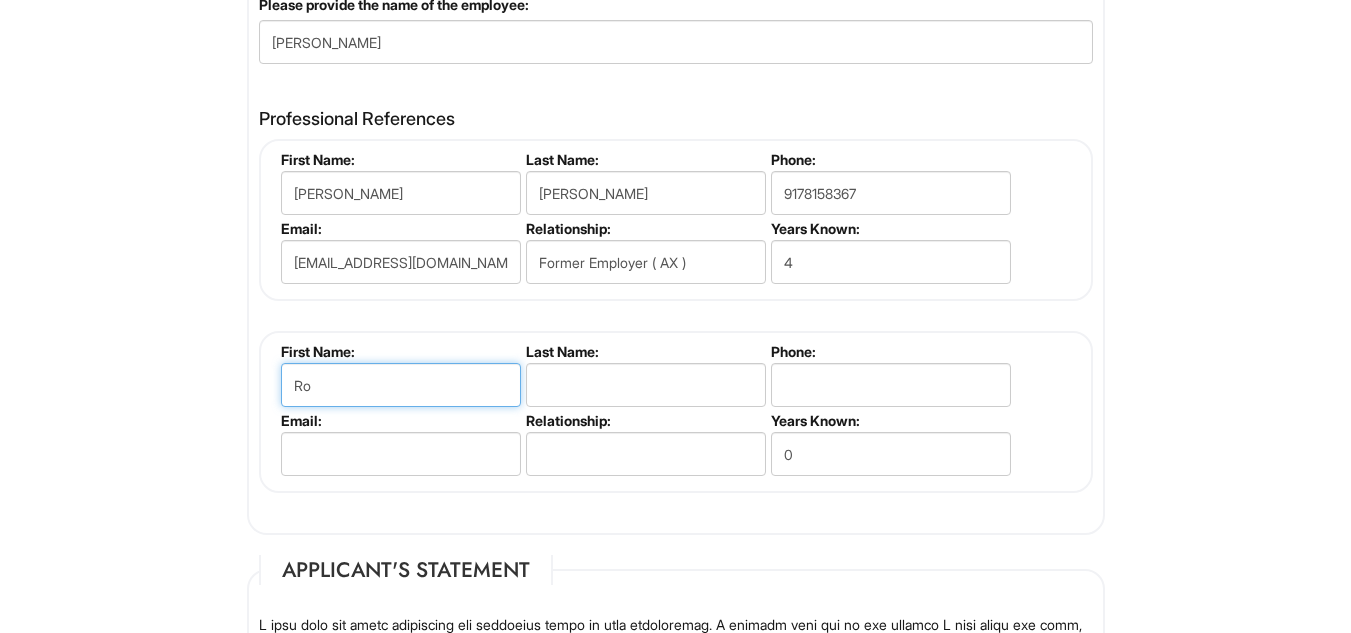type on "R" 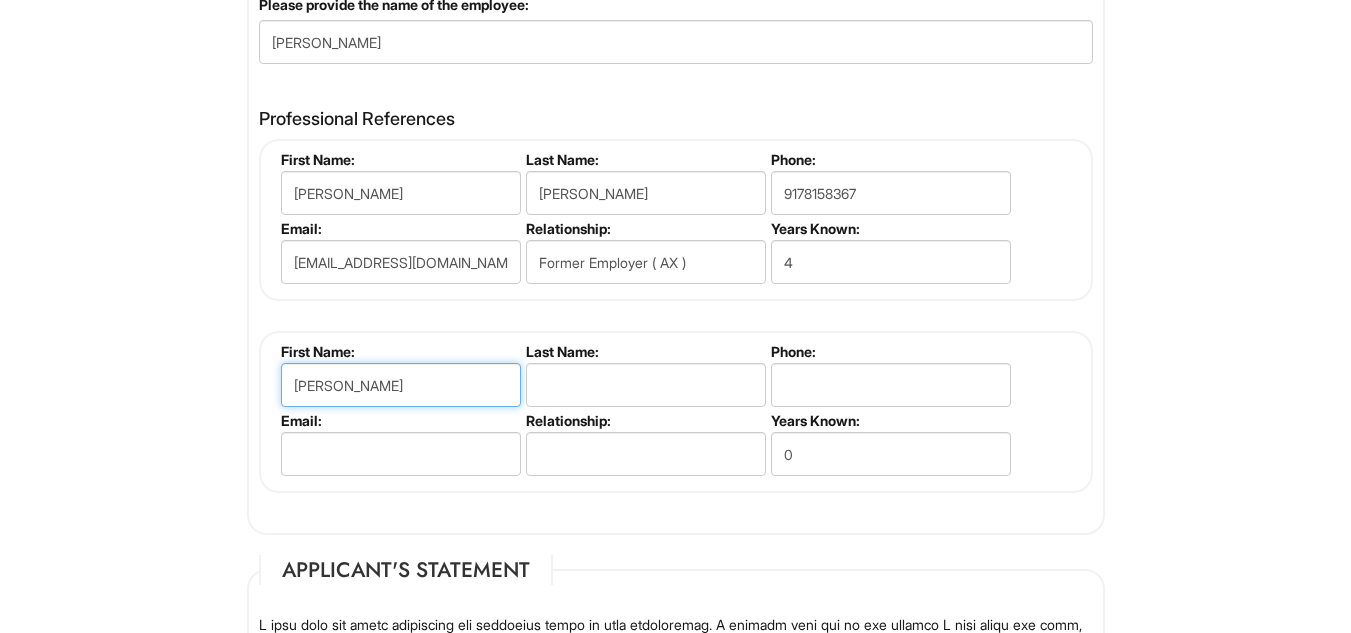 type on "Emanuel" 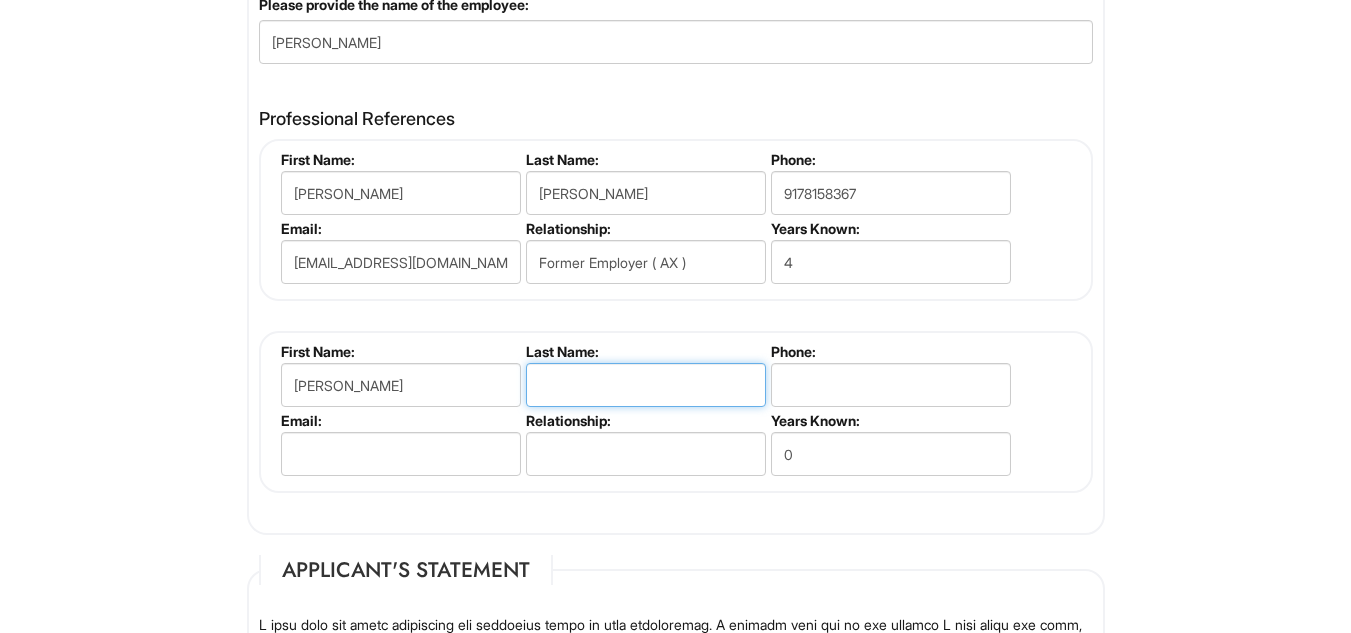 click at bounding box center [646, 385] 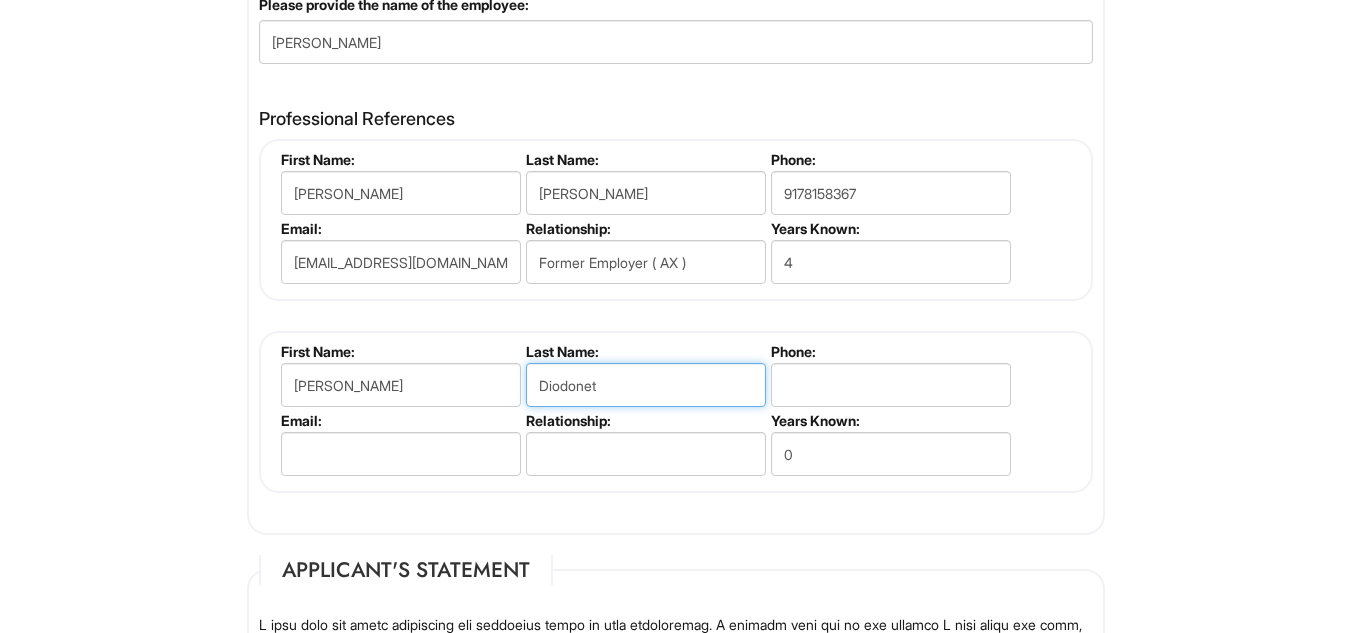 type on "Diodonet" 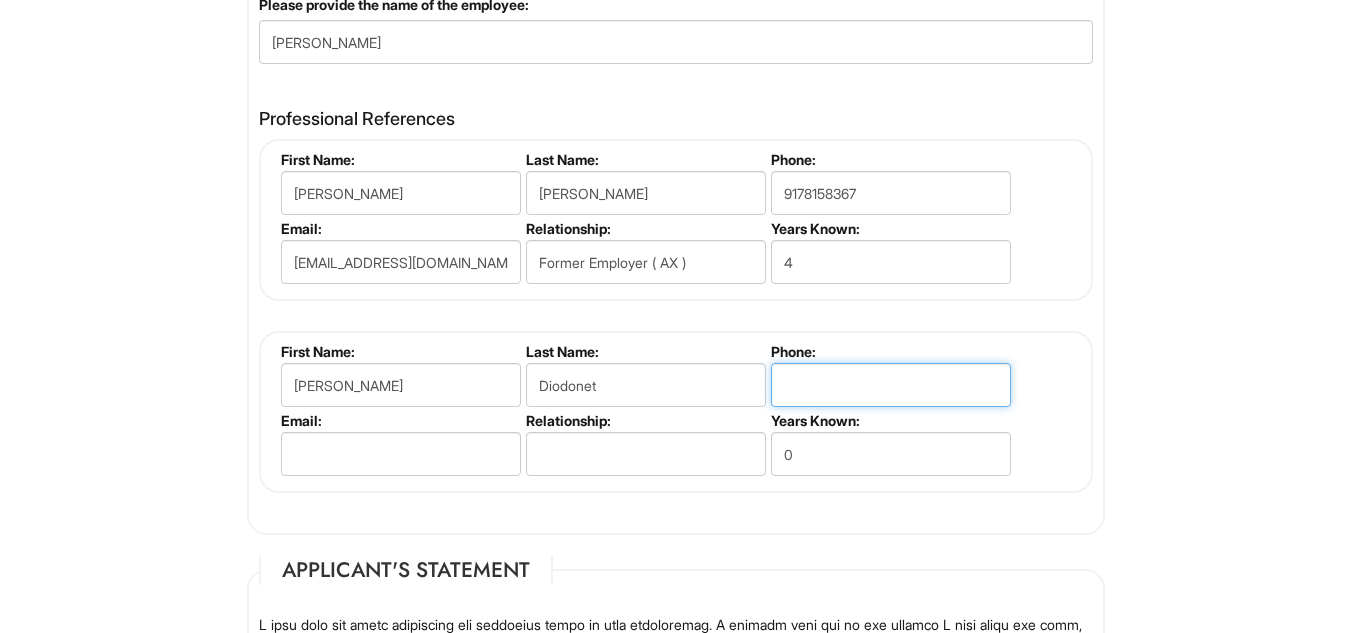 click at bounding box center [891, 385] 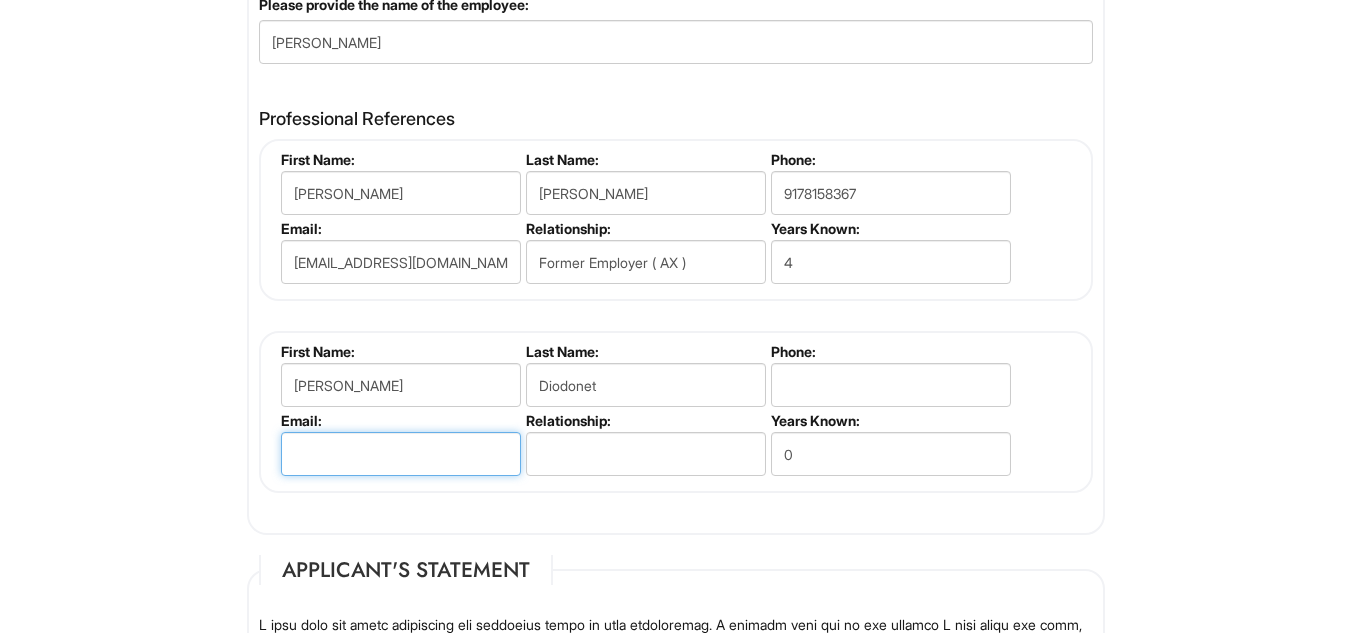 click at bounding box center (401, 454) 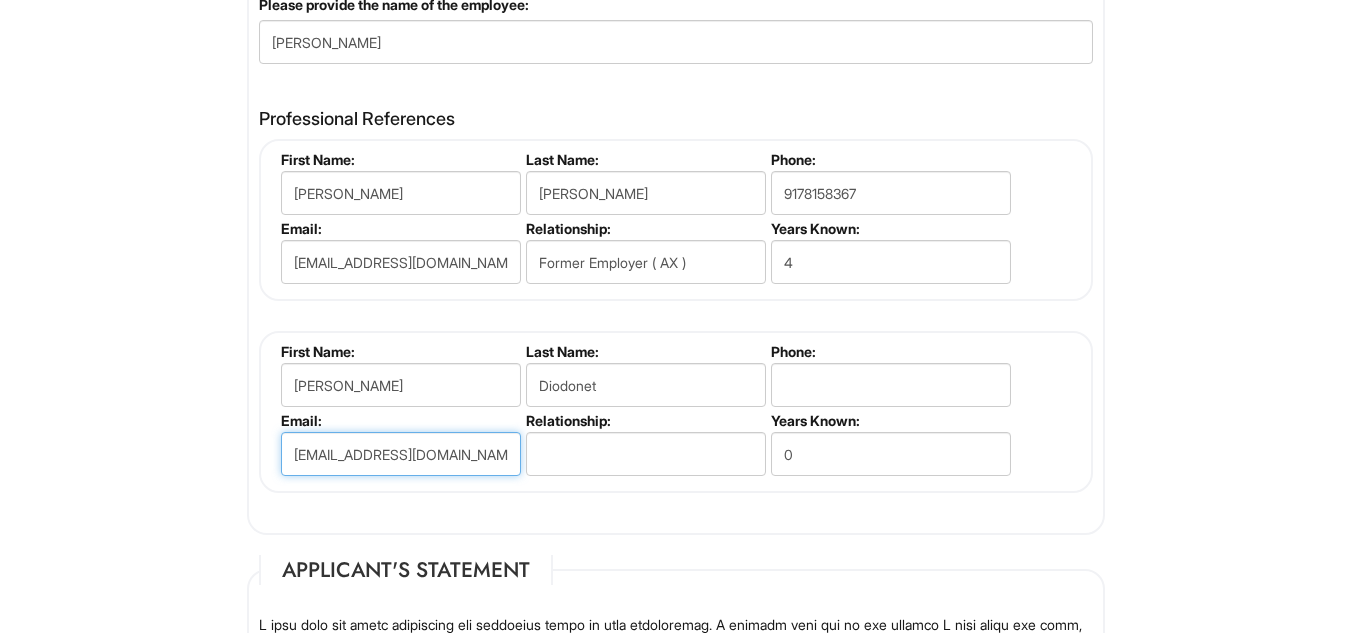 type on "ediodonet@giorgioarmani.com" 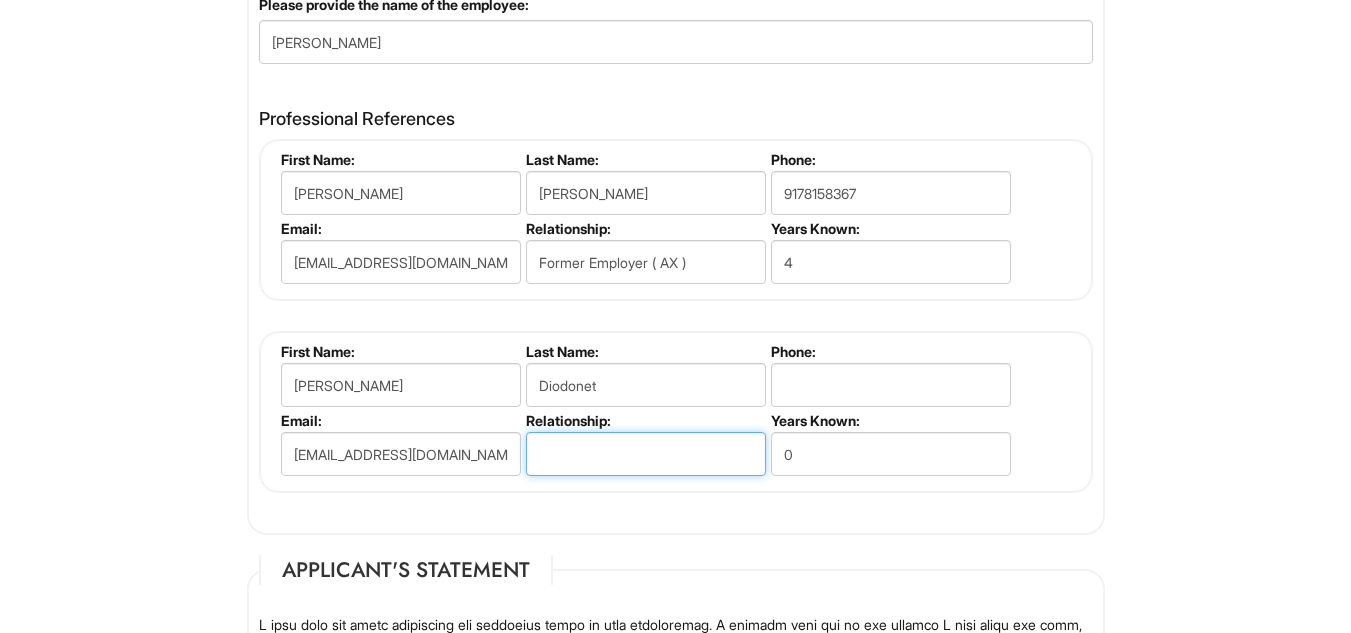 click at bounding box center [646, 454] 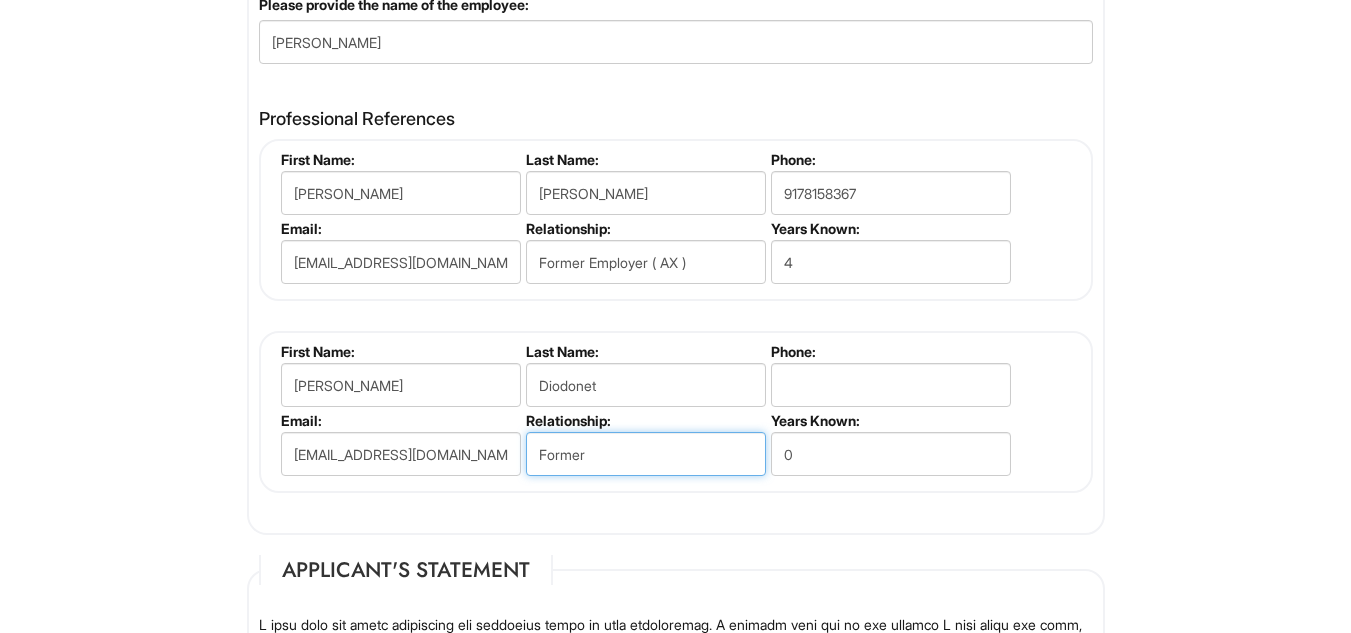 type on "Former Employer" 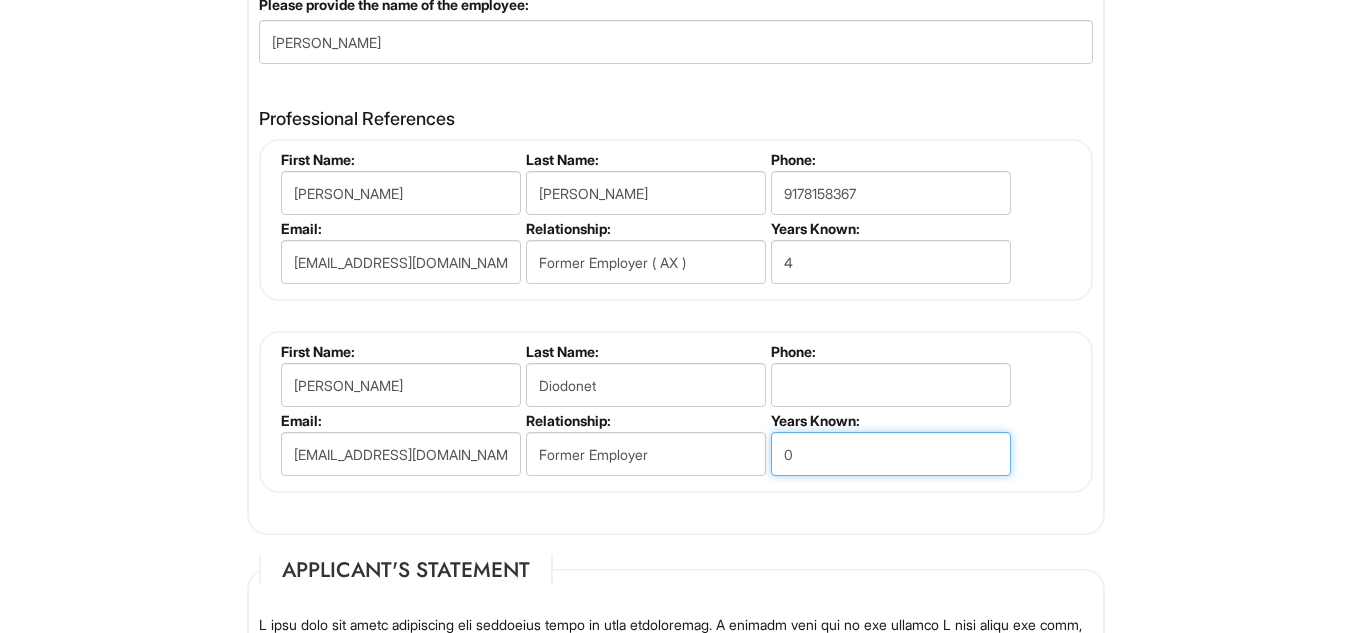 click on "0" at bounding box center (891, 454) 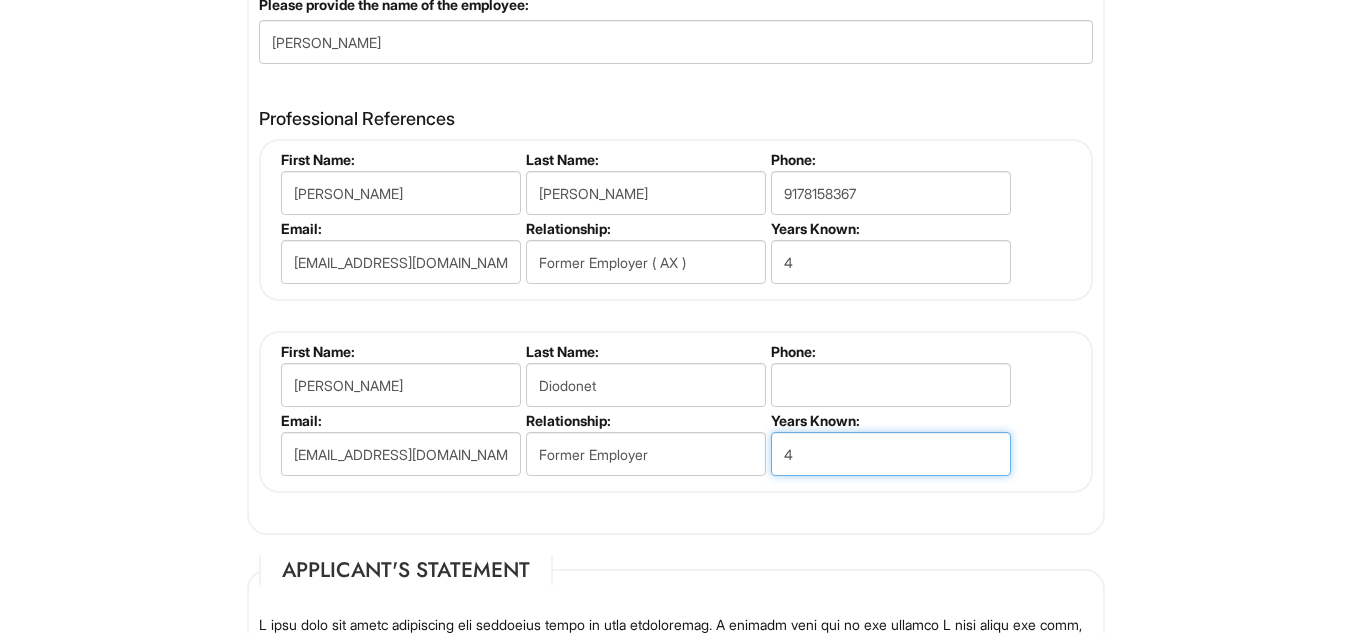 type on "4" 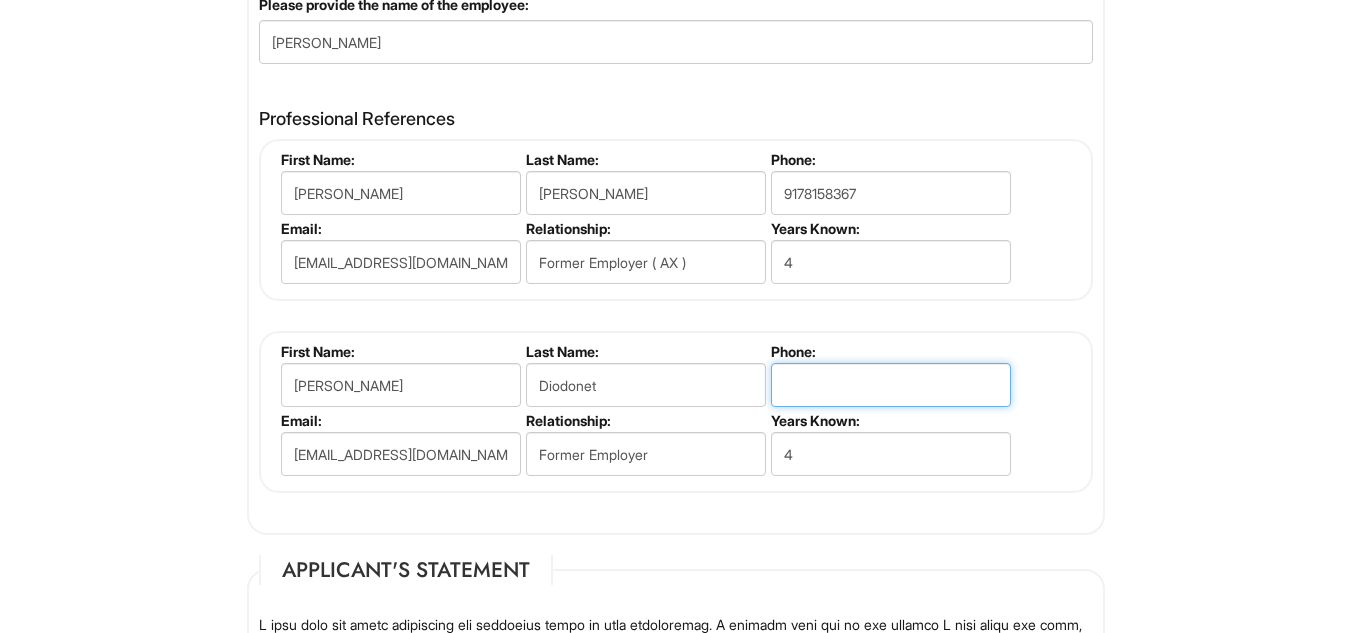 click at bounding box center [891, 385] 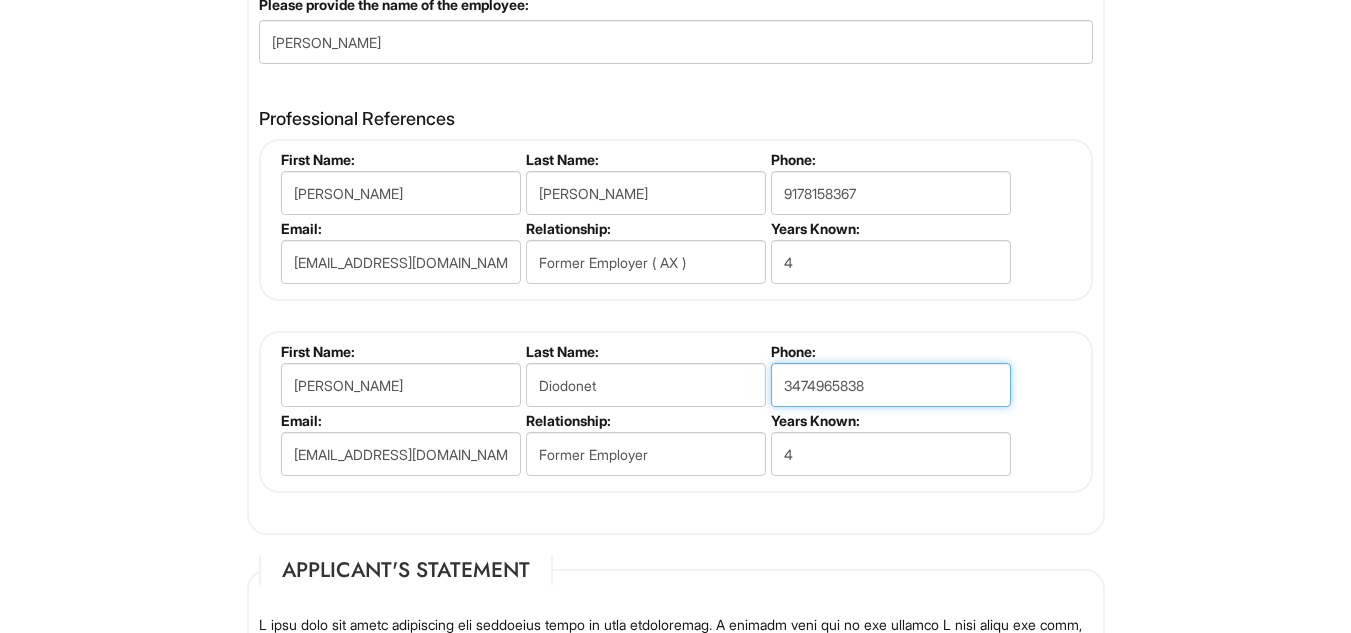 type on "3474965838" 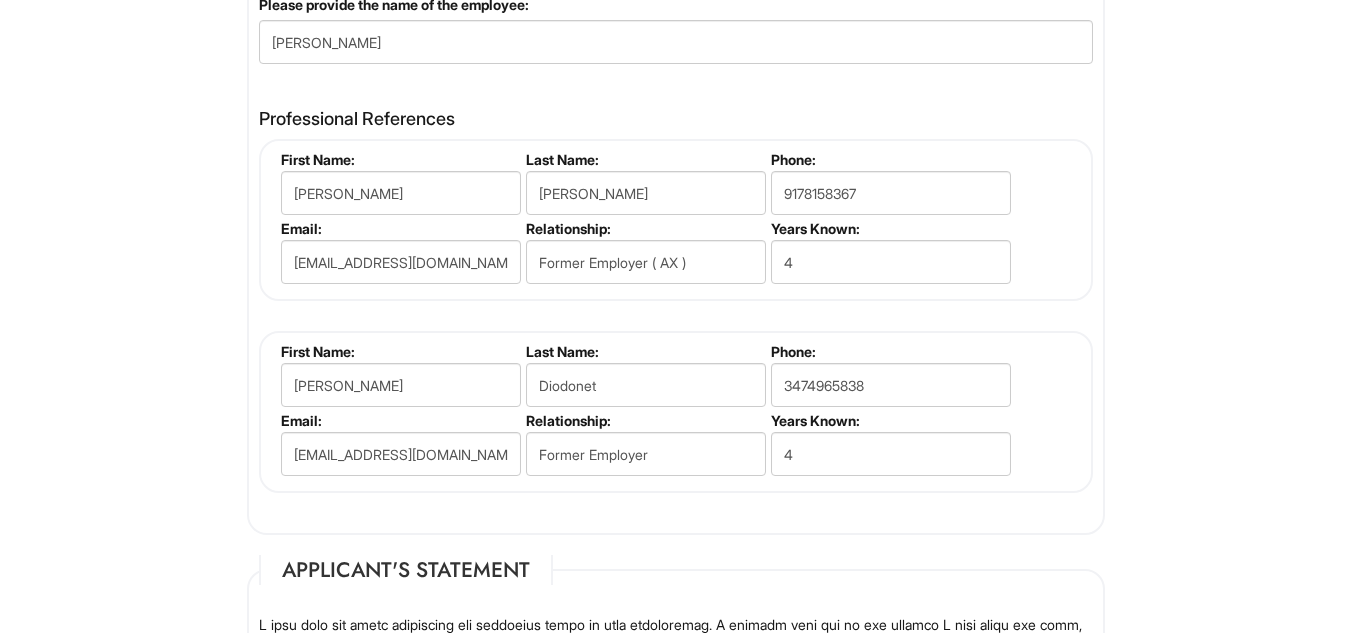 click on "Personal Information
Last Name  *   Haimov
First Name  *   Ari
Middle Name
E-mail Address  *   arihaim2002@gmail.com
Phone  *   3477913466
LinkedIn URL
Resume Upload   Resume Upload* Ari Haimov 2025 Resume.pdf
Street Address  *   98-37 65TH Ave
Address Line 2   Apt 6B
City  *   Rego Park
State/Province  *   State/Province ALABAMA ALASKA ARIZONA ARKANSAS CALIFORNIA COLORADO CONNECTICUT DELAWARE DISTRICT OF COLUMBIA FLORIDA GEORGIA HAWAII IDAHO ILLINOIS INDIANA IOWA KANSAS KENTUCKY LOUISIANA MAINE MARYLAND MASSACHUSETTS MICHIGAN MINNESOTA MISSISSIPPI MISSOURI MONTANA NEBRASKA NEVADA NEW HAMPSHIRE NEW JERSEY NEW MEXICO NEW YORK NORTH CAROLINA NORTH DAKOTA OHIO OKLAHOMA OREGON PENNSYLVANIA RHODE ISLAND SOUTH CAROLINA SOUTH DAKOTA TENNESSEE TEXAS UTAH VERMONT VIRGINIA WASHINGTON WEST VIRGINIA WISCONSIN WYOMING CA-ALBERTA CA-BRITISH COLUMBIA CA-MANITOBA CA-NEW BRUNSWICK CA-NEWFOUNDLAND CA-NOVA SCOTIA CA-NORTHWEST TERRITORIES CA-NUNAVUT CA-ONTARIO CA-PRINCE EDWARD ISLAND" at bounding box center [676, -419] 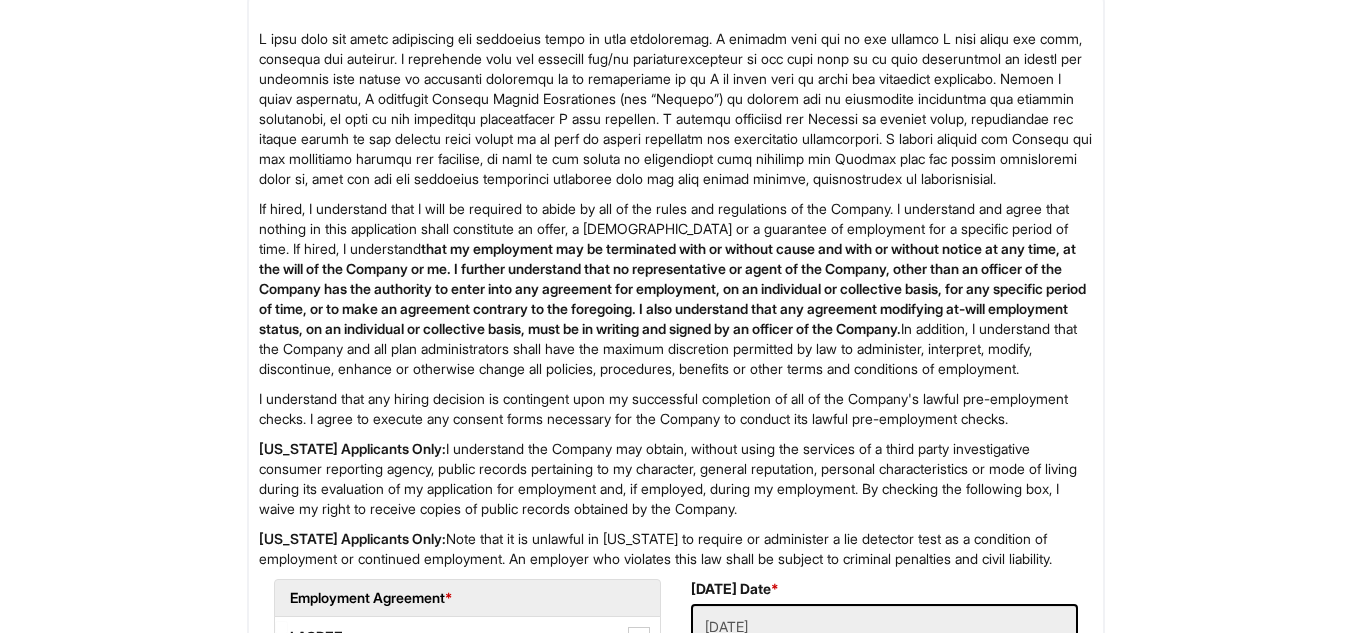 scroll, scrollTop: 3042, scrollLeft: 0, axis: vertical 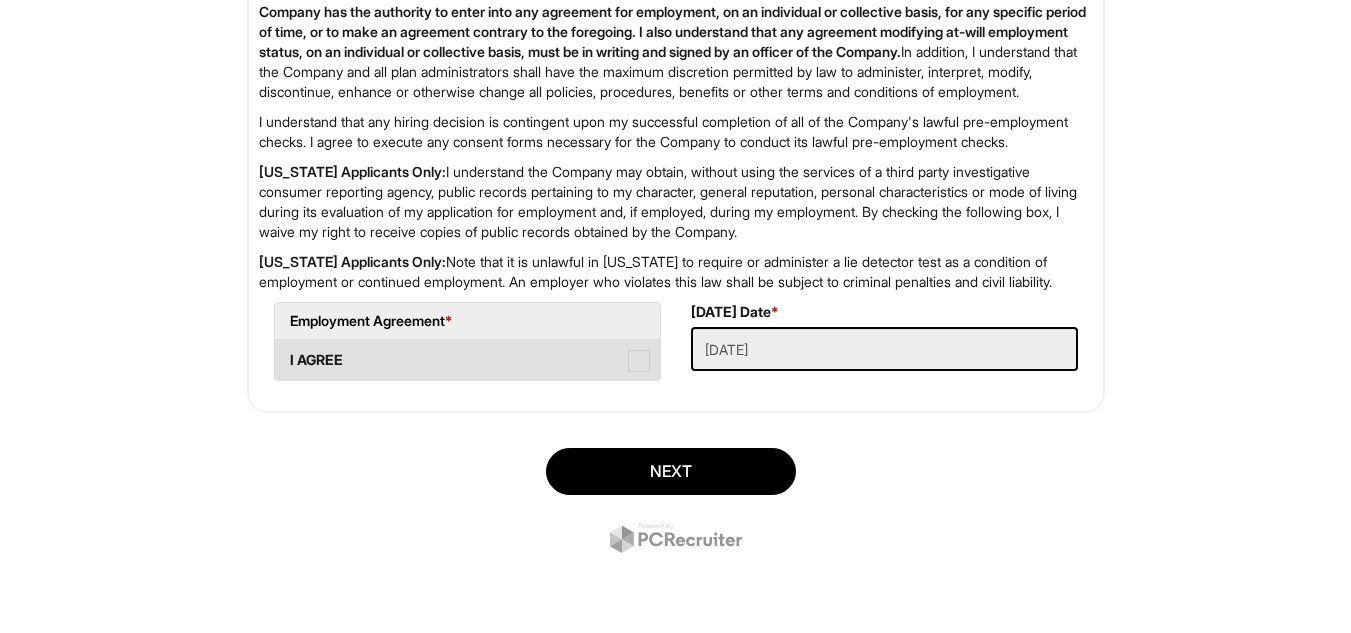 click on "I AGREE" at bounding box center [467, 360] 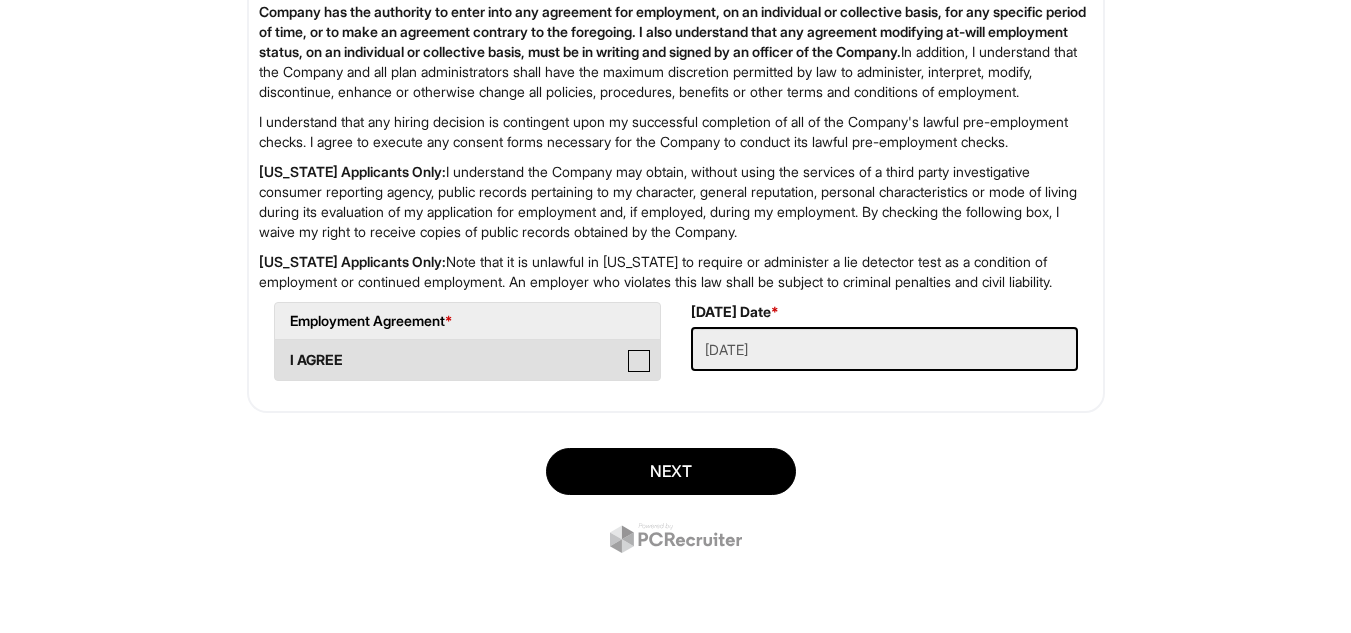click on "I AGREE" at bounding box center [281, 350] 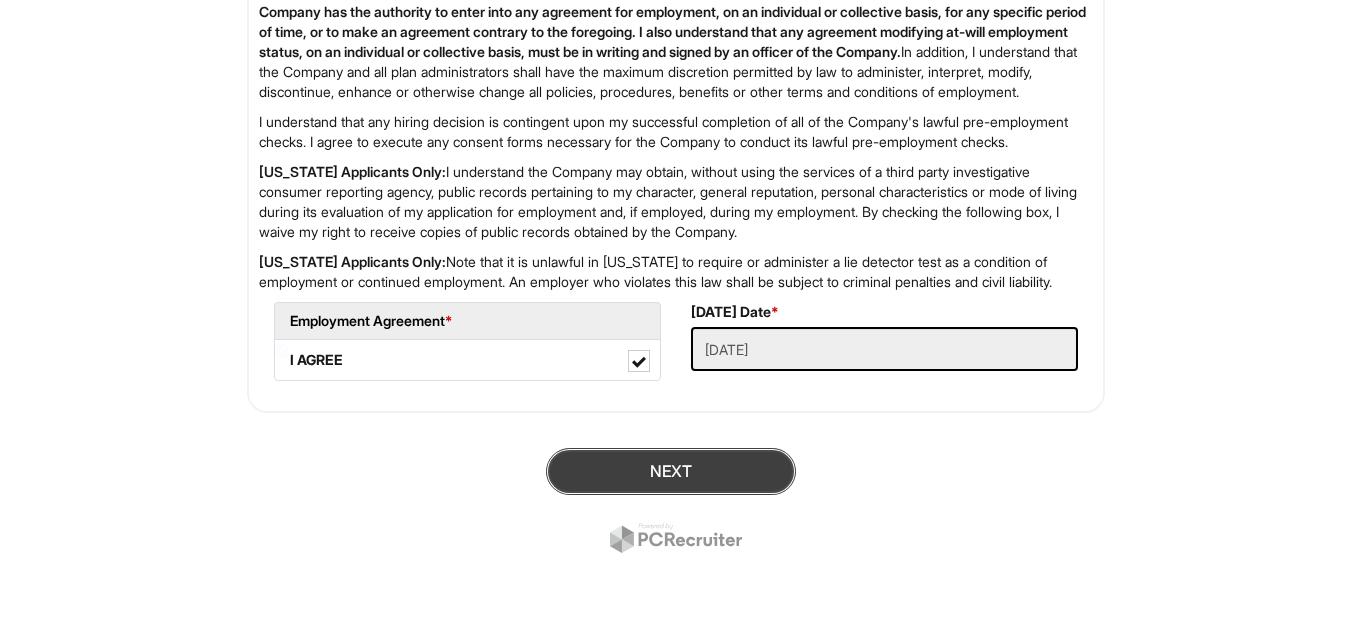 click on "Next" at bounding box center [671, 471] 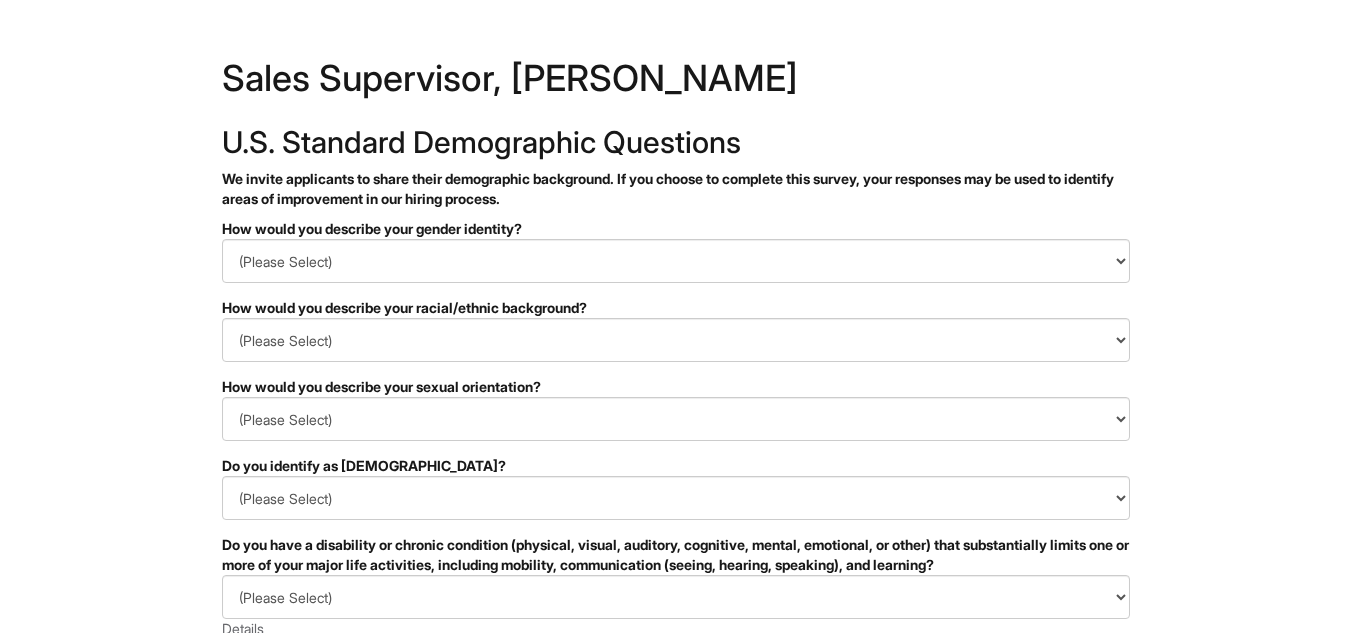 scroll, scrollTop: 0, scrollLeft: 0, axis: both 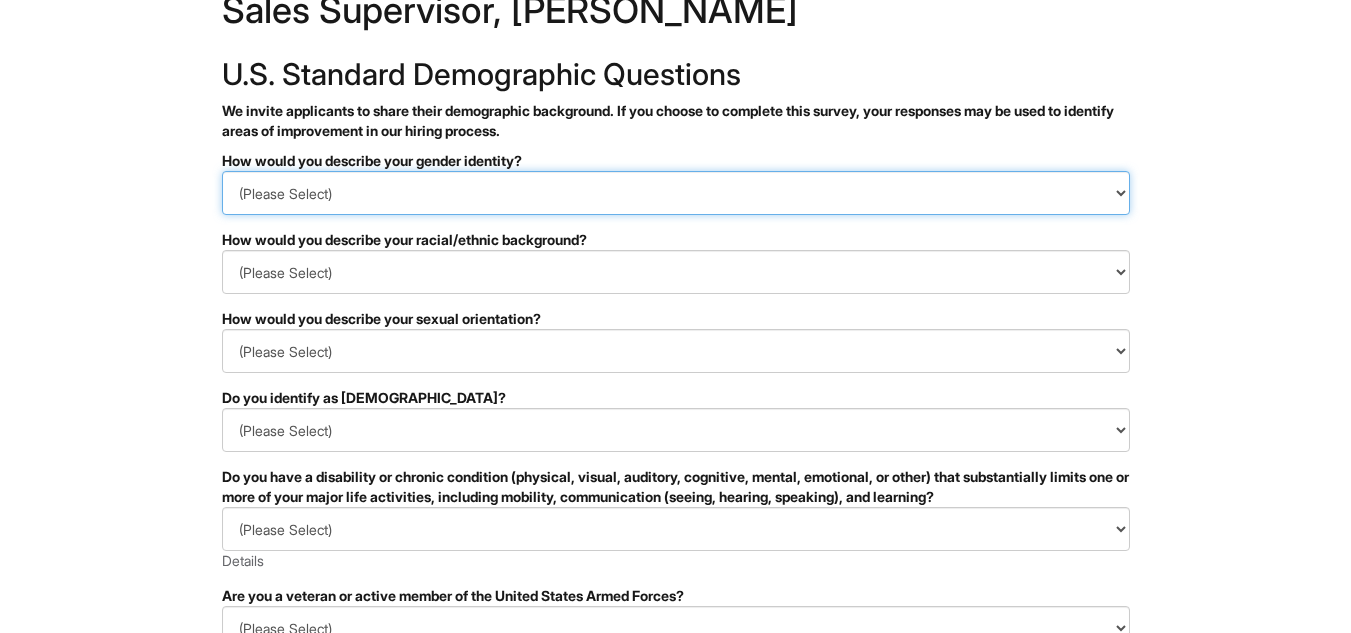 click on "(Please Select) Man Woman Non-binary I prefer to self-describe I don't wish to answer" at bounding box center [676, 193] 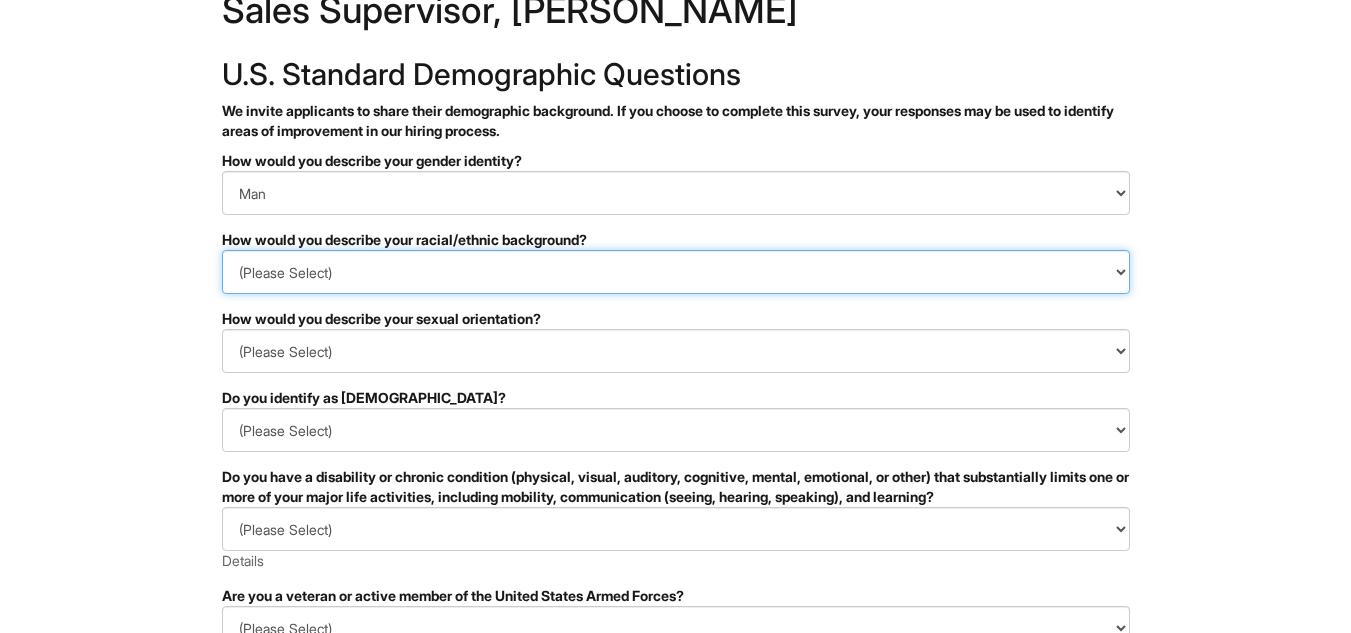 click on "(Please Select) Black or of African descent    East Asian    Hispanic, Latinx or of Spanish Origin    Indigenous, American Indian or Alaska Native    Middle Eastern or North African    Native Hawaiian or Pacific Islander    South Asian    Southeast Asian    White or European    I prefer to self-describe    I don't wish to answer" at bounding box center [676, 272] 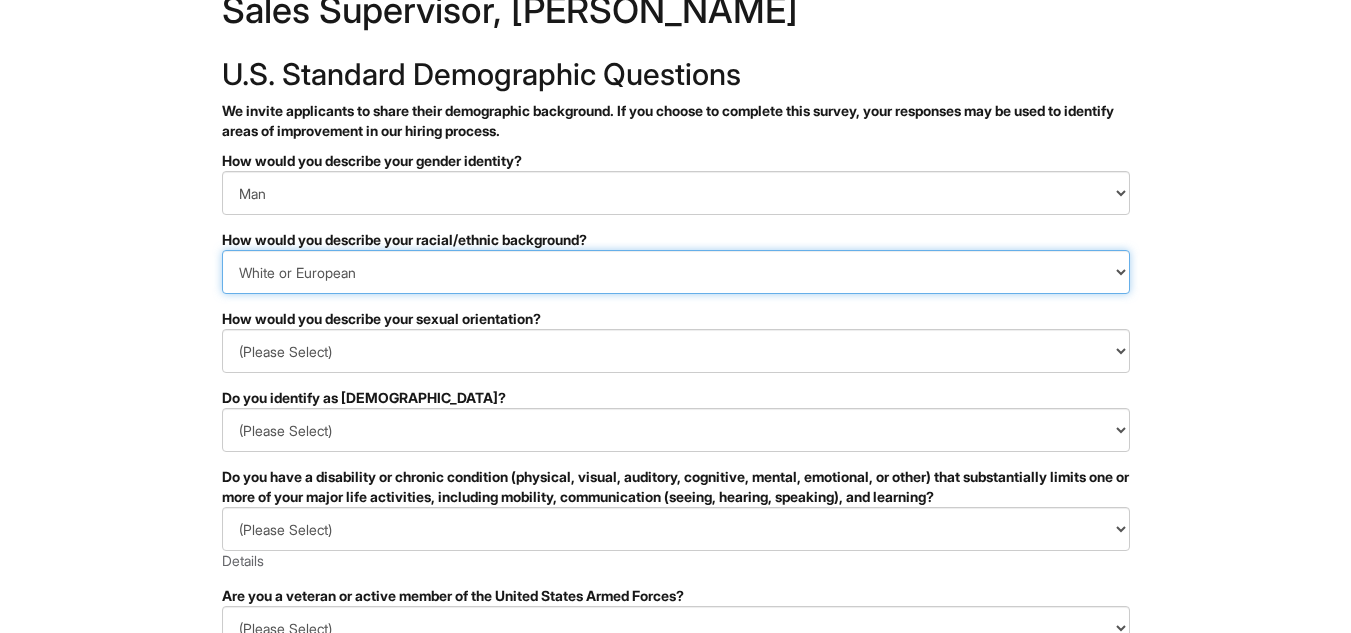 click on "(Please Select) Black or of African descent    East Asian    Hispanic, Latinx or of Spanish Origin    Indigenous, American Indian or Alaska Native    Middle Eastern or North African    Native Hawaiian or Pacific Islander    South Asian    Southeast Asian    White or European    I prefer to self-describe    I don't wish to answer" at bounding box center [676, 272] 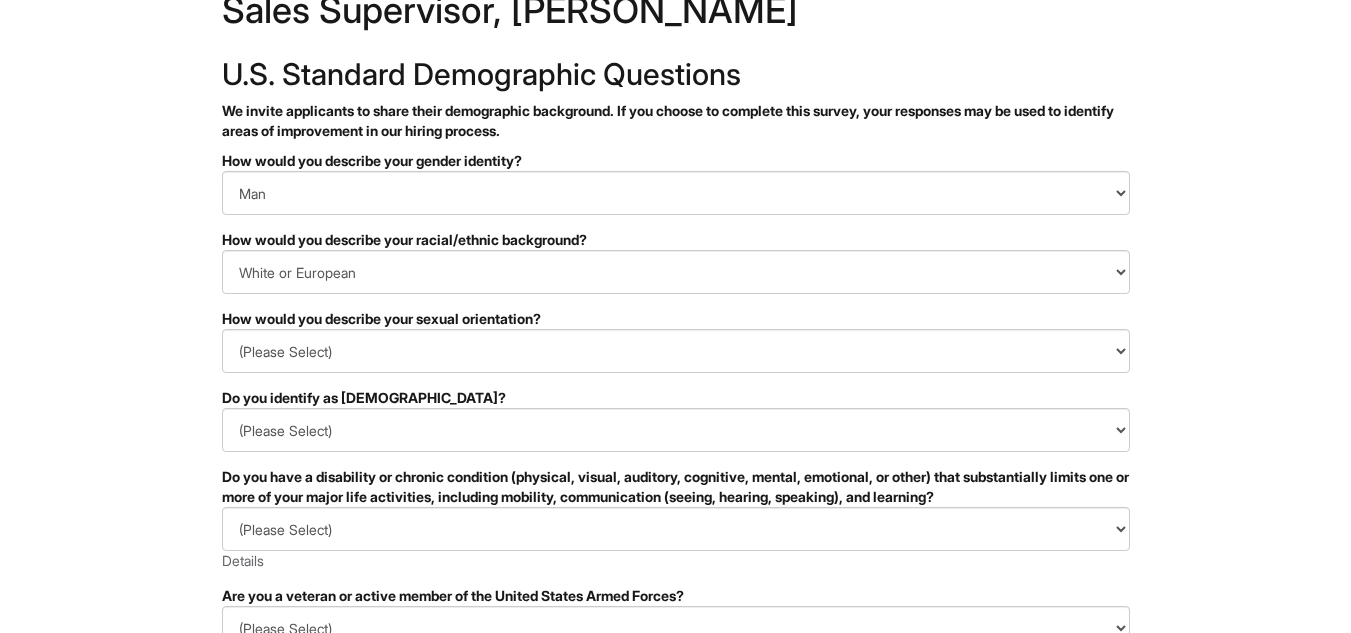 click on "&nbsp; ✔ 2 3 Sales Supervisor, Emporio Armani U.S. Standard Demographic Questions We invite applicants to share their demographic background. If you choose to complete this survey, your responses may be used to identify
areas of improvement in our hiring process. PLEASE COMPLETE ALL REQUIRED FIELDS How would you describe your gender identity? (Please Select) Man Woman Non-binary I prefer to self-describe I don't wish to answer How would you describe your racial/ethnic background? (Please Select) Black or of African descent    East Asian    Hispanic, Latinx or of Spanish Origin    Indigenous, American Indian or Alaska Native    Middle Eastern or North African    Native Hawaiian or Pacific Islander    South Asian    Southeast Asian    White or European    I prefer to self-describe    I don't wish to answer How would you describe your sexual orientation? (Please Select) Asexual Bisexual and/or pansexual Gay Heterosexual Lesbian Queer I prefer to self-describe I don't wish to answer (Please Select) No" at bounding box center (675, 495) 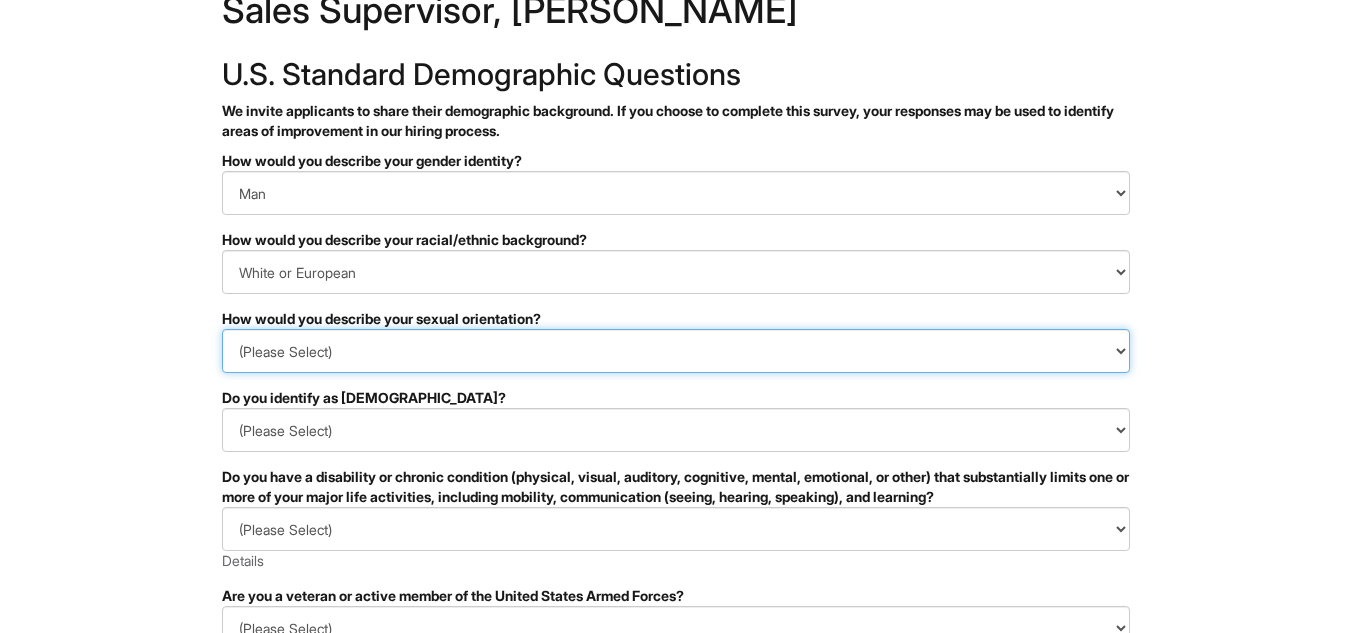 click on "(Please Select) Asexual Bisexual and/or pansexual Gay Heterosexual Lesbian Queer I prefer to self-describe I don't wish to answer" at bounding box center [676, 351] 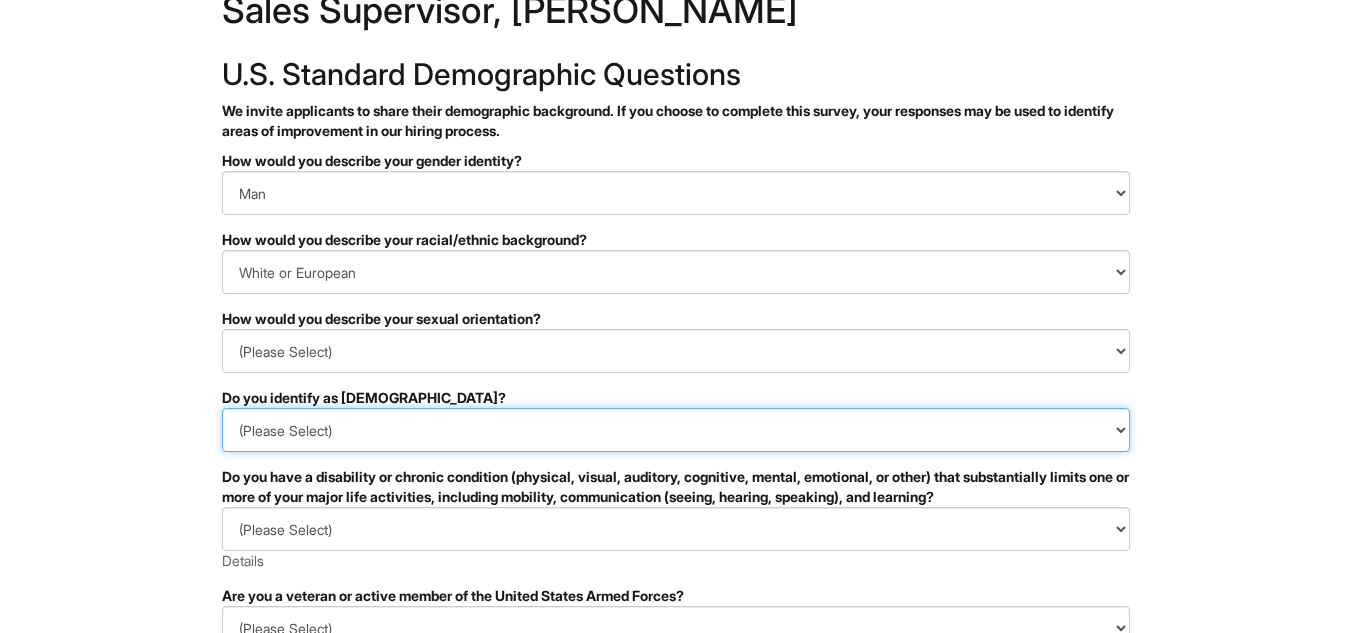 click on "(Please Select) Yes No I prefer to self-describe I don't wish to answer" at bounding box center [676, 430] 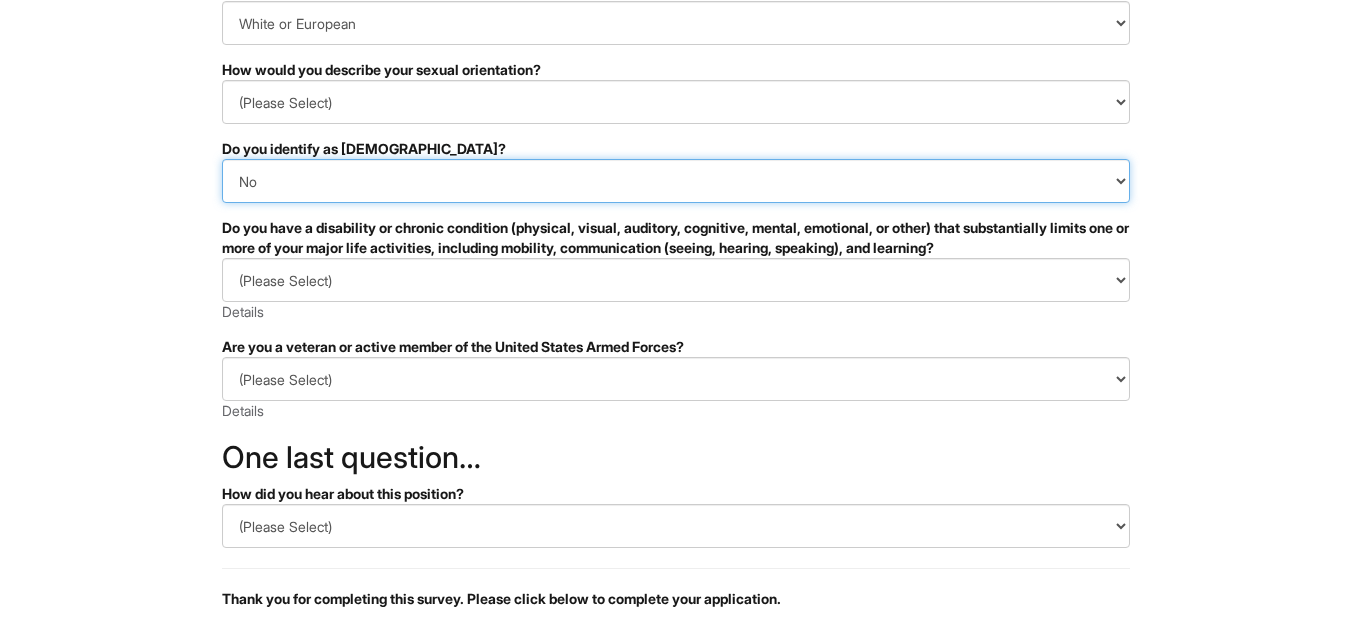 scroll, scrollTop: 336, scrollLeft: 0, axis: vertical 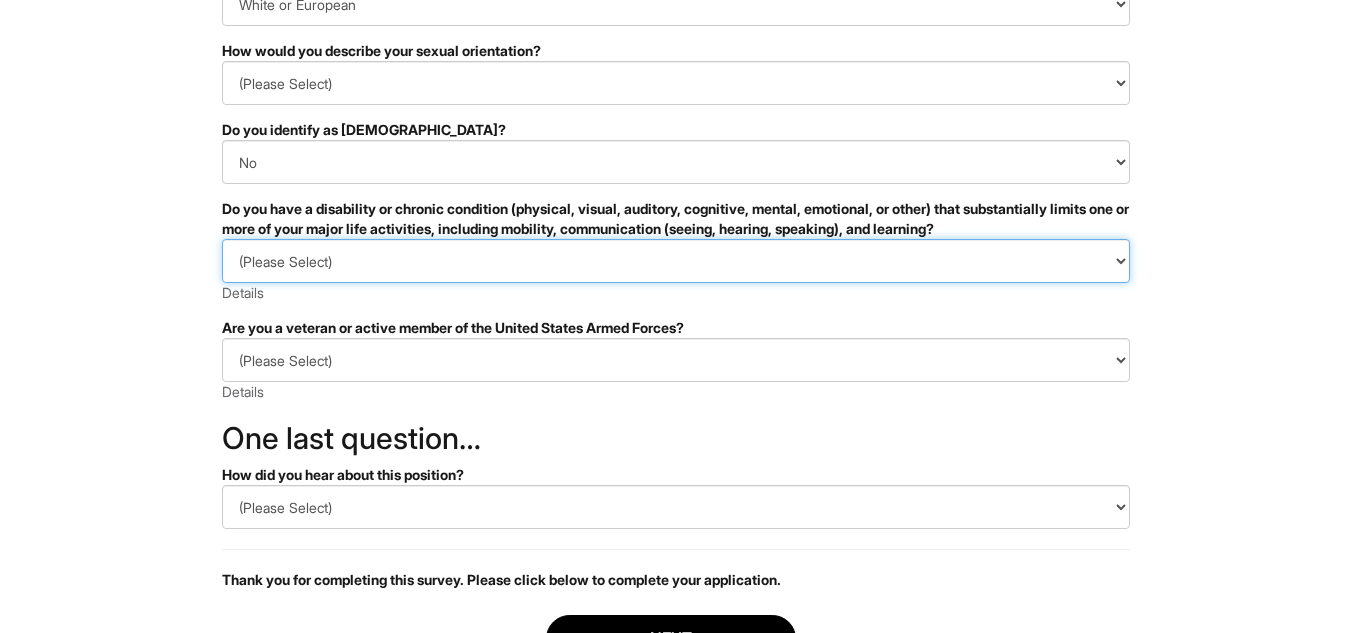 click on "(Please Select) YES, I HAVE A DISABILITY (or previously had a disability) NO, I DON'T HAVE A DISABILITY I DON'T WISH TO ANSWER" at bounding box center [676, 261] 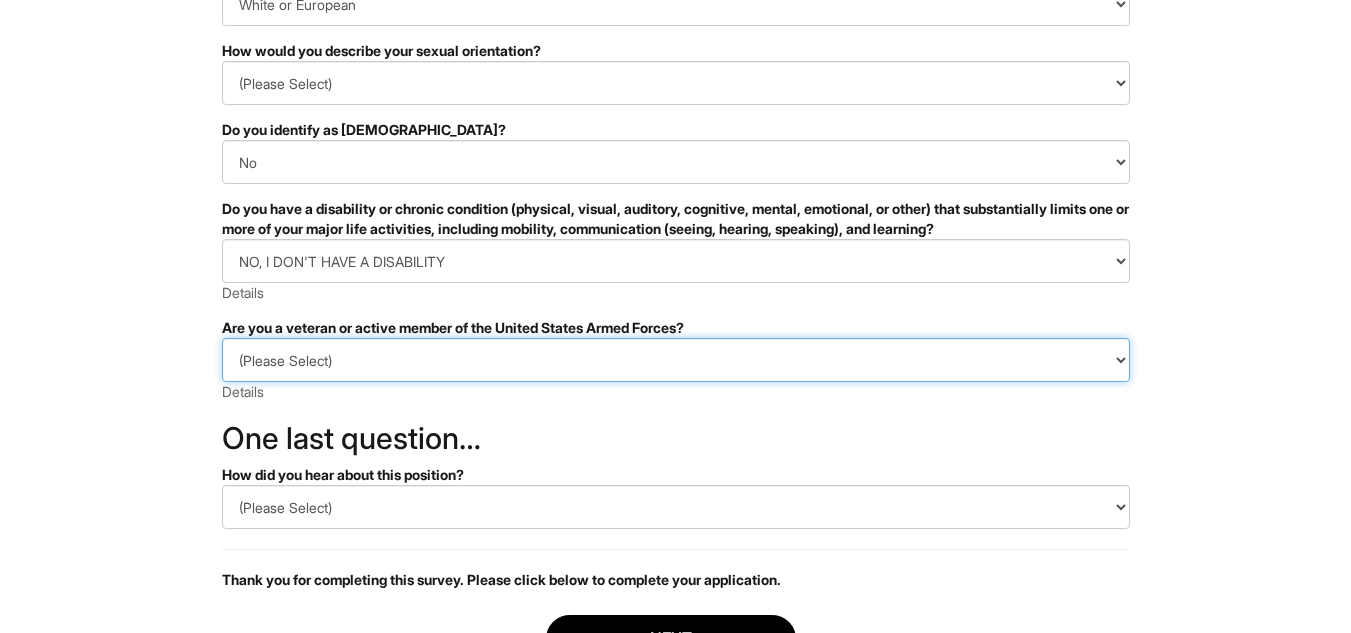 click on "(Please Select) I IDENTIFY AS ONE OR MORE OF THE CLASSIFICATIONS OF PROTECTED VETERANS LISTED I AM NOT A PROTECTED VETERAN I PREFER NOT TO ANSWER" at bounding box center (676, 360) 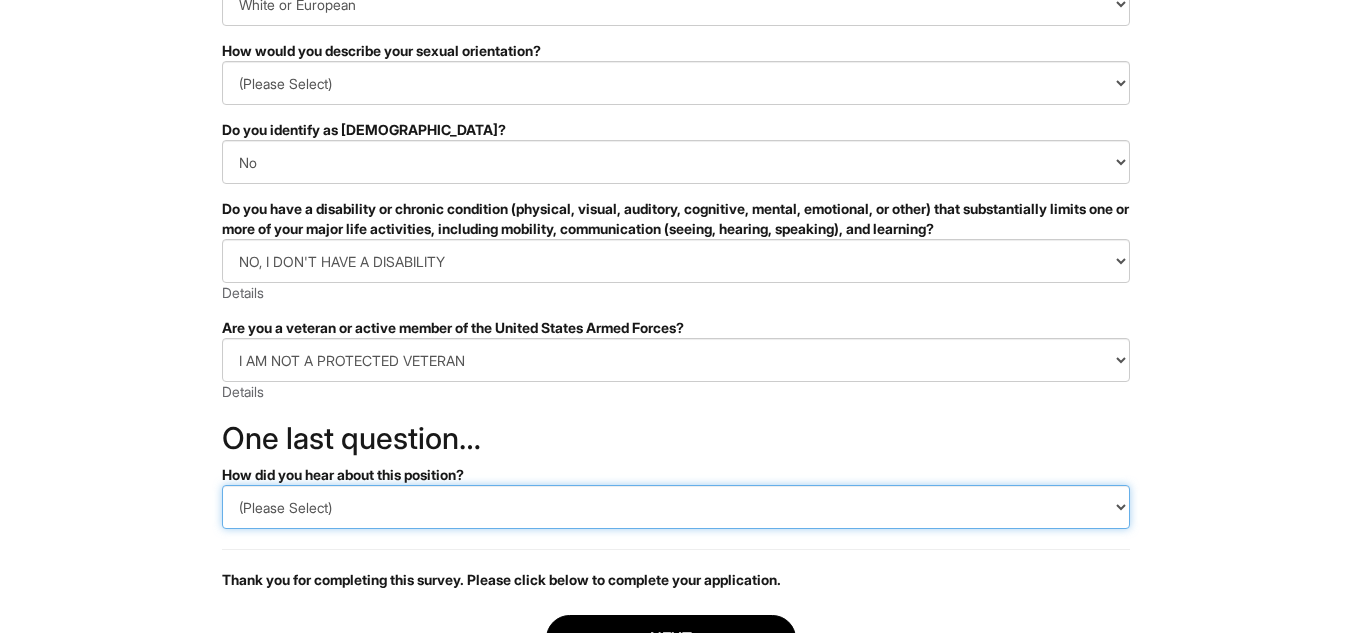 click on "(Please Select) CareerBuilder Indeed LinkedIn Monster Referral Other" at bounding box center [676, 507] 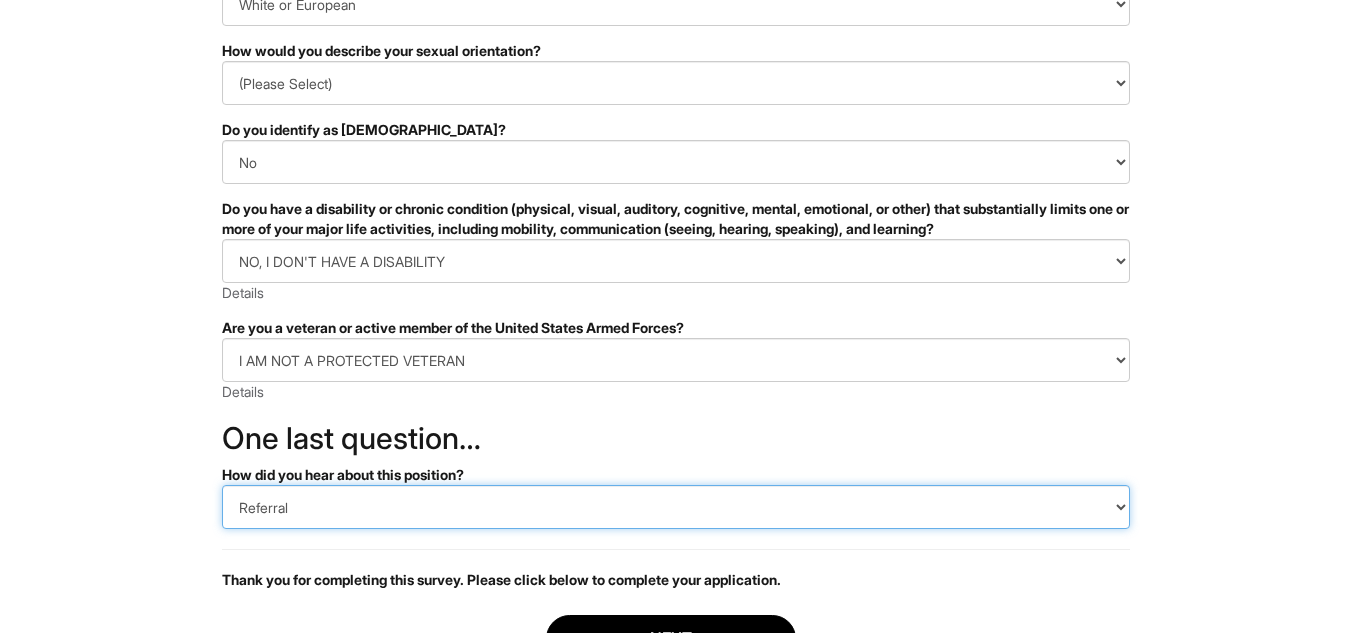 click on "(Please Select) CareerBuilder Indeed LinkedIn Monster Referral Other" at bounding box center (676, 507) 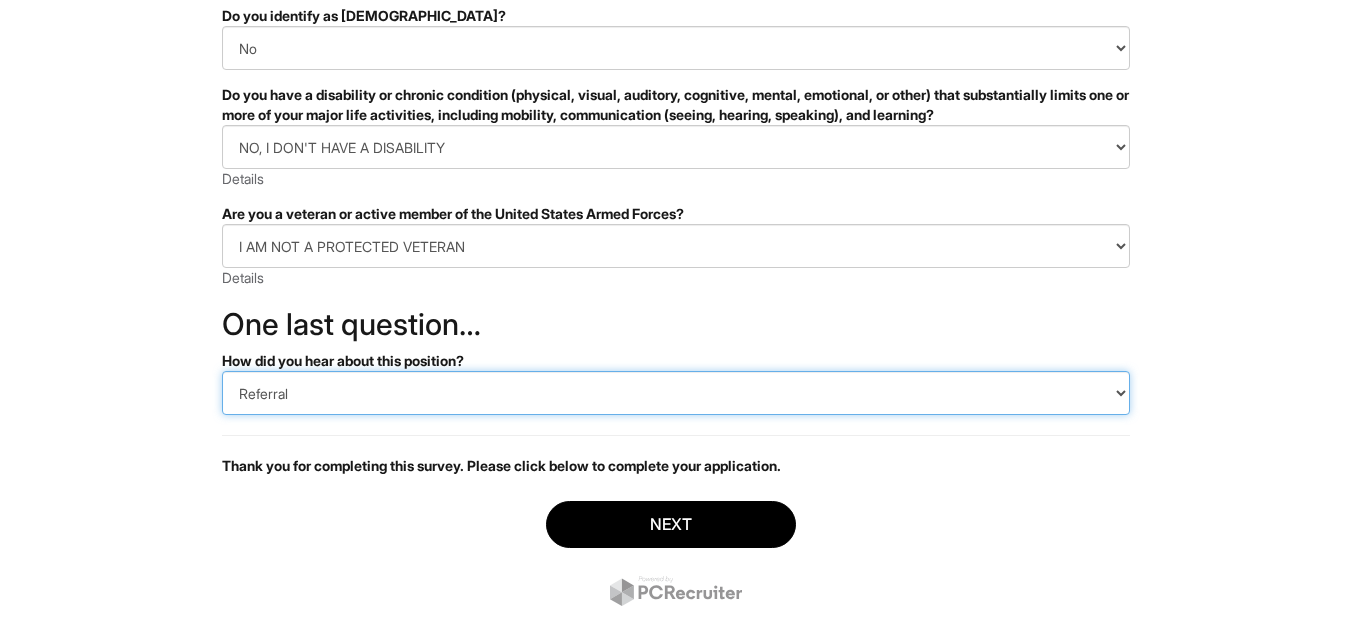 scroll, scrollTop: 451, scrollLeft: 0, axis: vertical 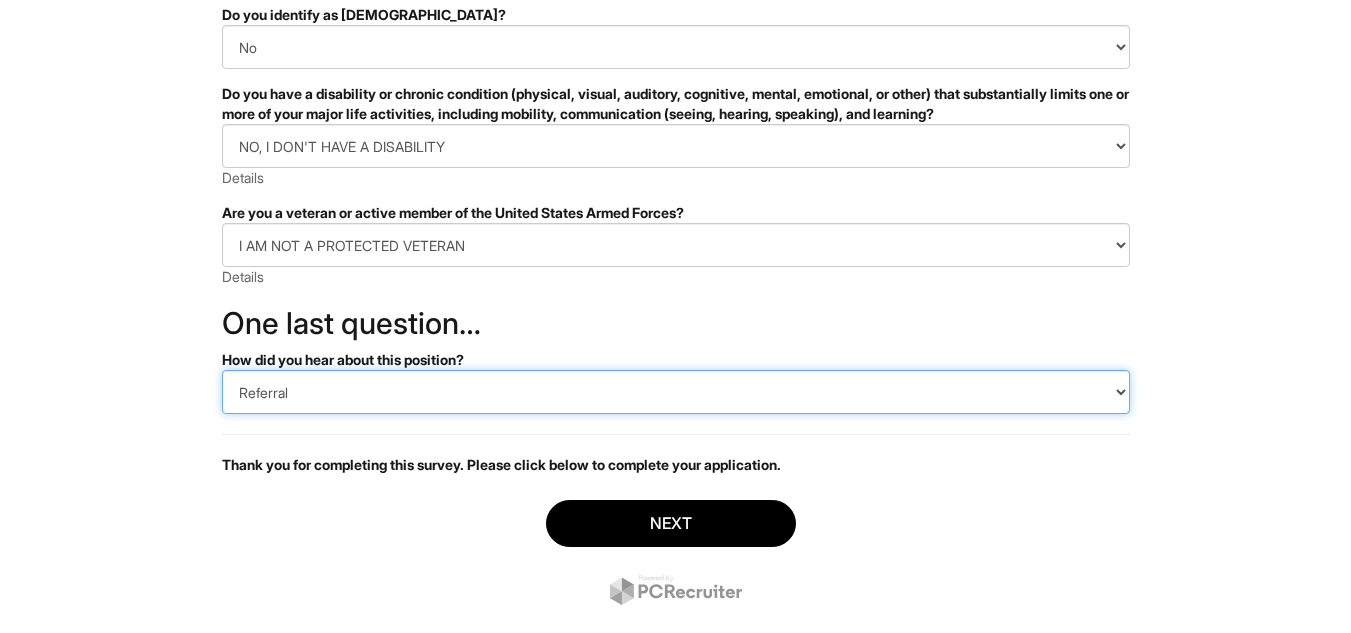 click on "(Please Select) CareerBuilder Indeed LinkedIn Monster Referral Other" at bounding box center (676, 392) 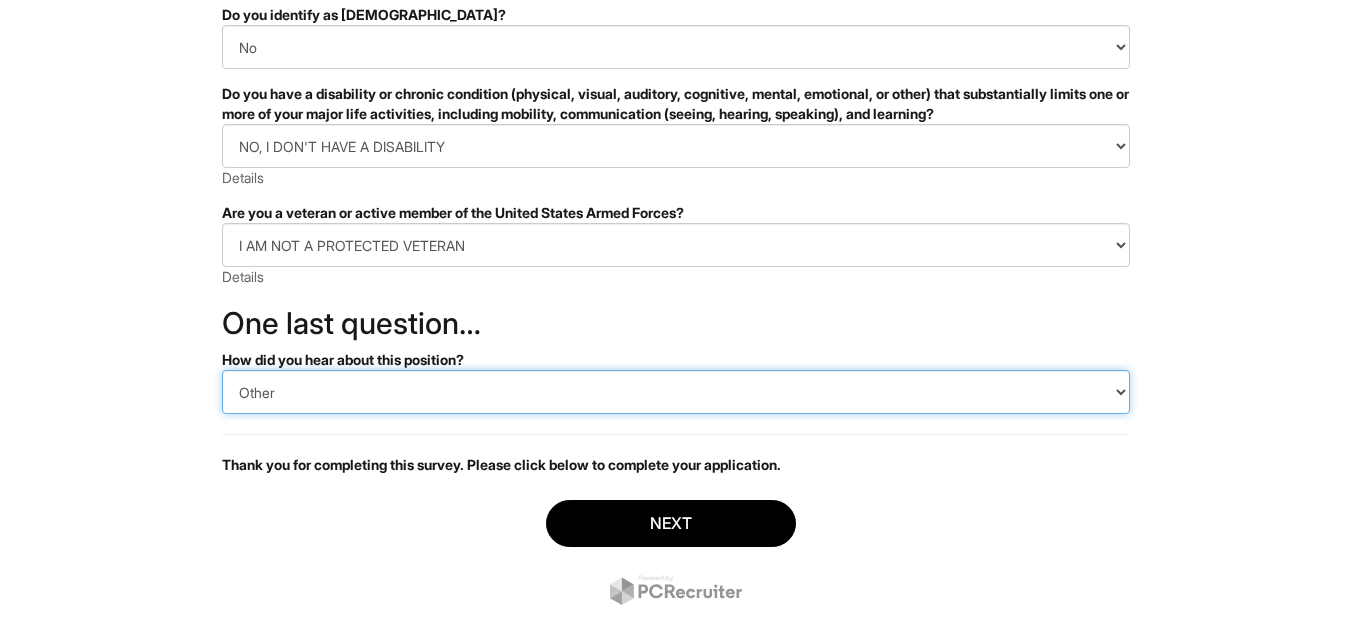 click on "(Please Select) CareerBuilder Indeed LinkedIn Monster Referral Other" at bounding box center (676, 392) 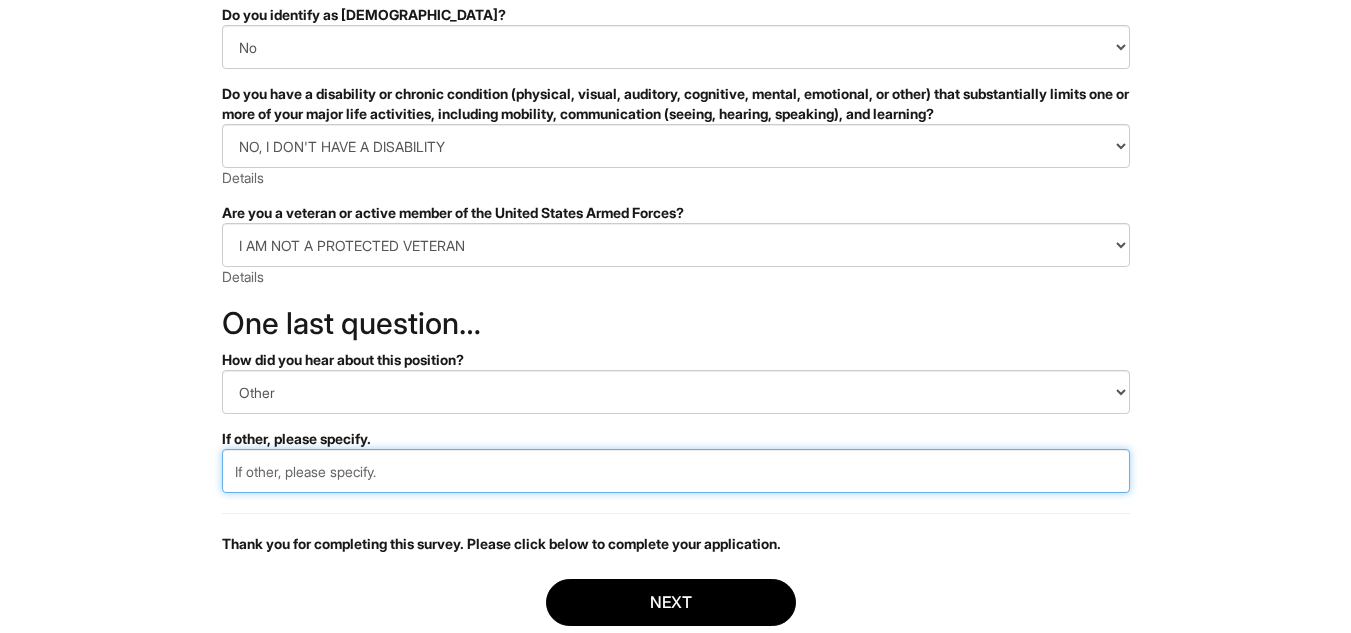 click at bounding box center [676, 471] 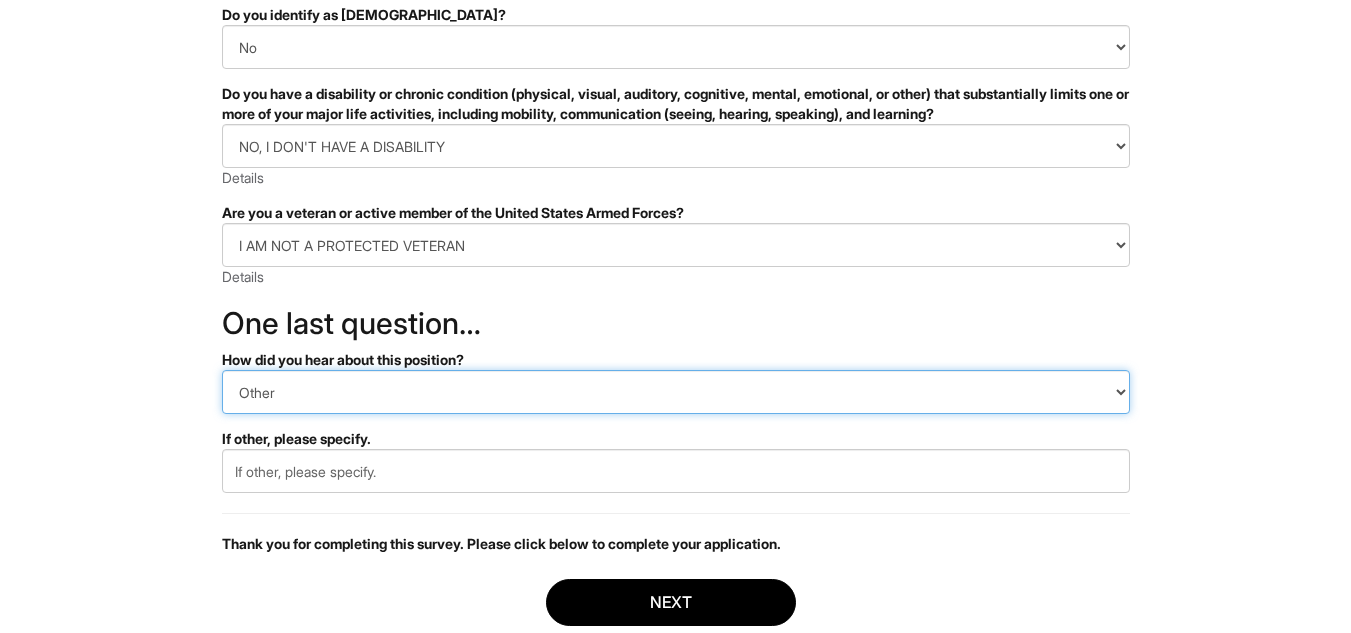 click on "(Please Select) CareerBuilder Indeed LinkedIn Monster Referral Other" at bounding box center [676, 392] 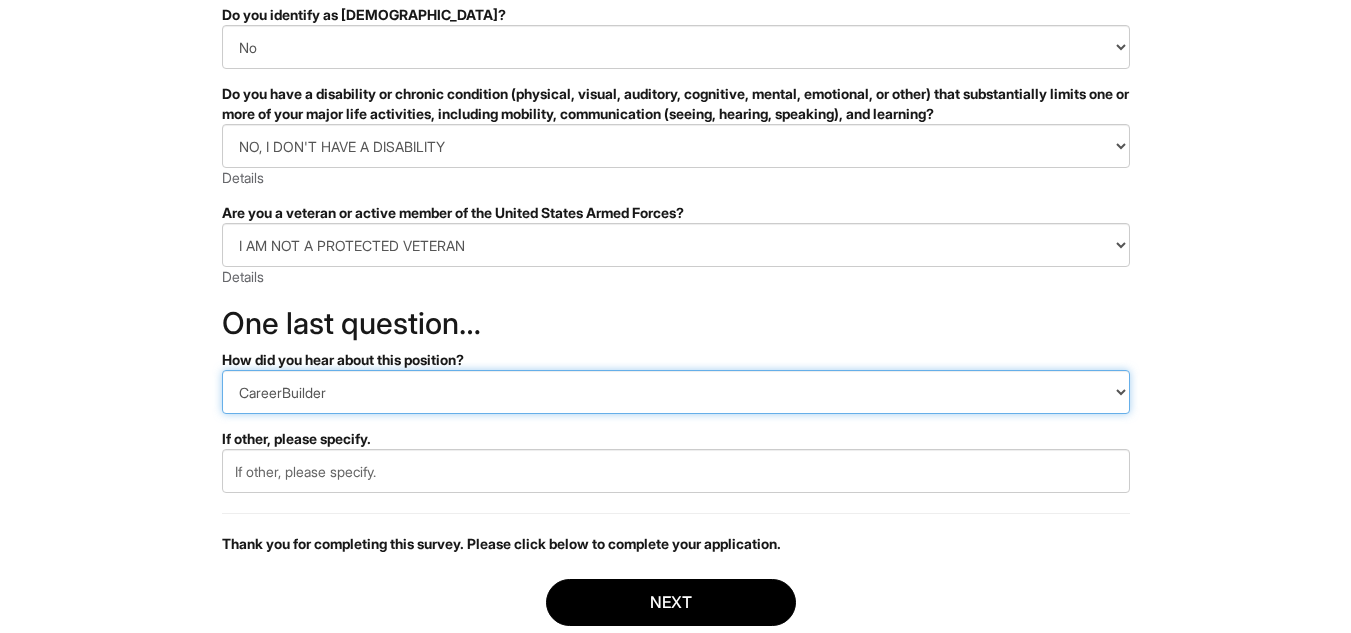 click on "(Please Select) CareerBuilder Indeed LinkedIn Monster Referral Other" at bounding box center [676, 392] 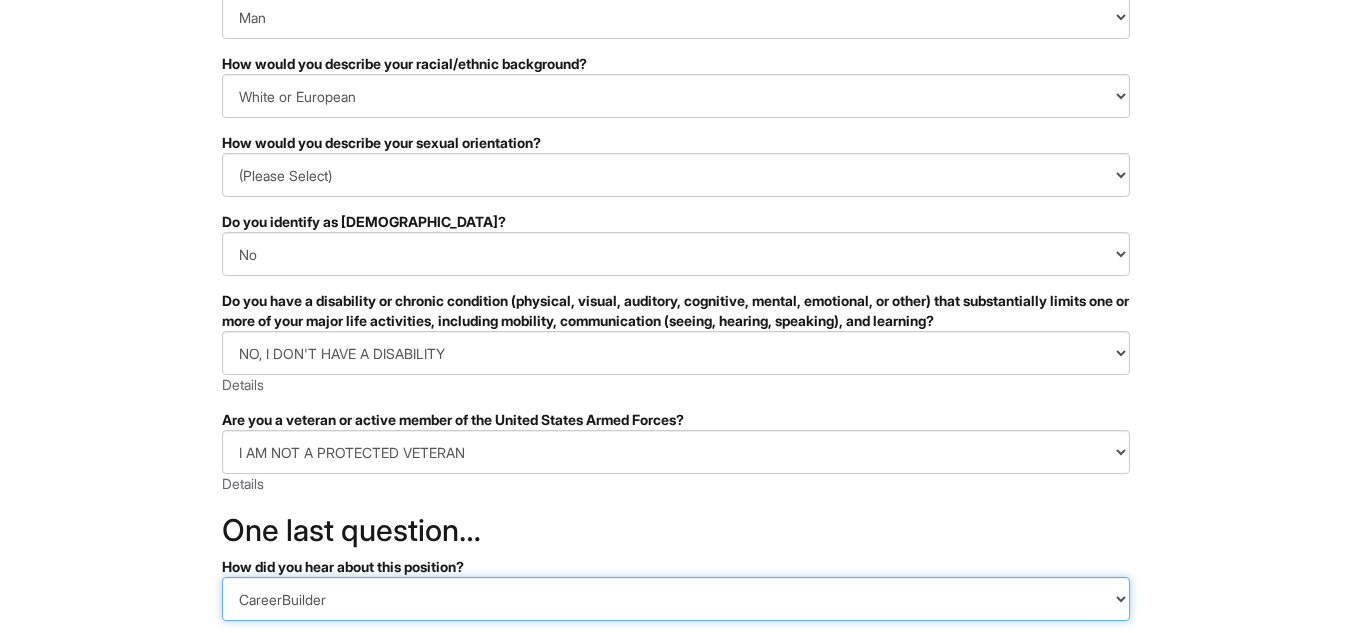 scroll, scrollTop: 238, scrollLeft: 0, axis: vertical 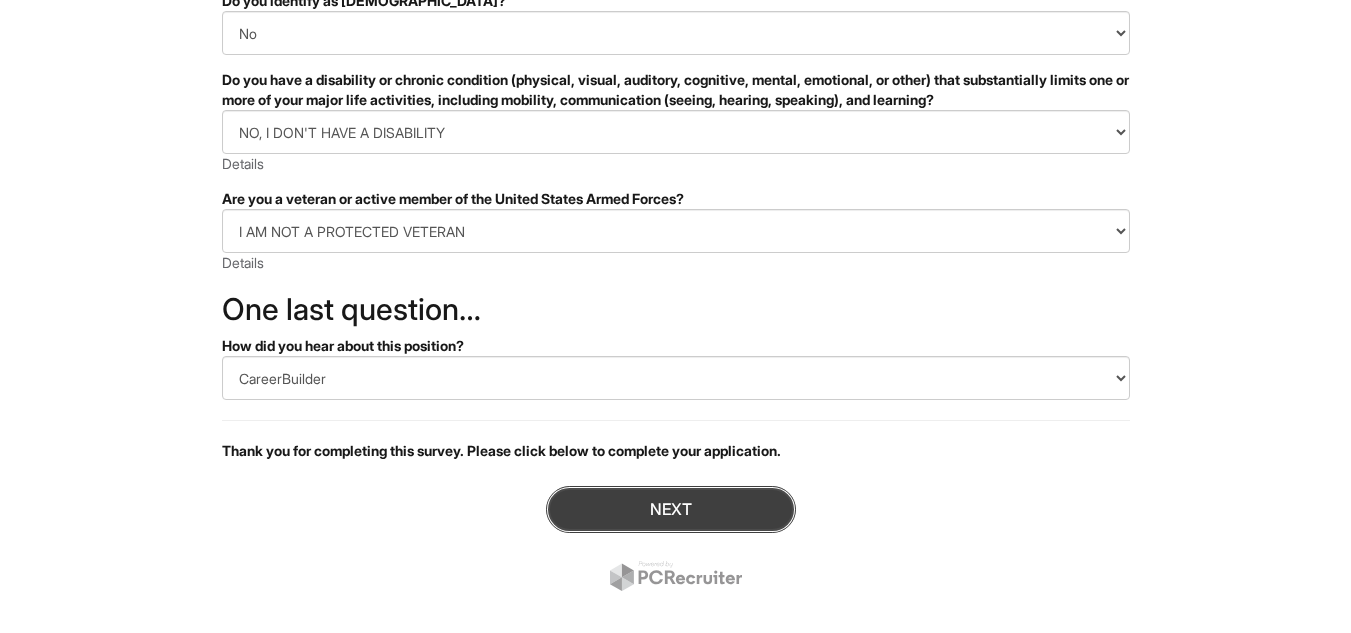 click on "Next" at bounding box center (671, 509) 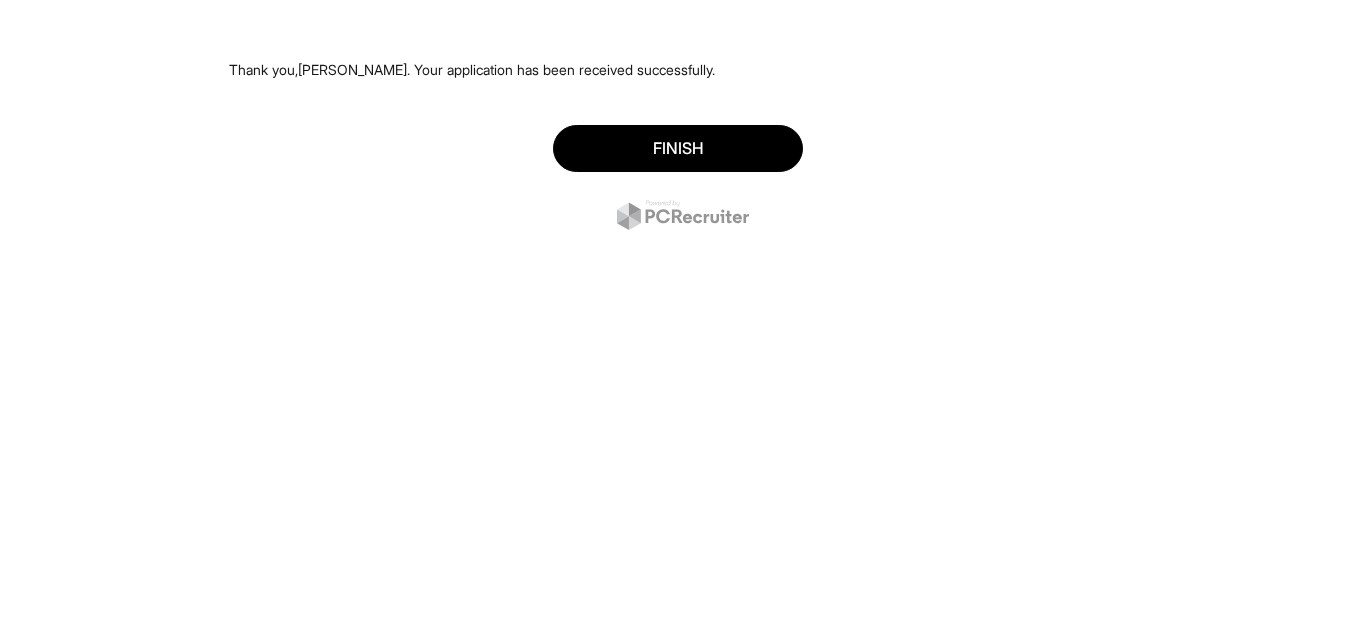 scroll, scrollTop: 0, scrollLeft: 0, axis: both 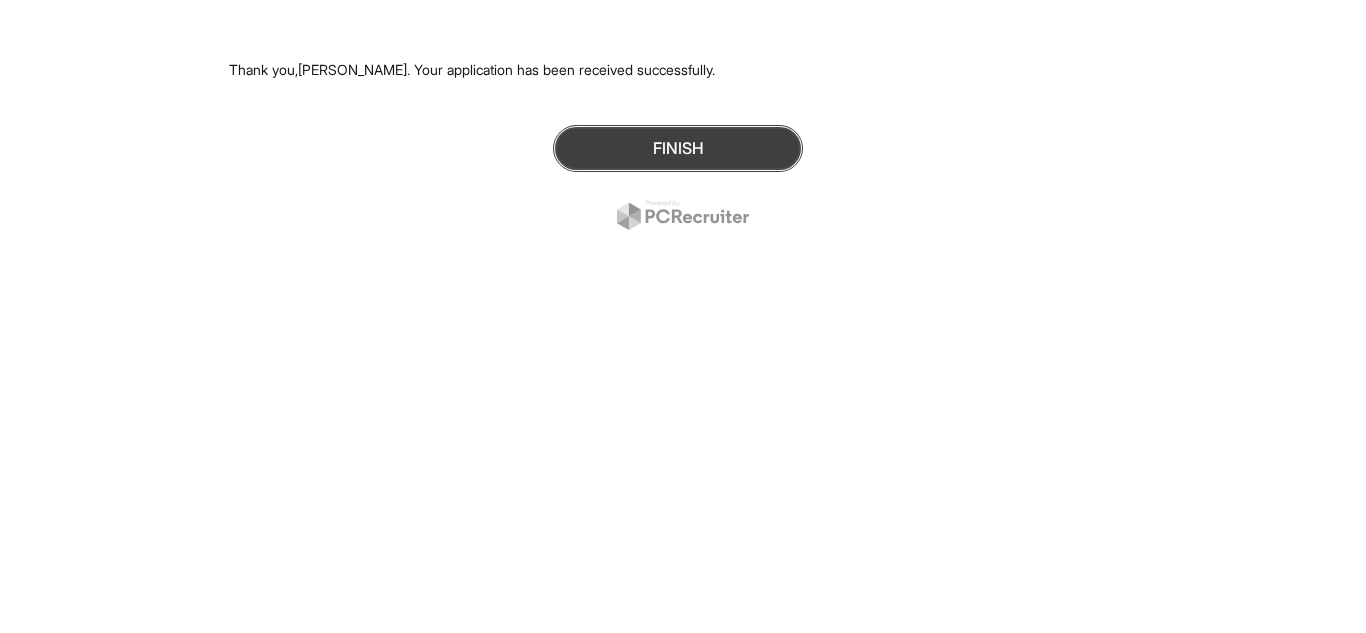 click on "Finish" at bounding box center (678, 148) 